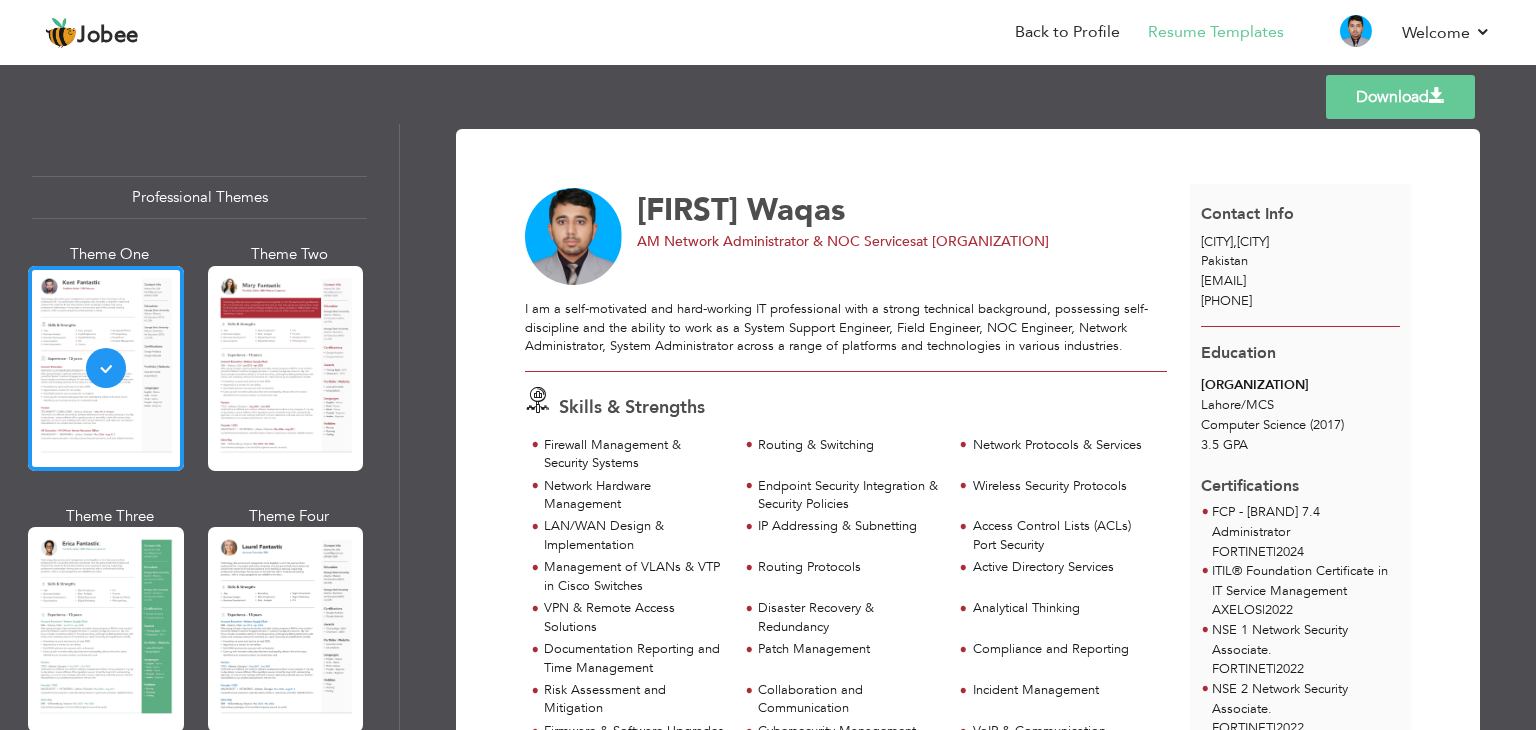 scroll, scrollTop: 0, scrollLeft: 0, axis: both 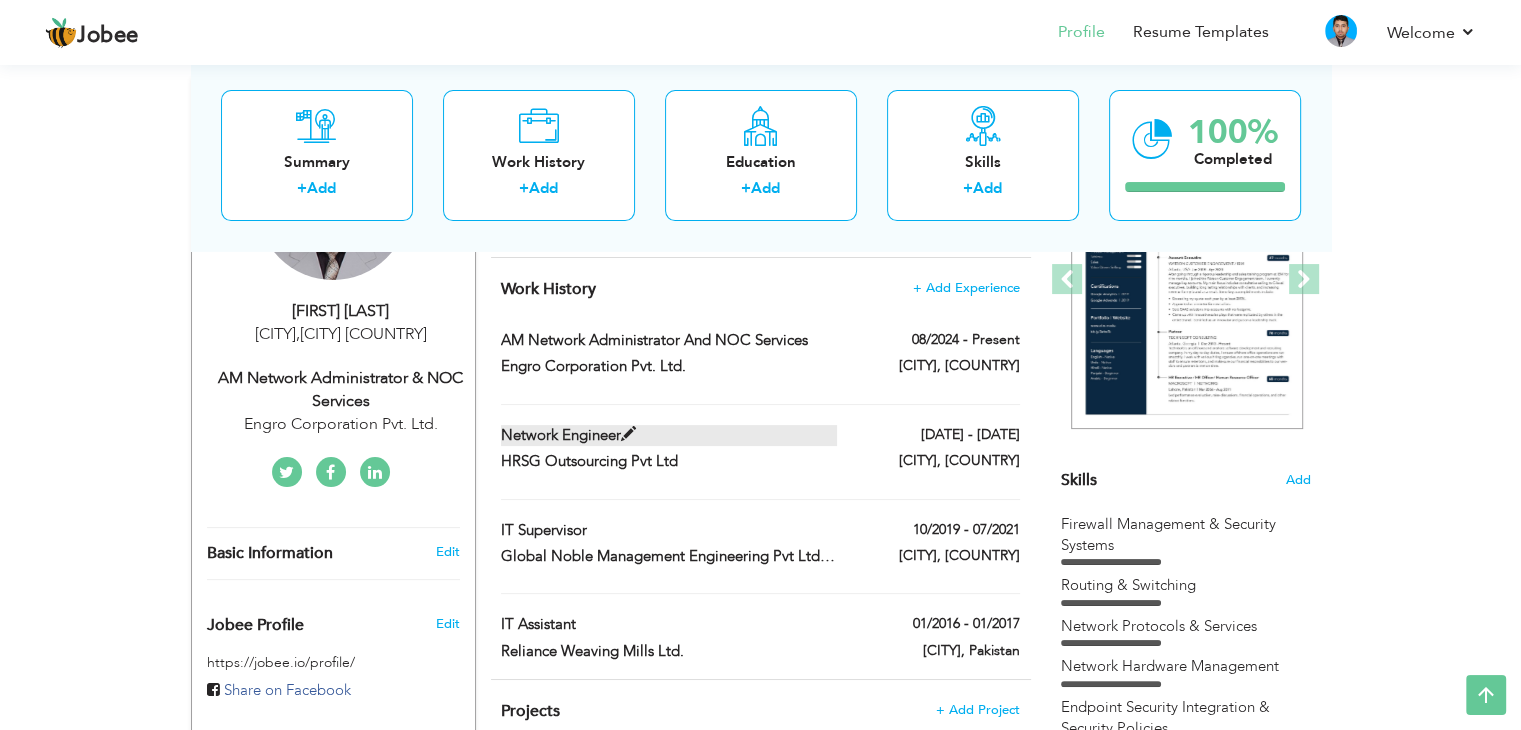 click at bounding box center (628, 434) 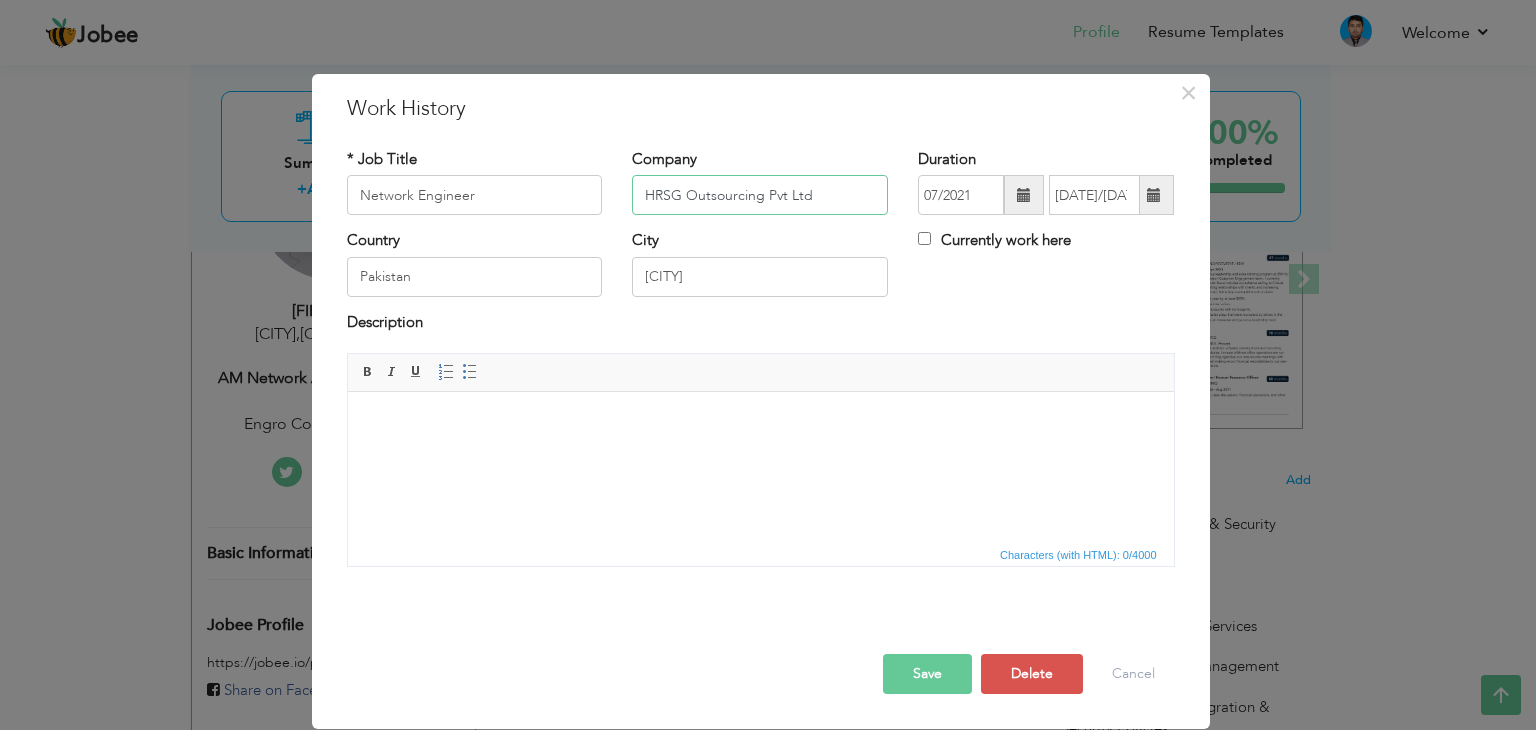 click on "HRSG Outsourcing Pvt Ltd" at bounding box center [760, 195] 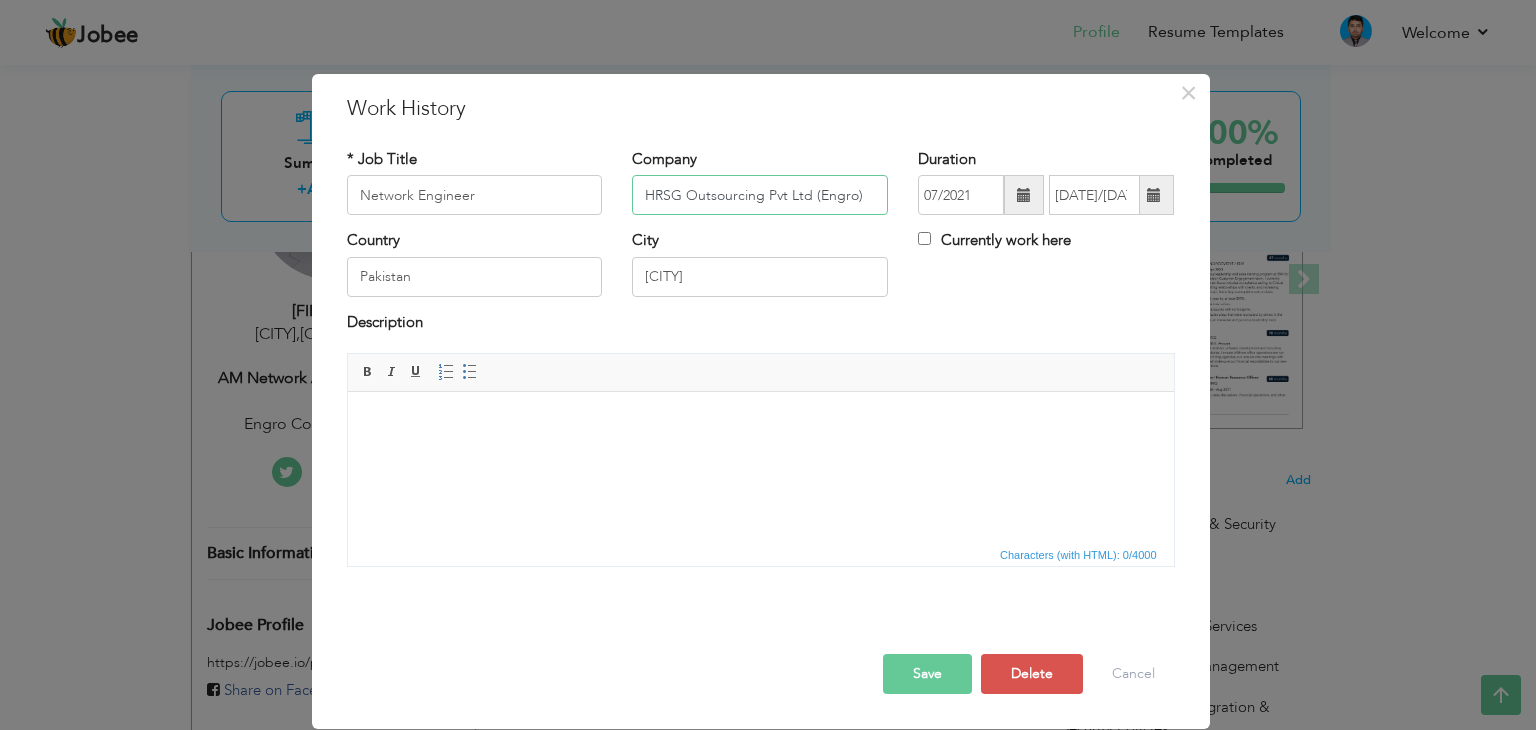 type on "HRSG Outsourcing Pvt Ltd (Engro)" 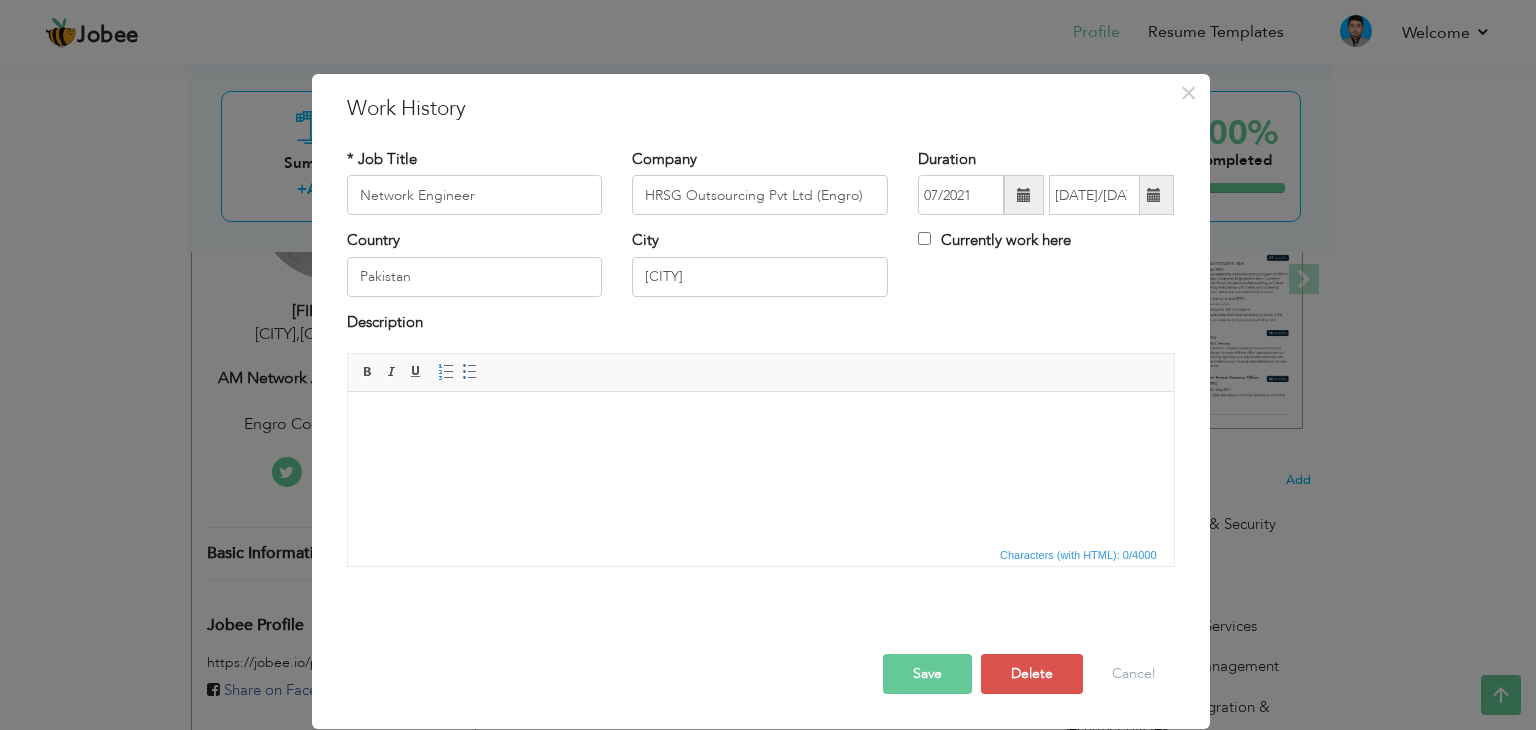 click on "Save" at bounding box center (927, 674) 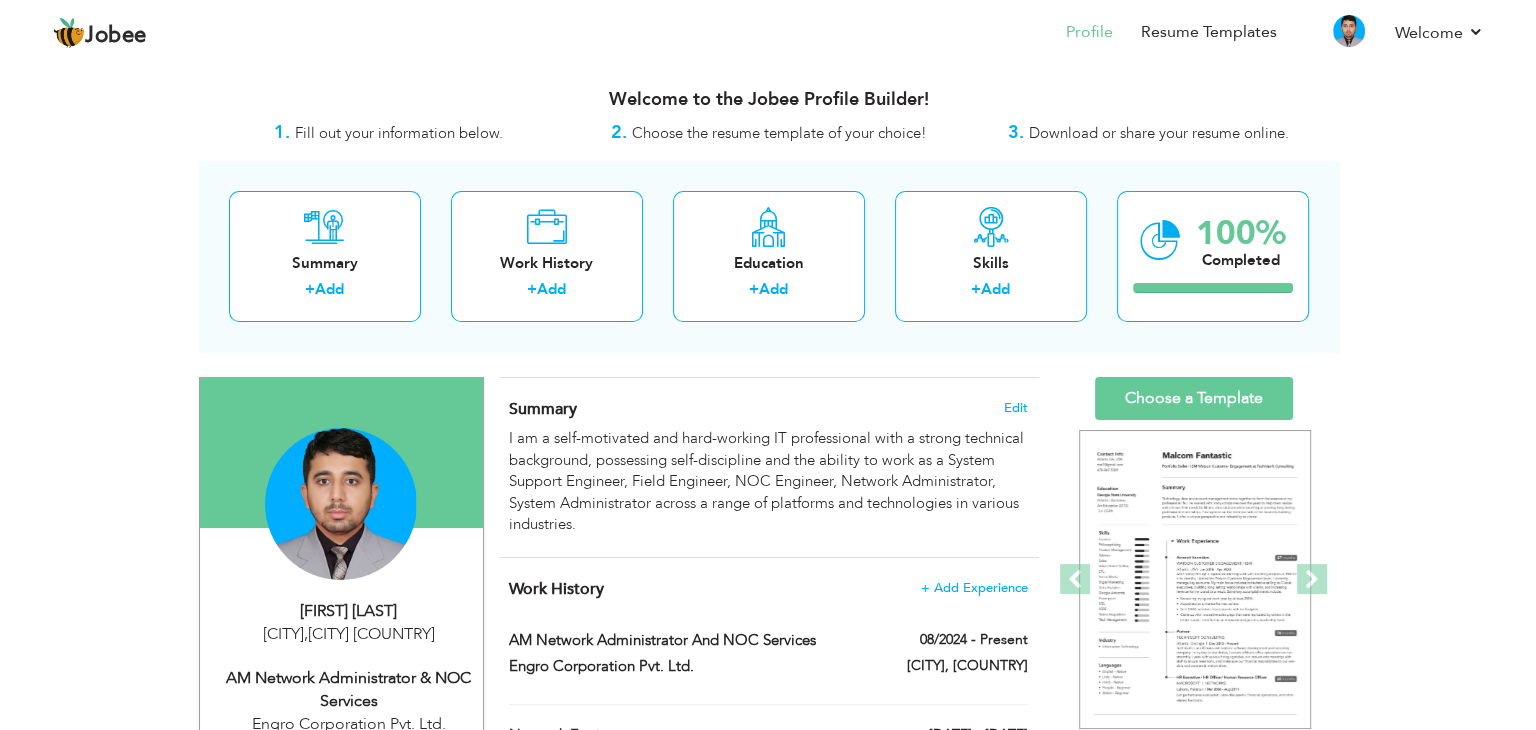 scroll, scrollTop: 300, scrollLeft: 0, axis: vertical 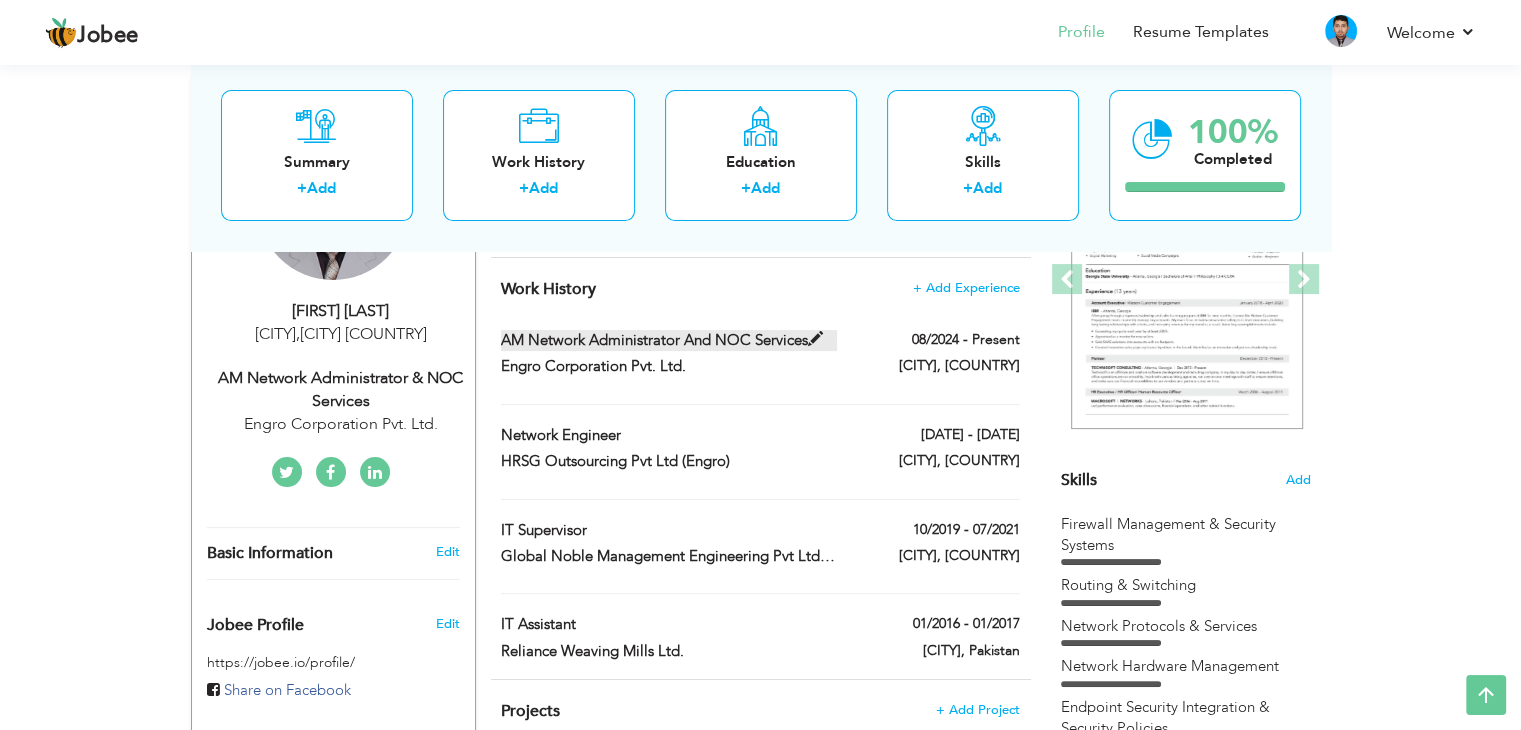 click at bounding box center [815, 339] 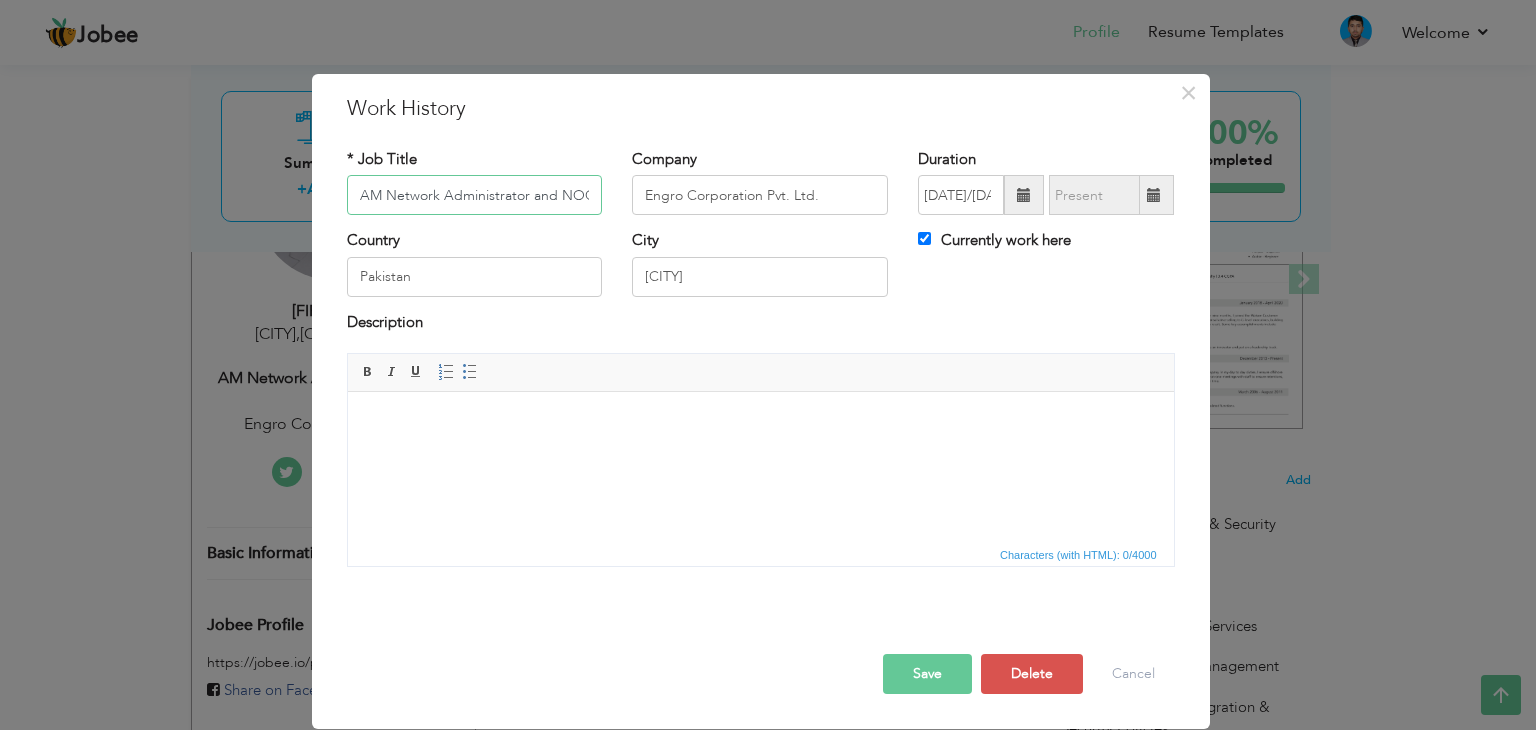 scroll, scrollTop: 0, scrollLeft: 54, axis: horizontal 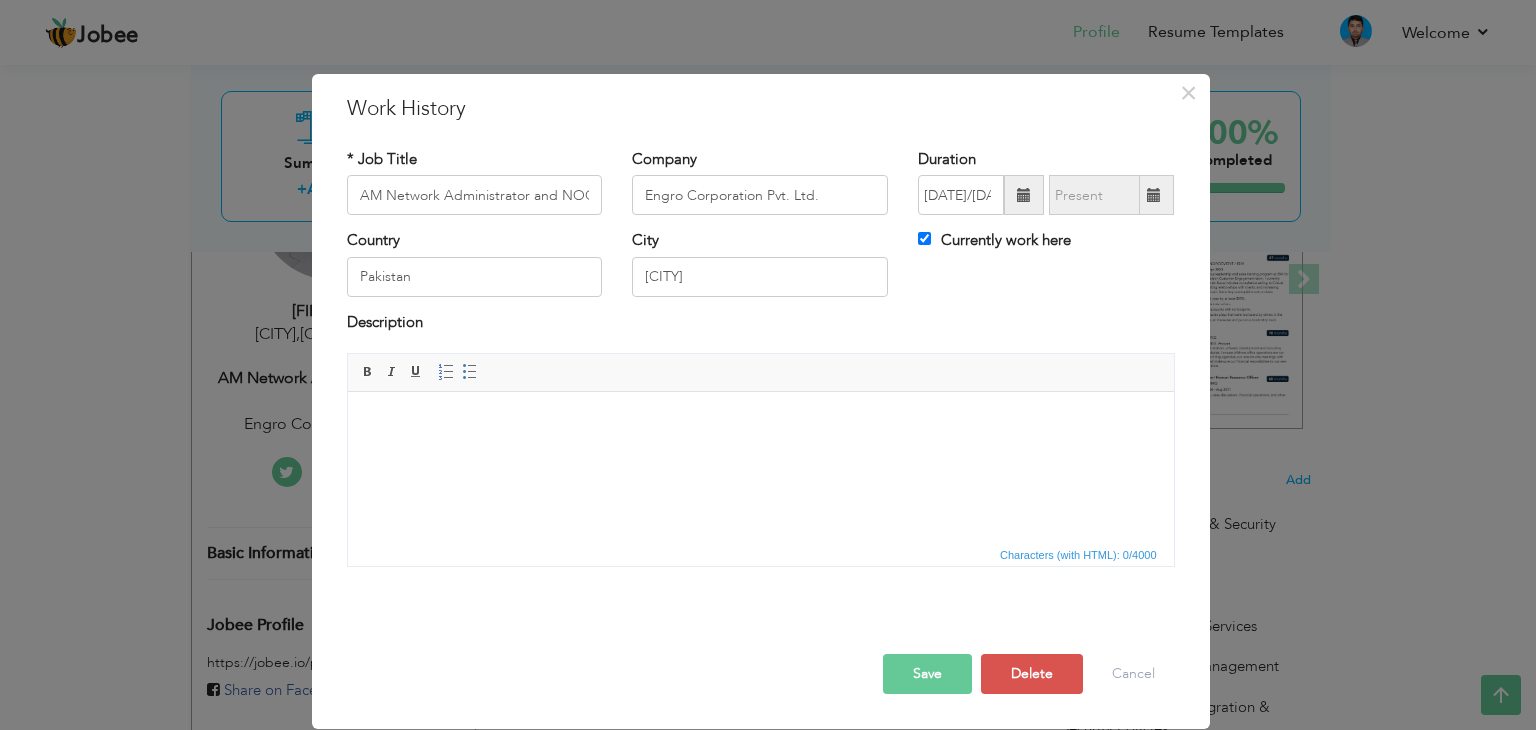 click at bounding box center [760, 422] 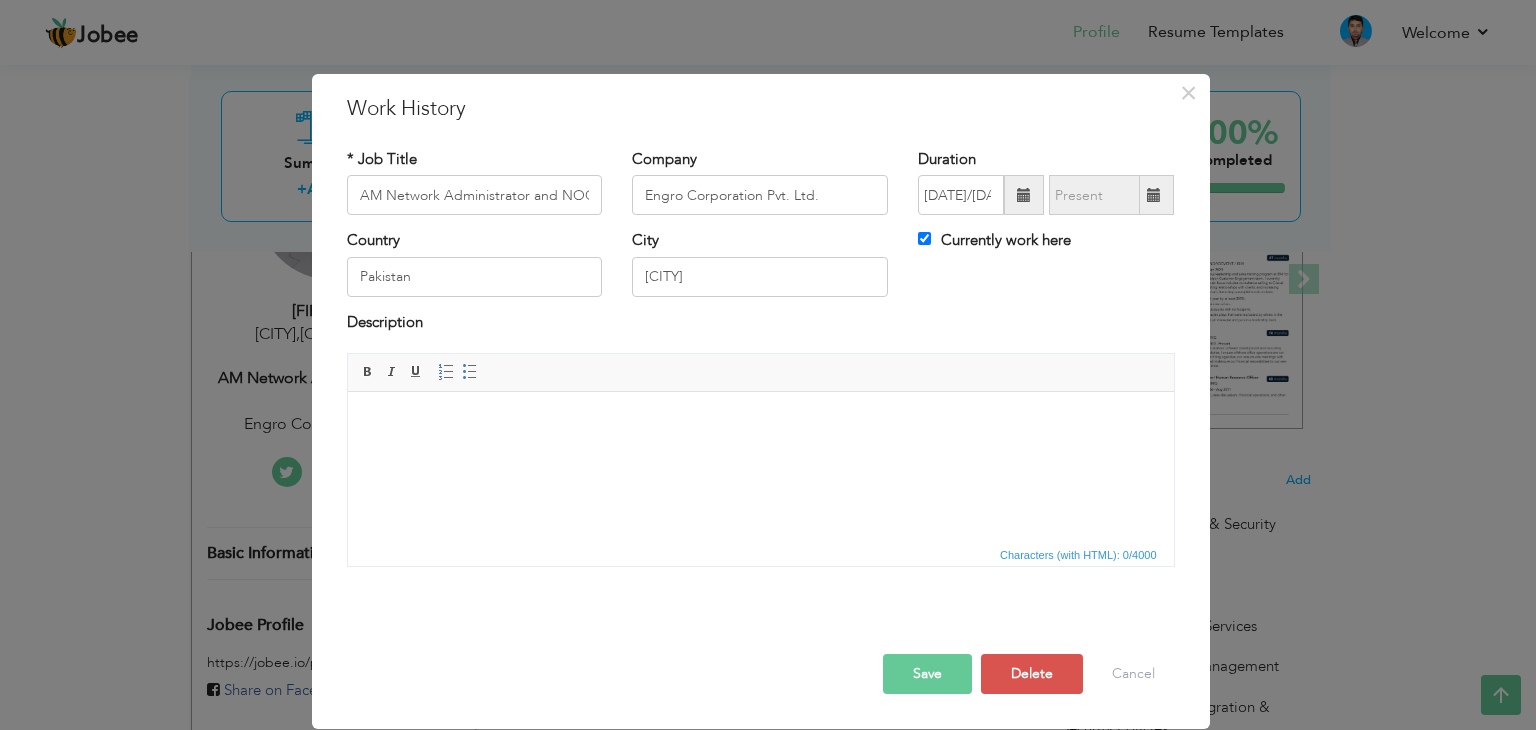 click at bounding box center [760, 422] 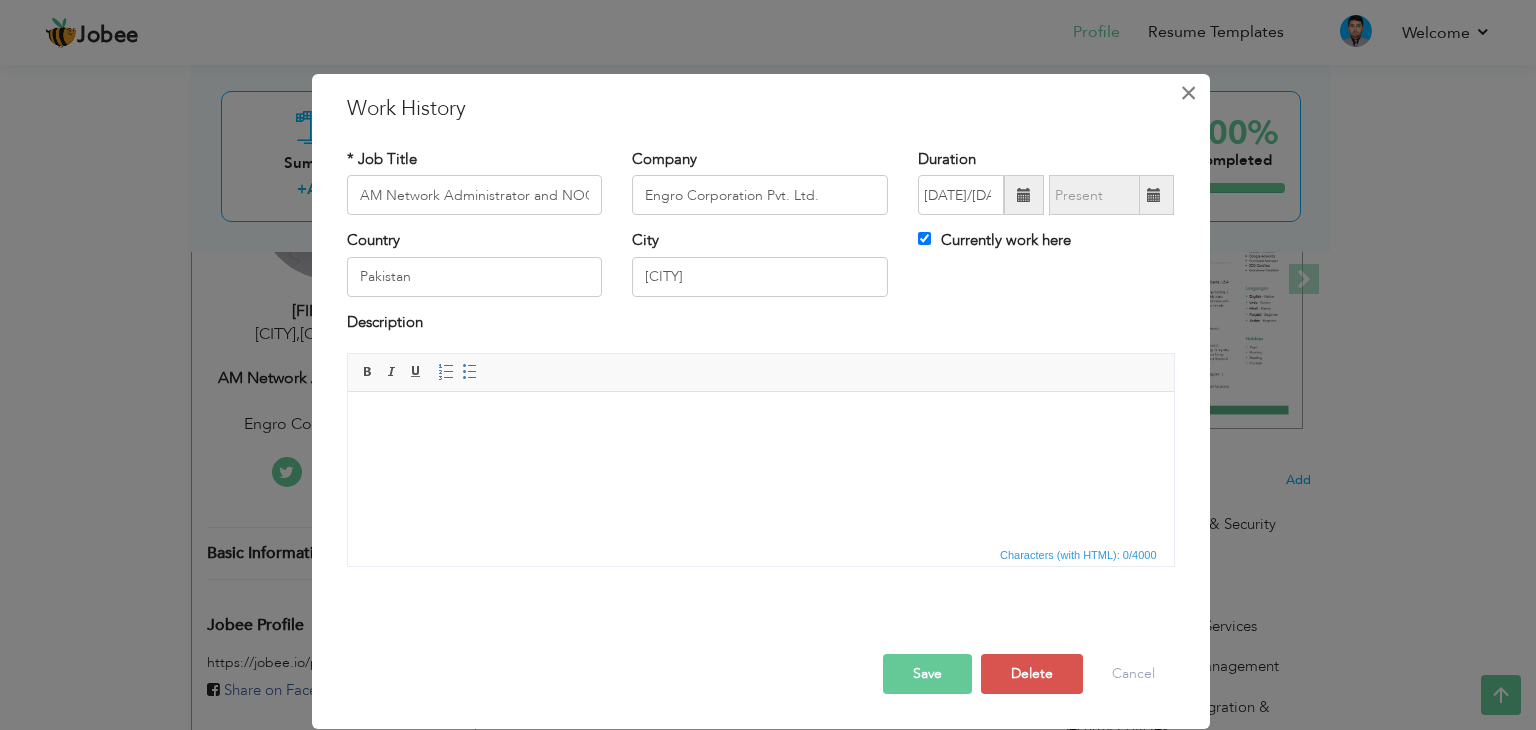 click on "×" at bounding box center (1188, 93) 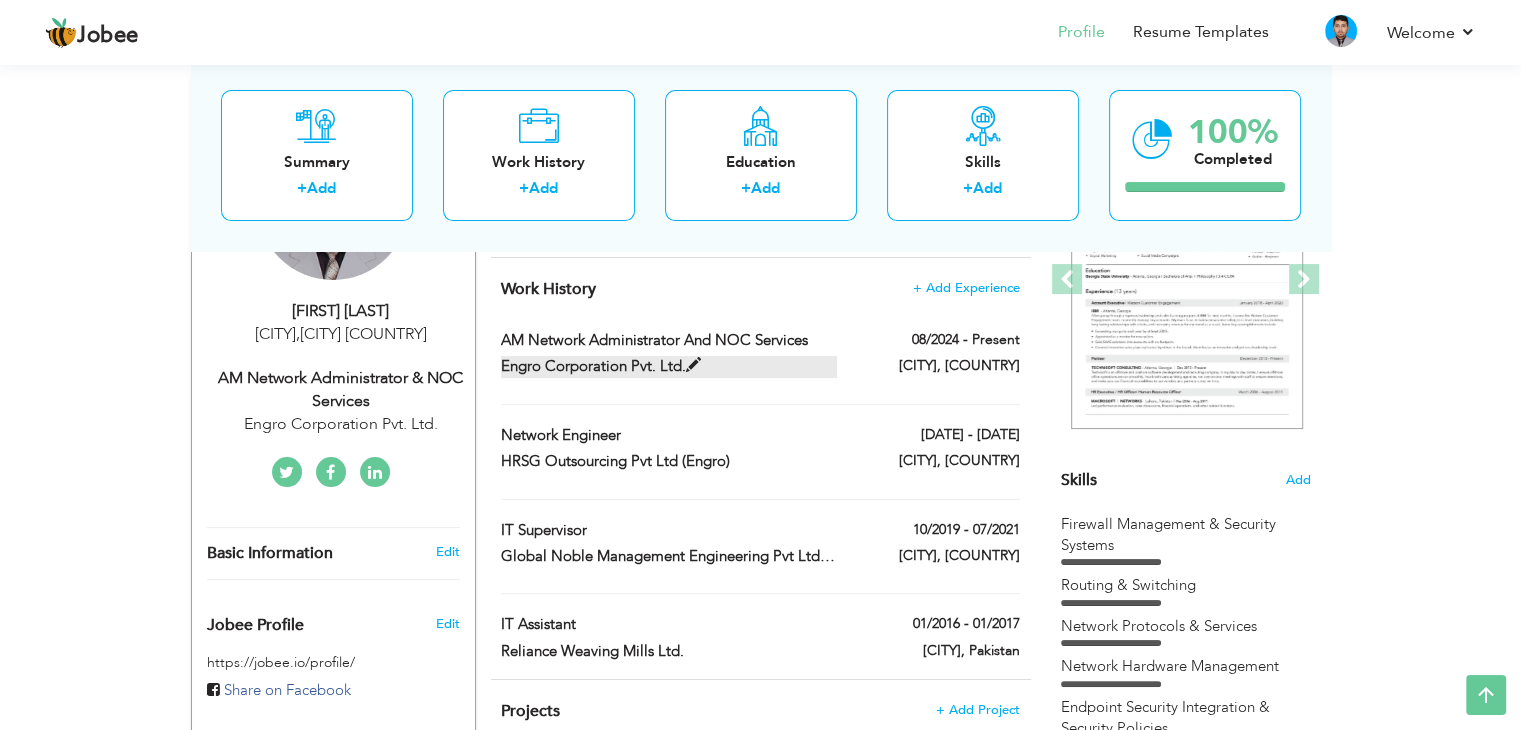 click at bounding box center [693, 365] 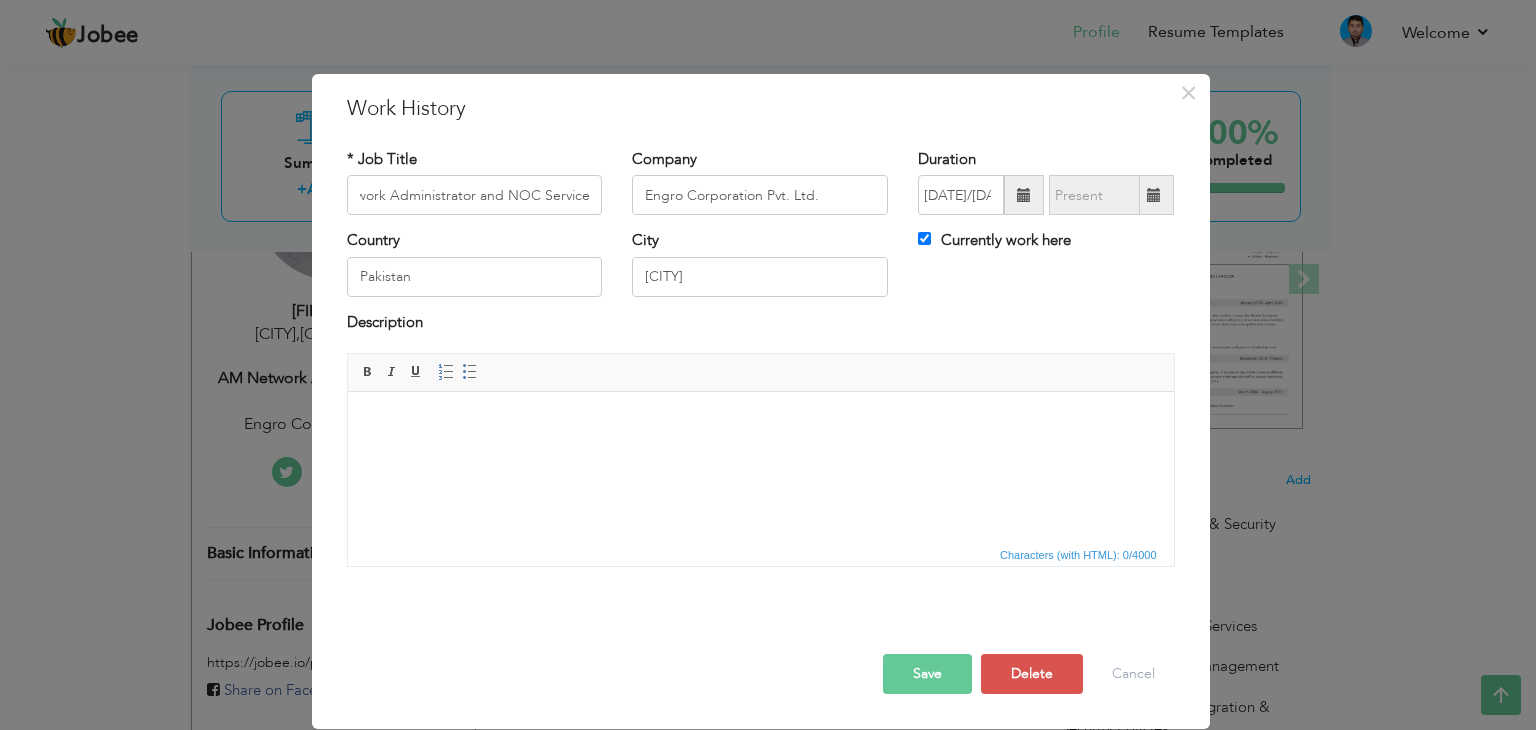 scroll, scrollTop: 0, scrollLeft: 0, axis: both 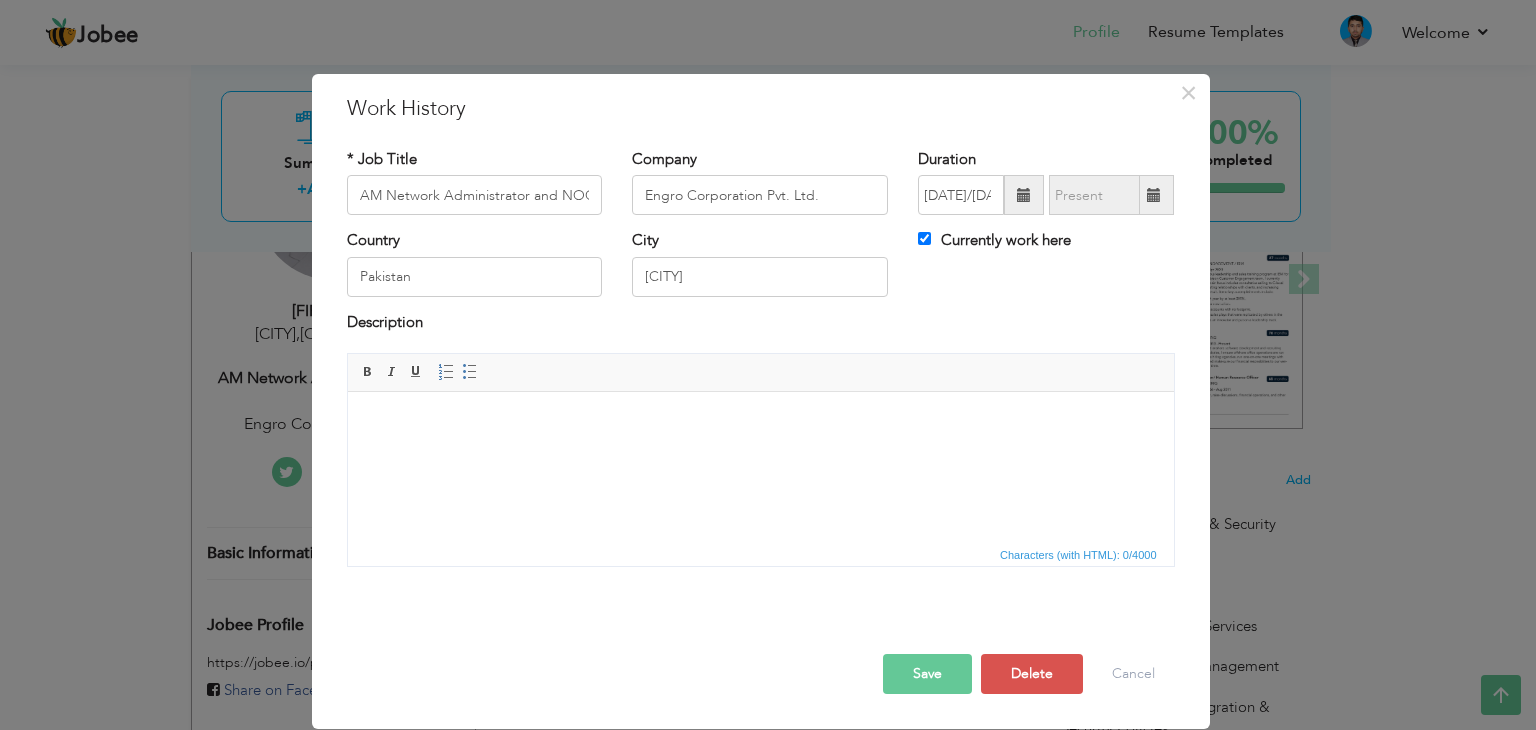 click at bounding box center (760, 422) 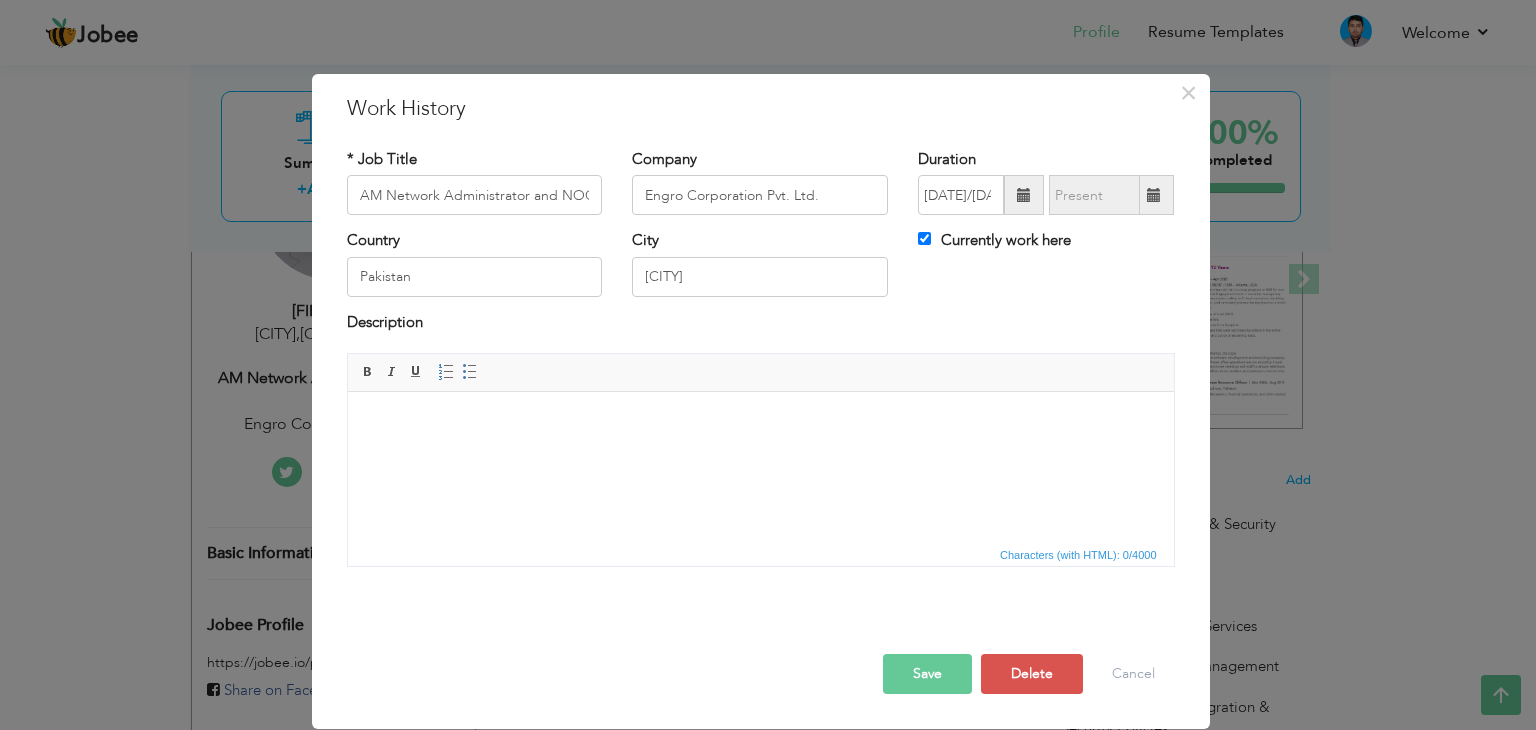 click at bounding box center (760, 422) 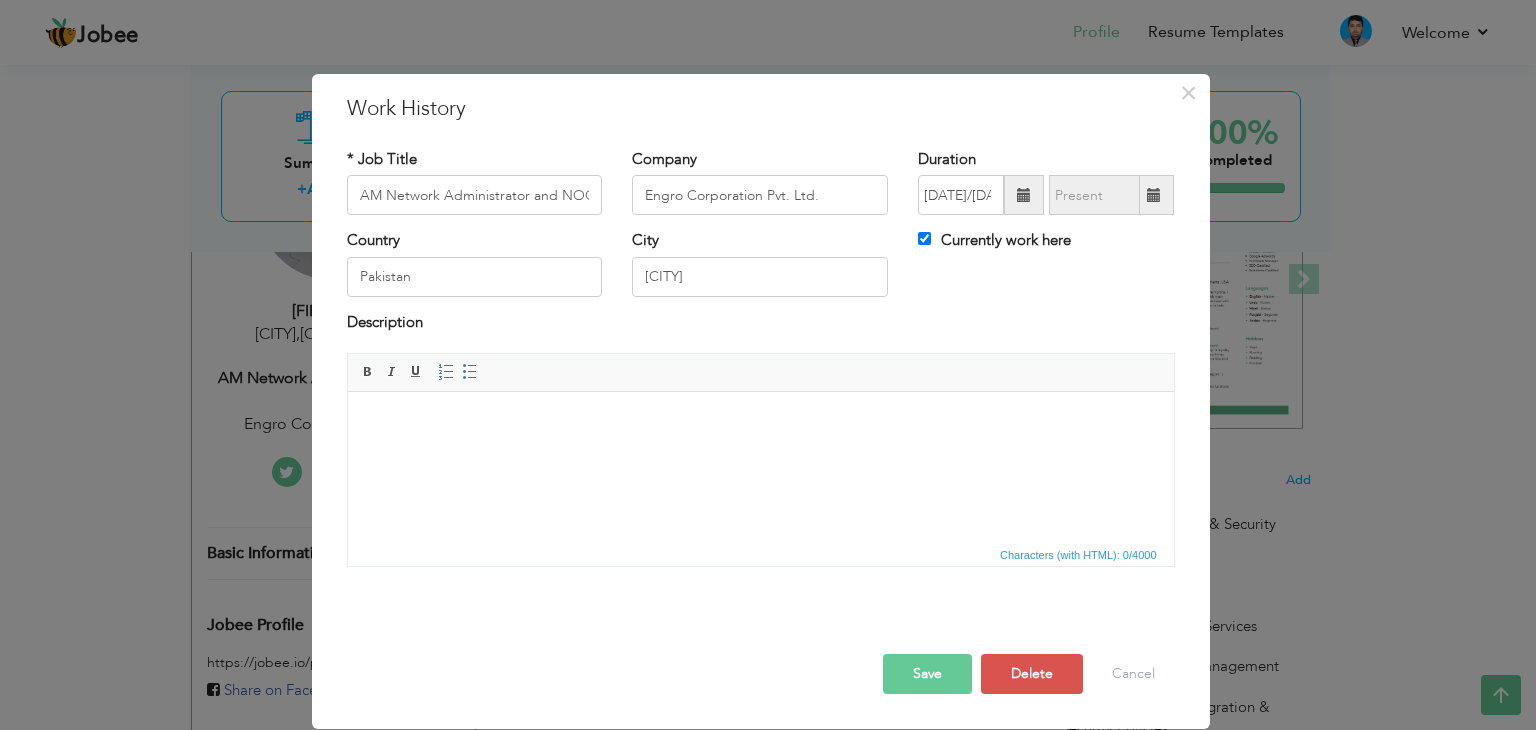click at bounding box center (760, 422) 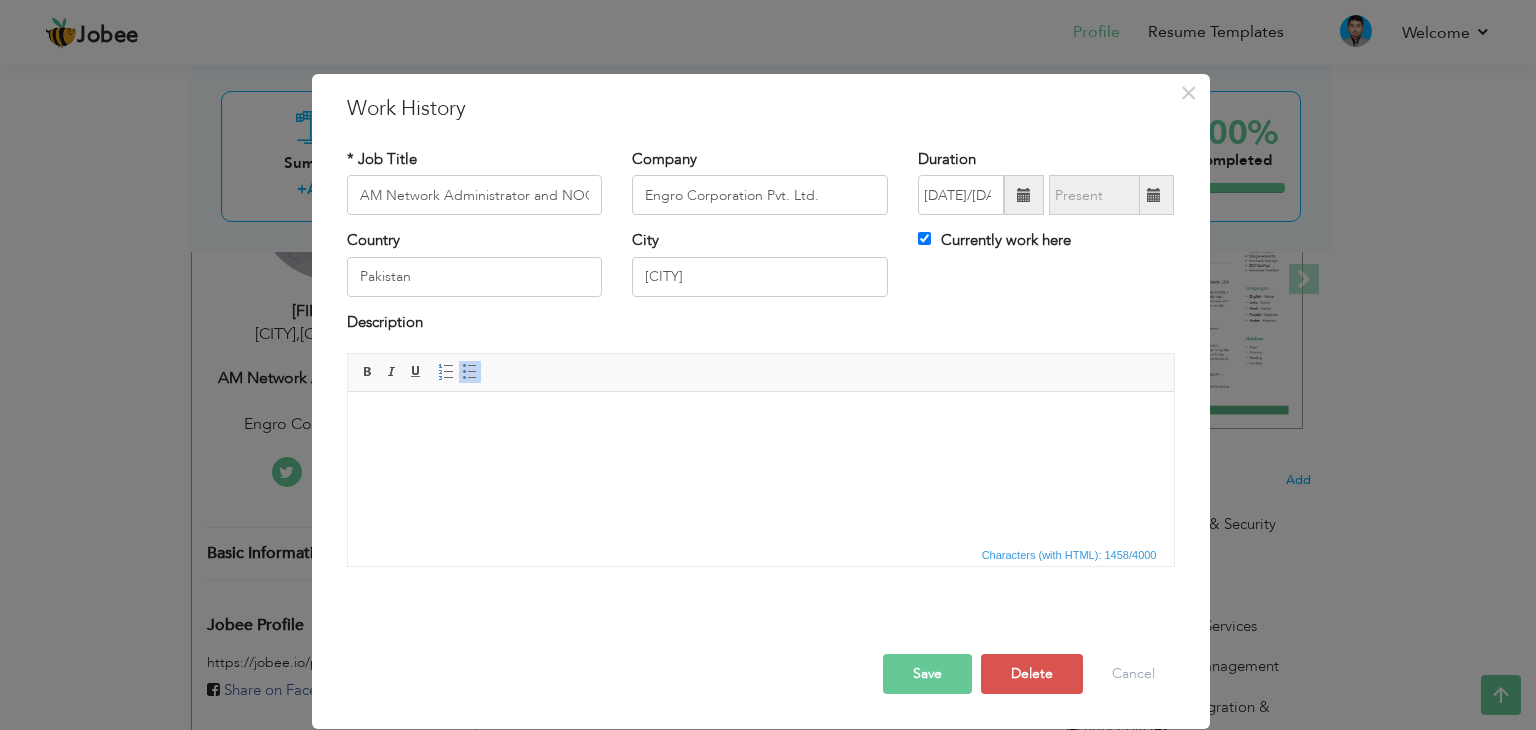 scroll, scrollTop: 194, scrollLeft: 0, axis: vertical 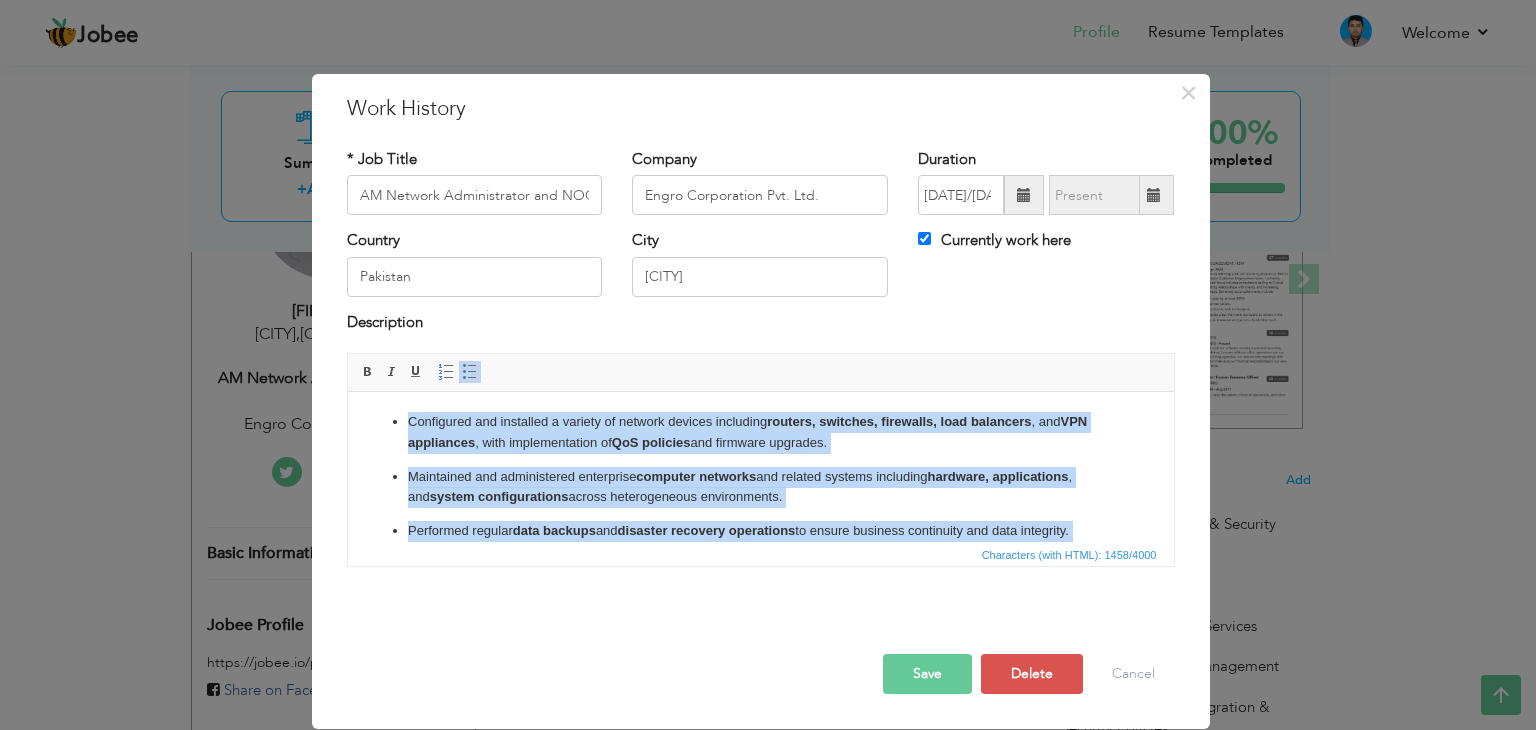 drag, startPoint x: 523, startPoint y: 531, endPoint x: 403, endPoint y: 422, distance: 162.11415 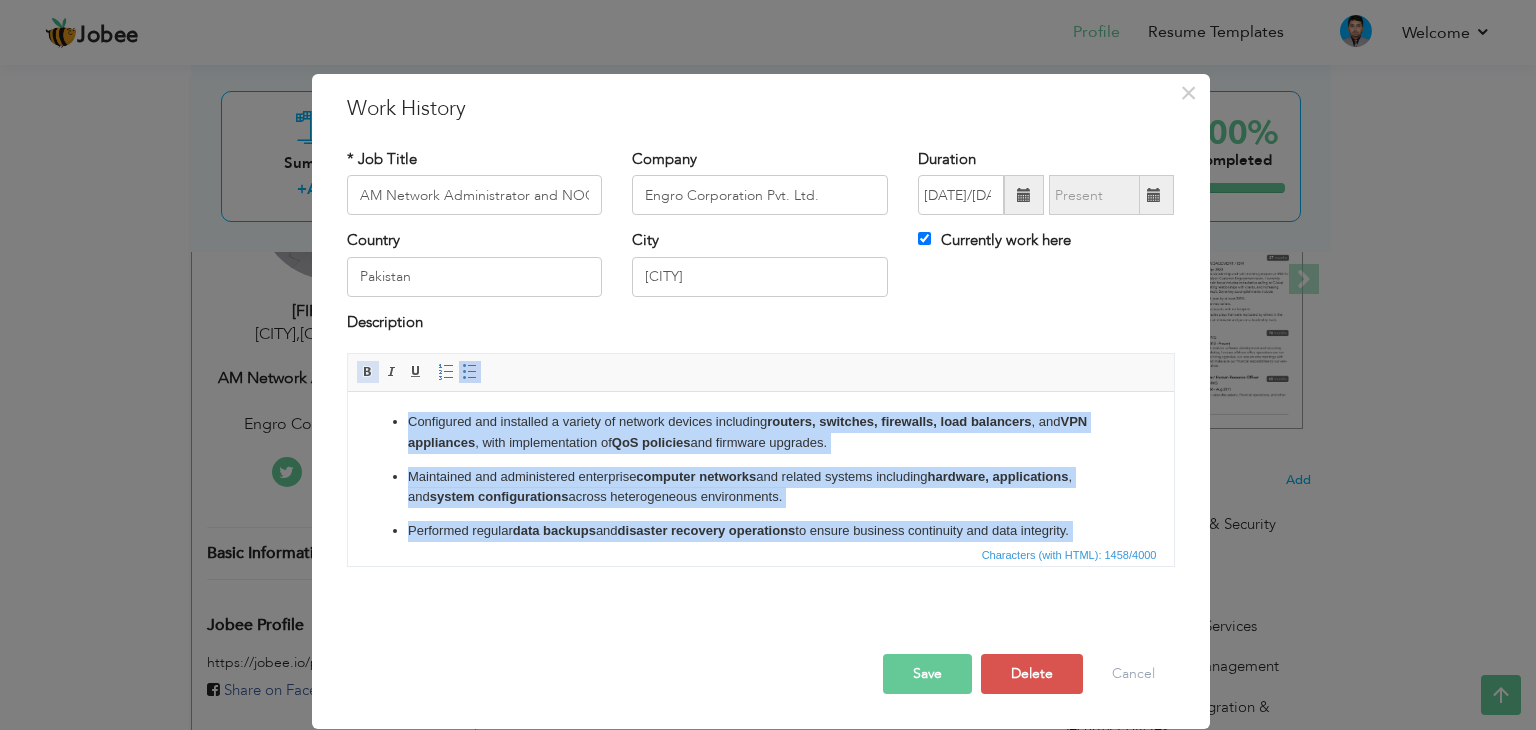 click at bounding box center (368, 372) 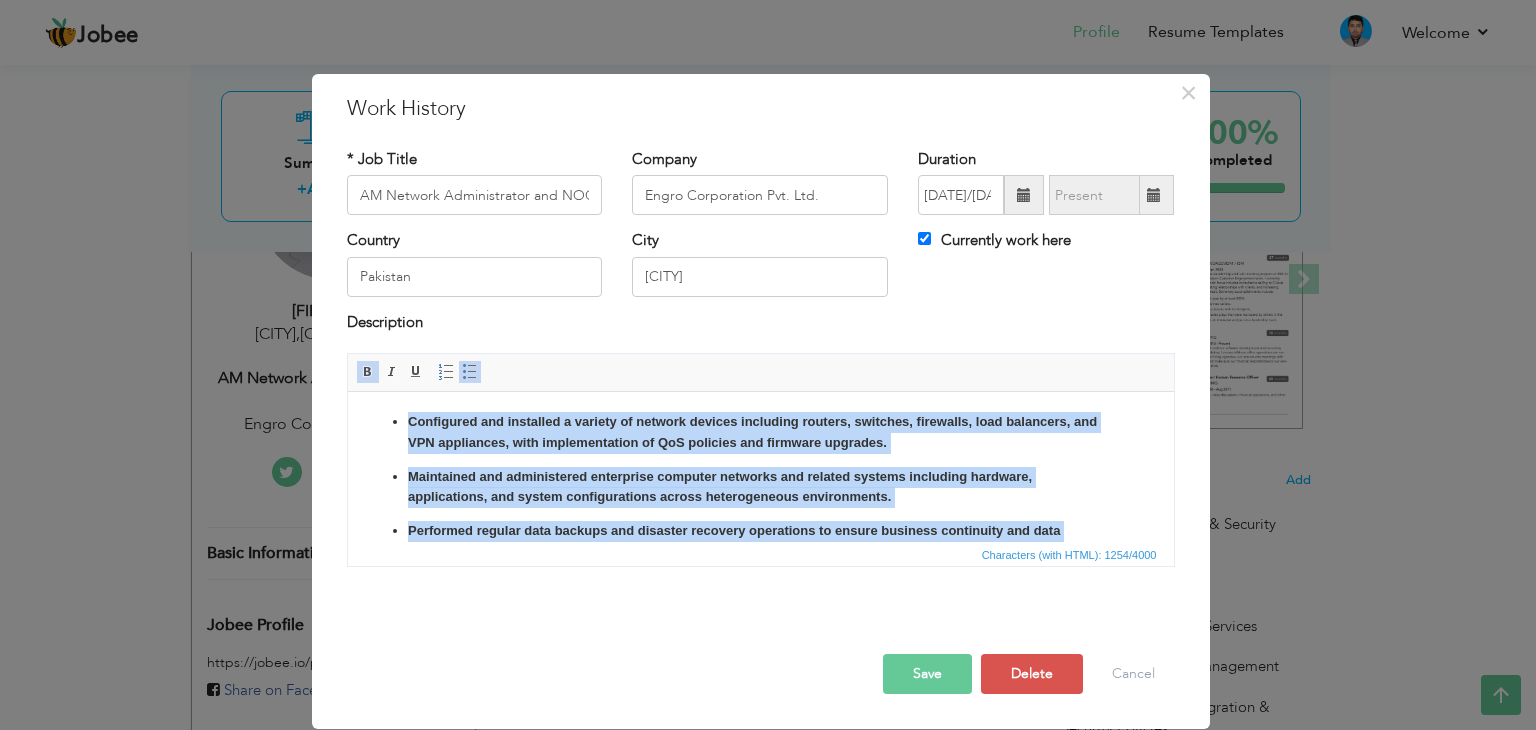 click at bounding box center [368, 372] 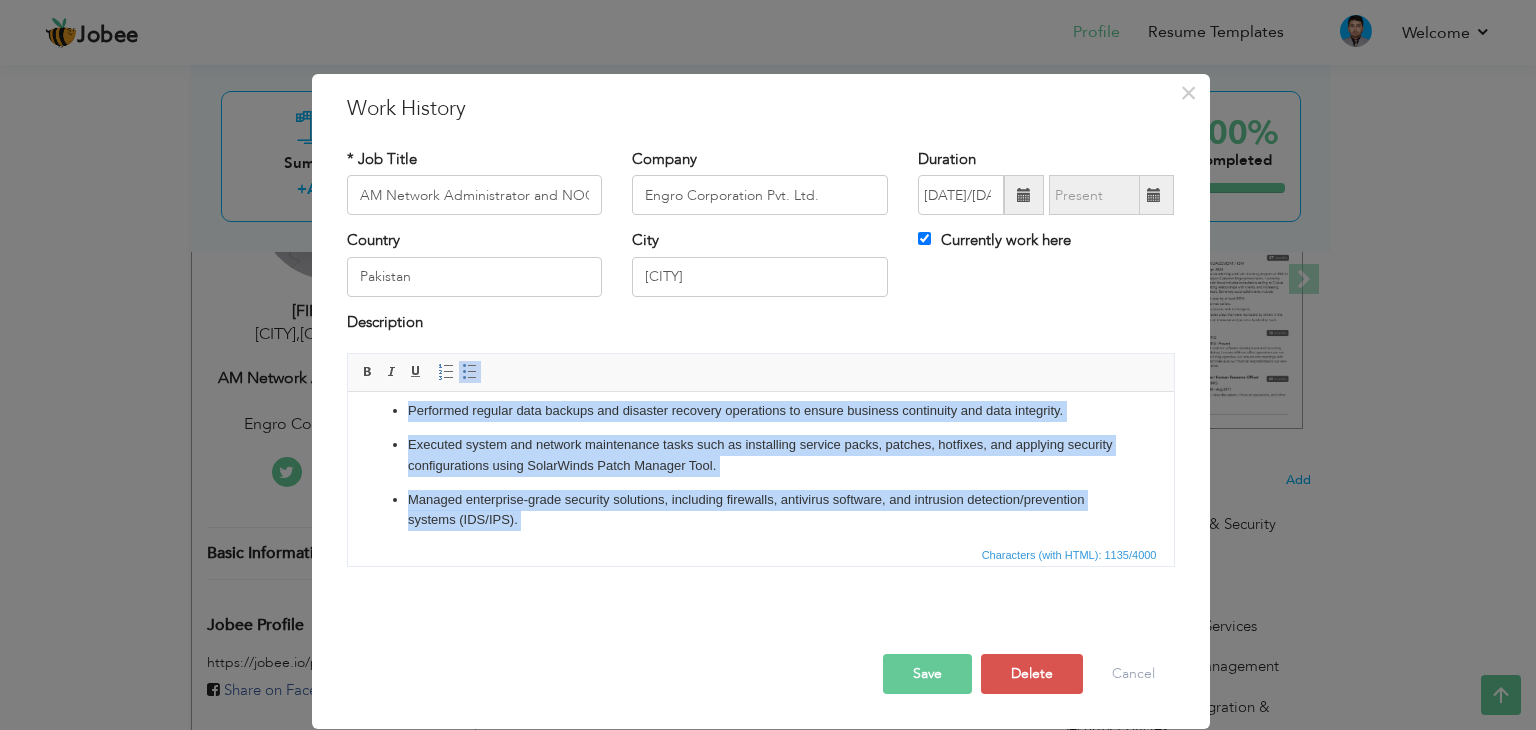 scroll, scrollTop: 0, scrollLeft: 0, axis: both 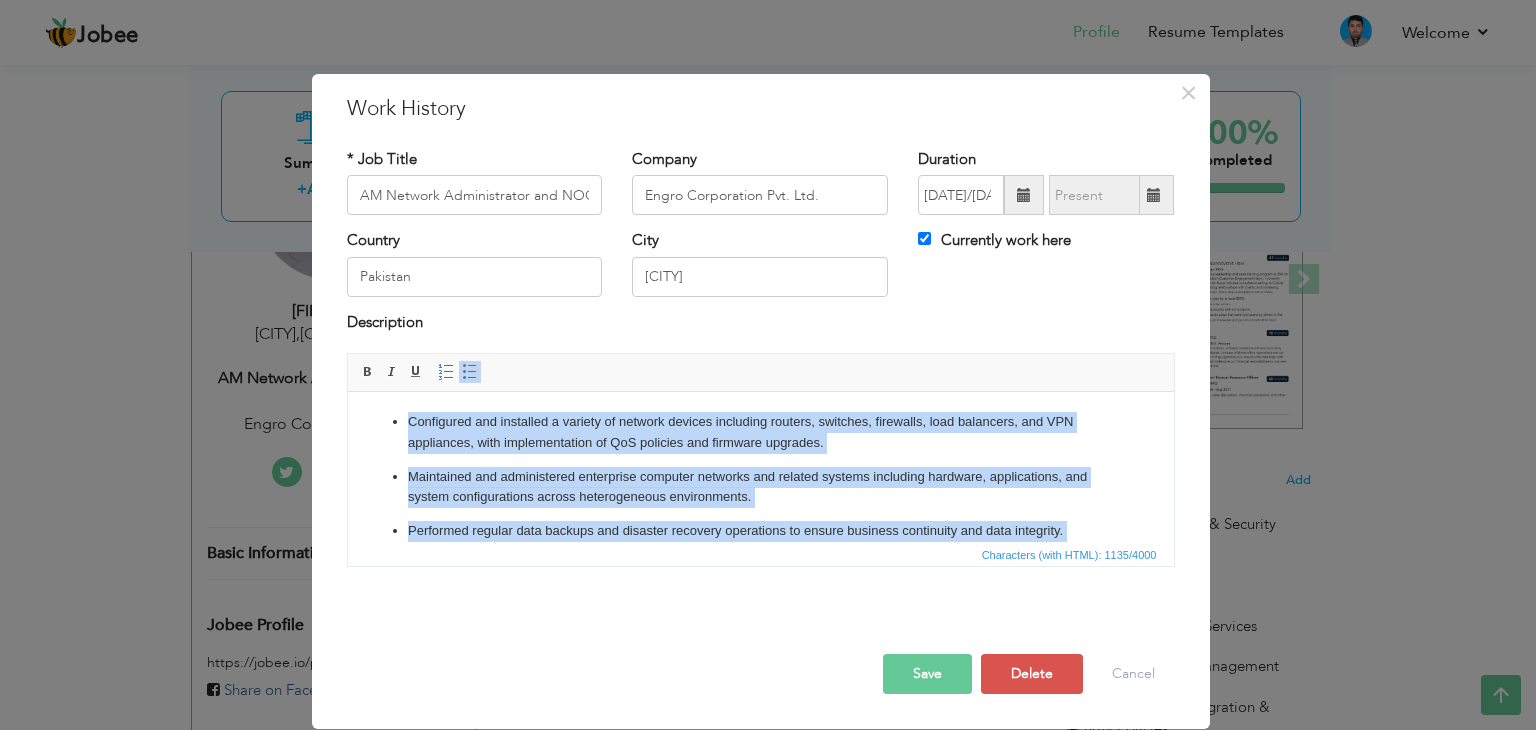 click on "Configured and installed a variety of network devices including routers, switches, firewalls, load balancers, and VPN appliances, with implementation of QoS policies and firmware upgrades." at bounding box center (760, 433) 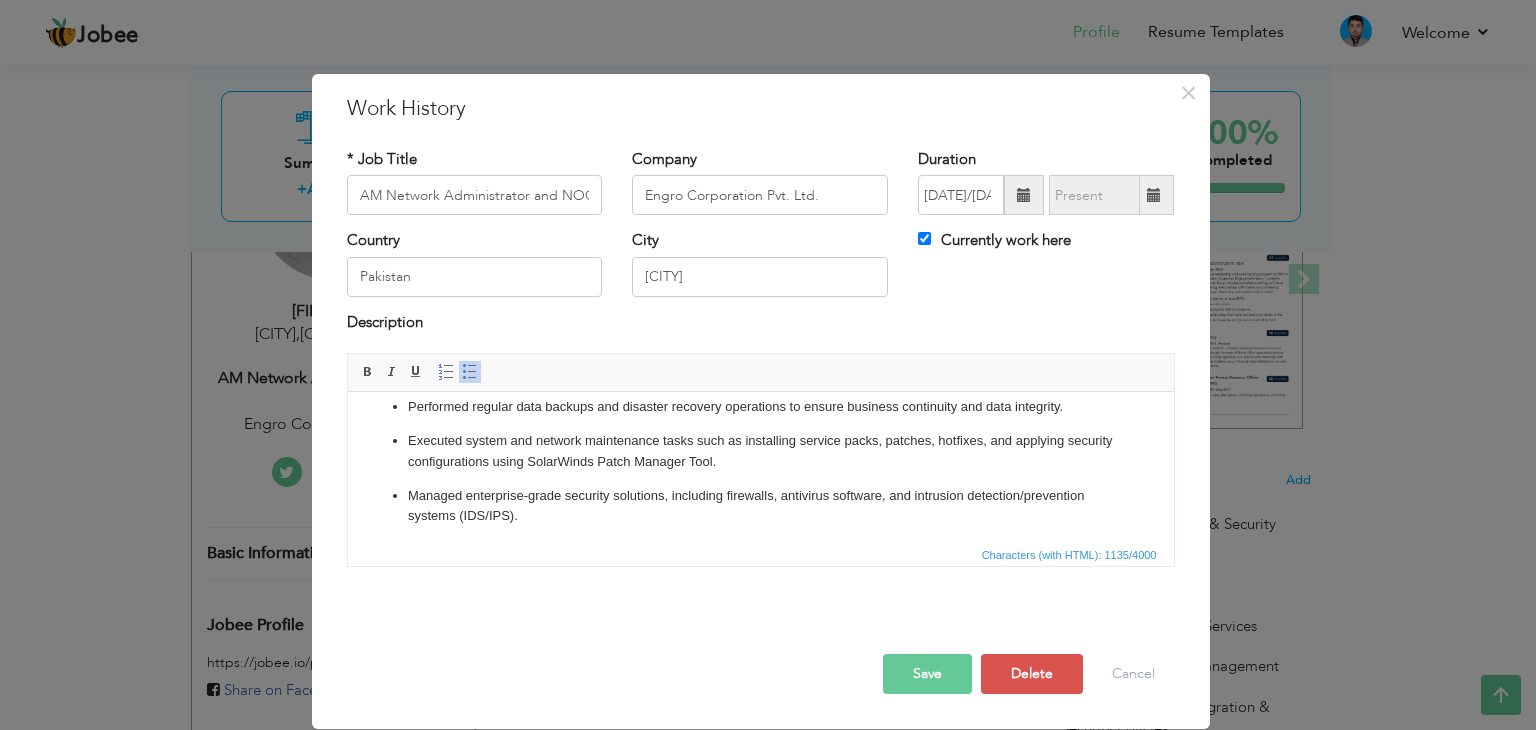 scroll, scrollTop: 217, scrollLeft: 0, axis: vertical 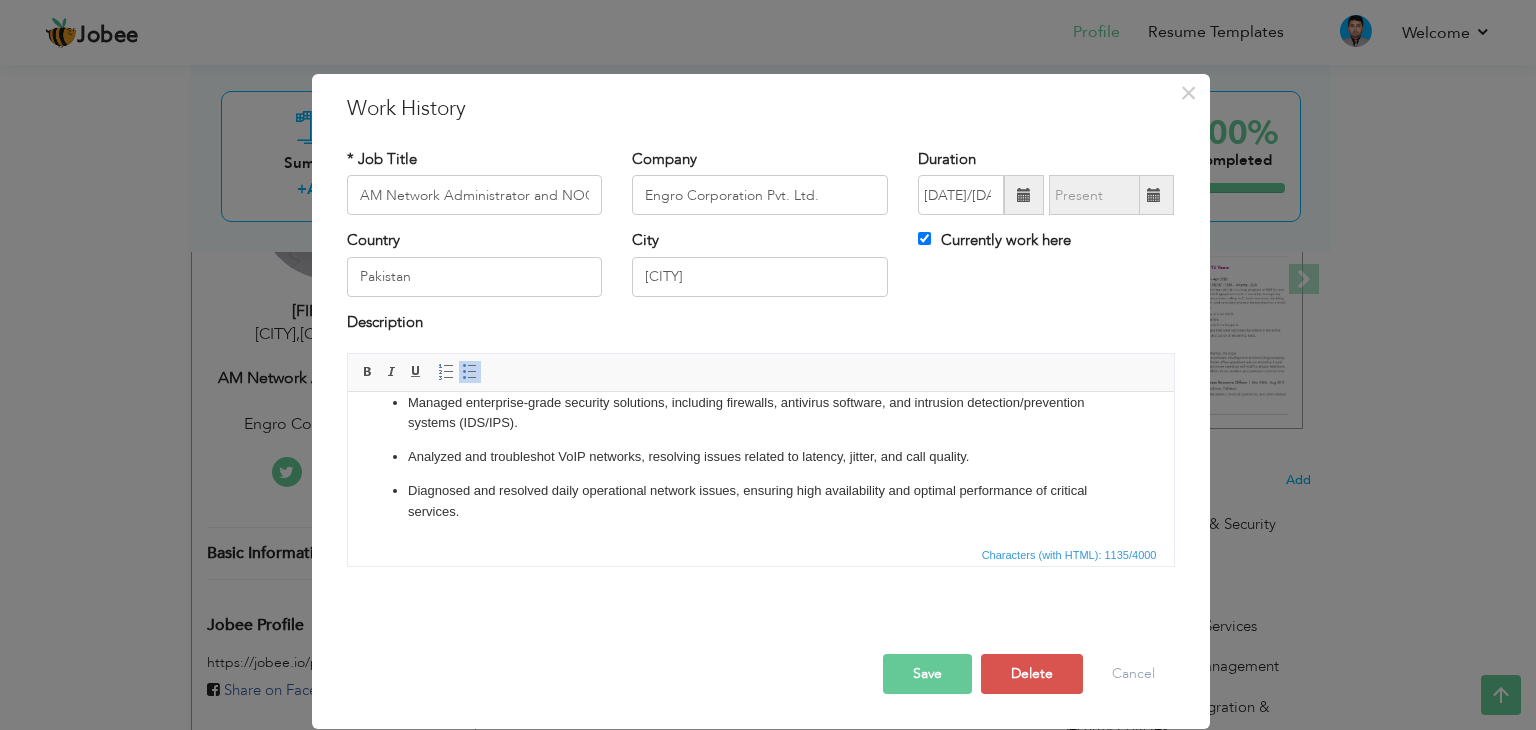 click on "Save" at bounding box center [927, 674] 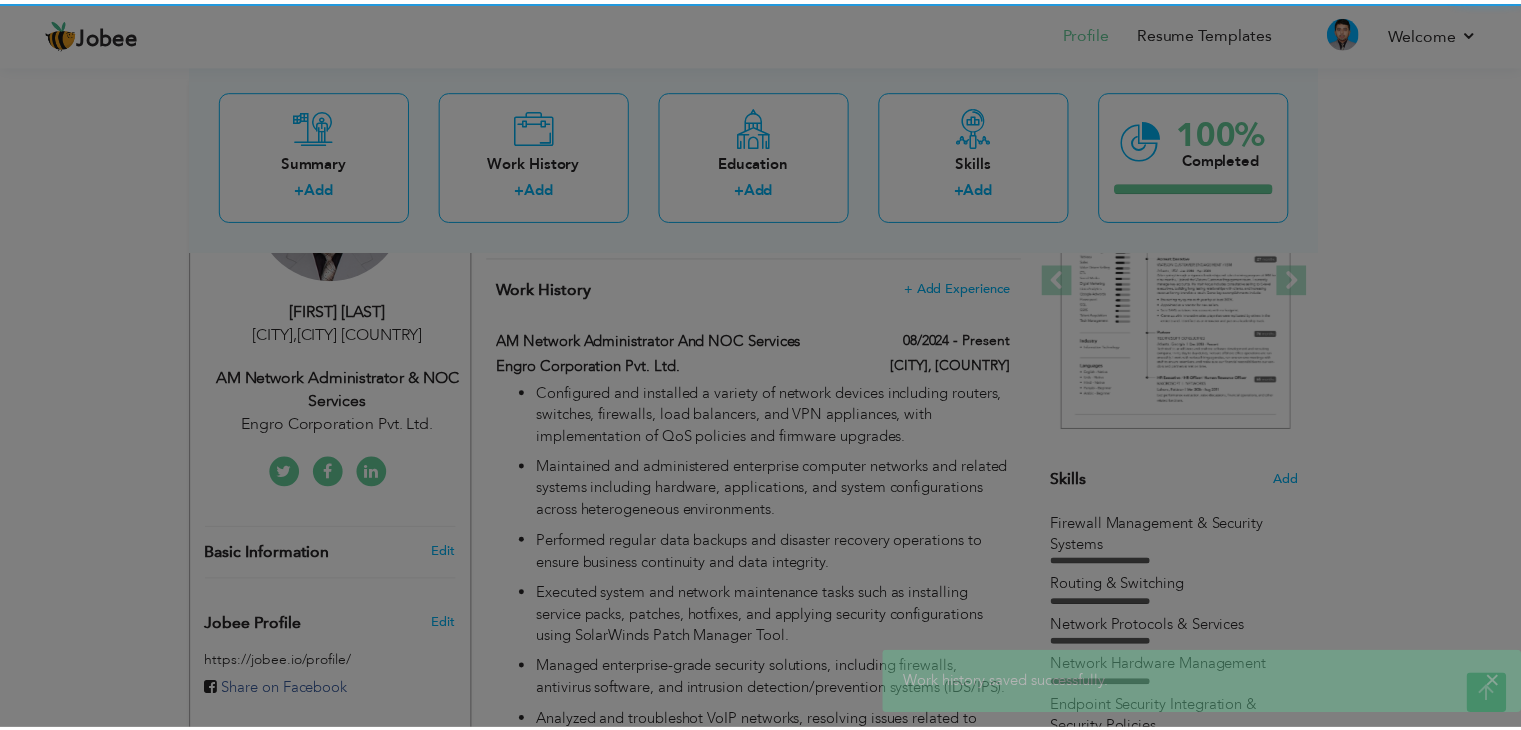 scroll, scrollTop: 0, scrollLeft: 0, axis: both 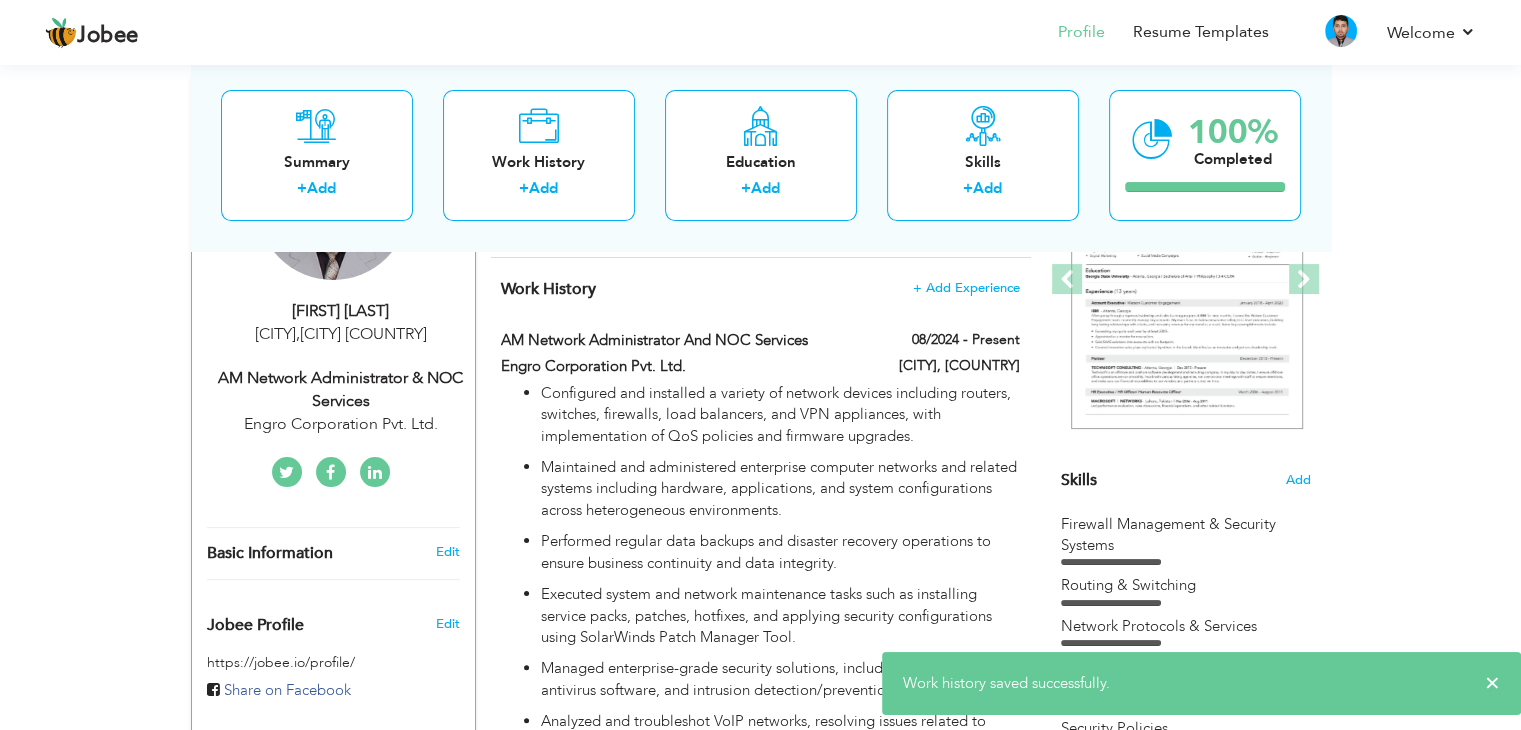 click on "View Resume
Export PDF
Profile
Summary
Public Link
Experience
Education
Awards
Work Histroy
Projects
Certifications
Skills
Preferred Job City" at bounding box center [760, 1902] 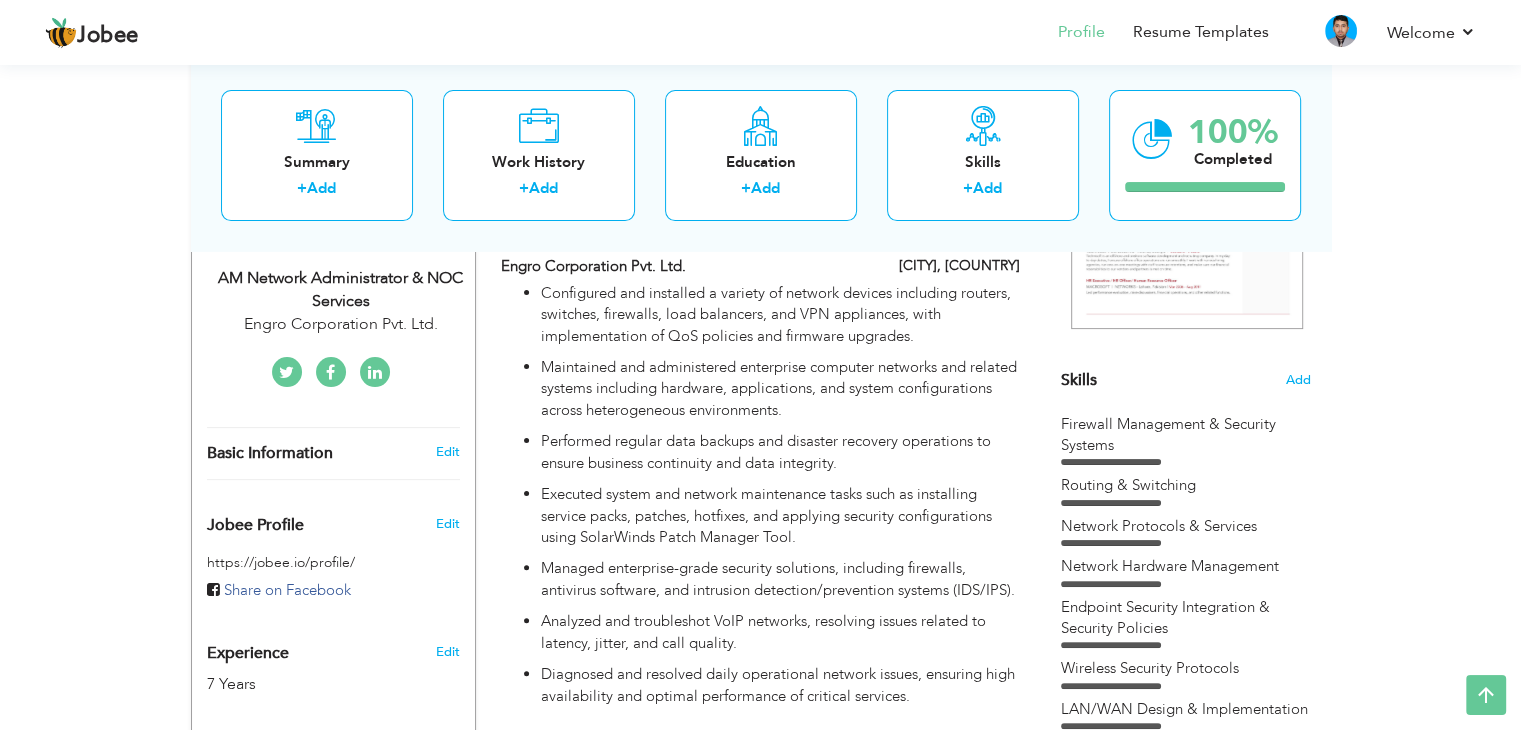 scroll, scrollTop: 300, scrollLeft: 0, axis: vertical 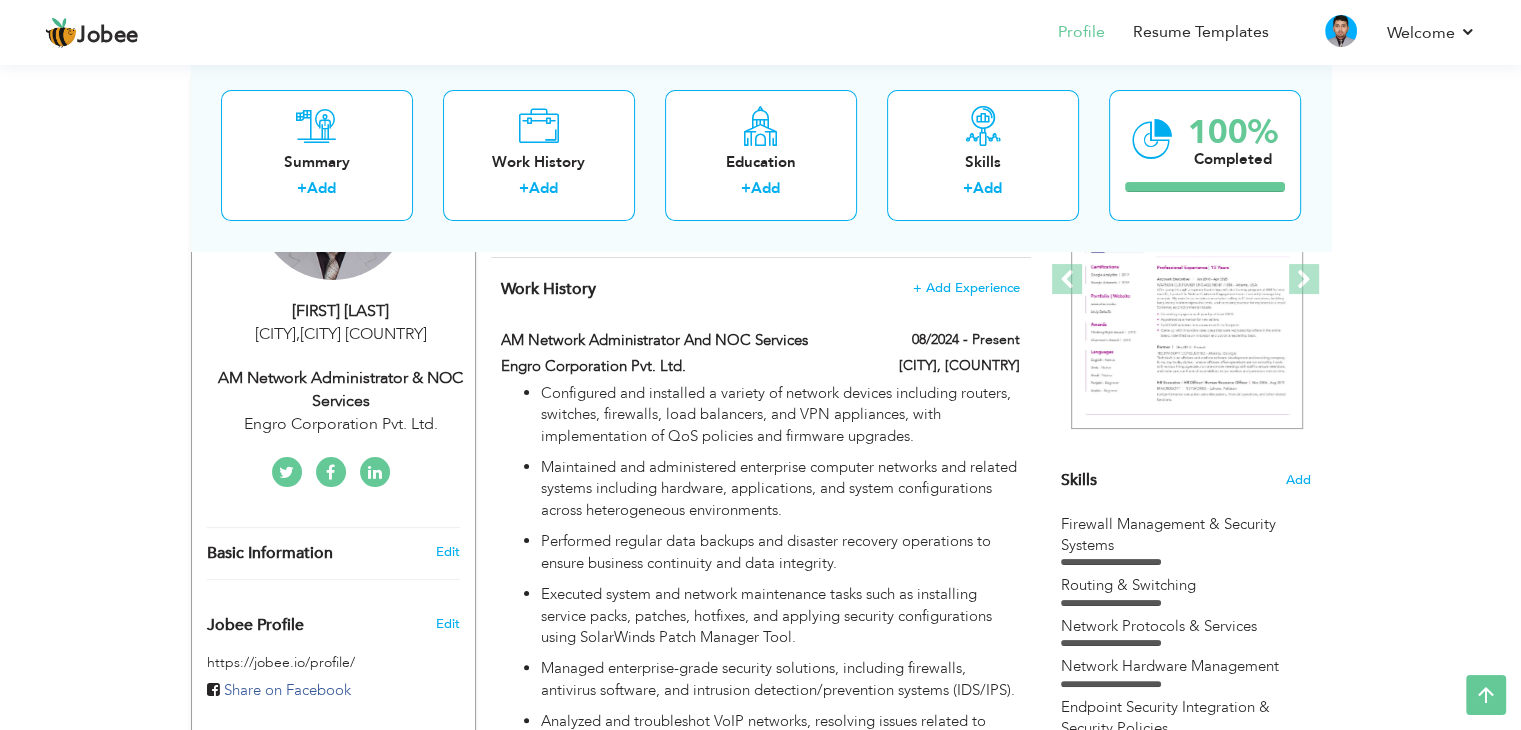 click on "View Resume
Export PDF
Profile
Summary
Public Link
Experience
Education
Awards
Work Histroy
Projects
Certifications
Skills
Preferred Job City" at bounding box center [760, 1902] 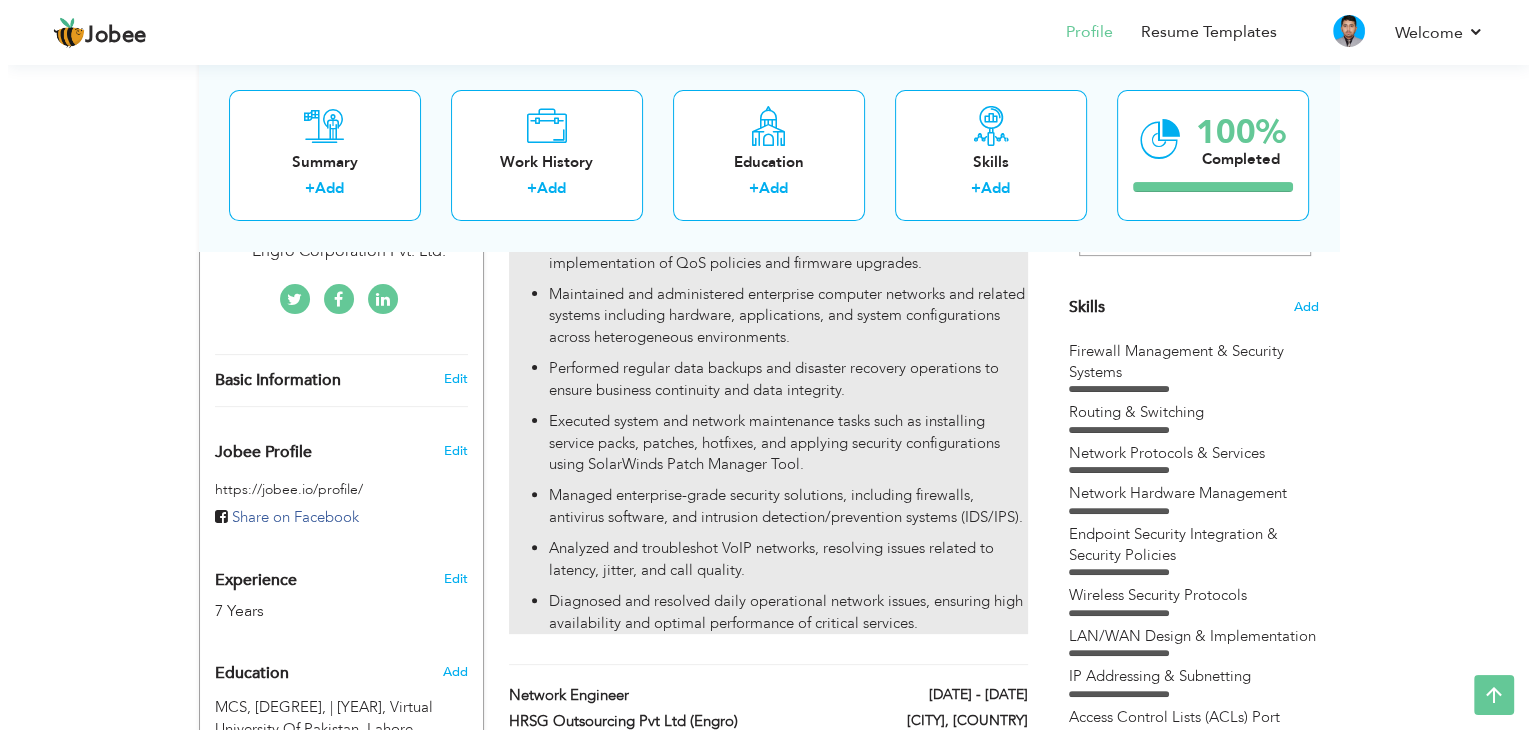 scroll, scrollTop: 200, scrollLeft: 0, axis: vertical 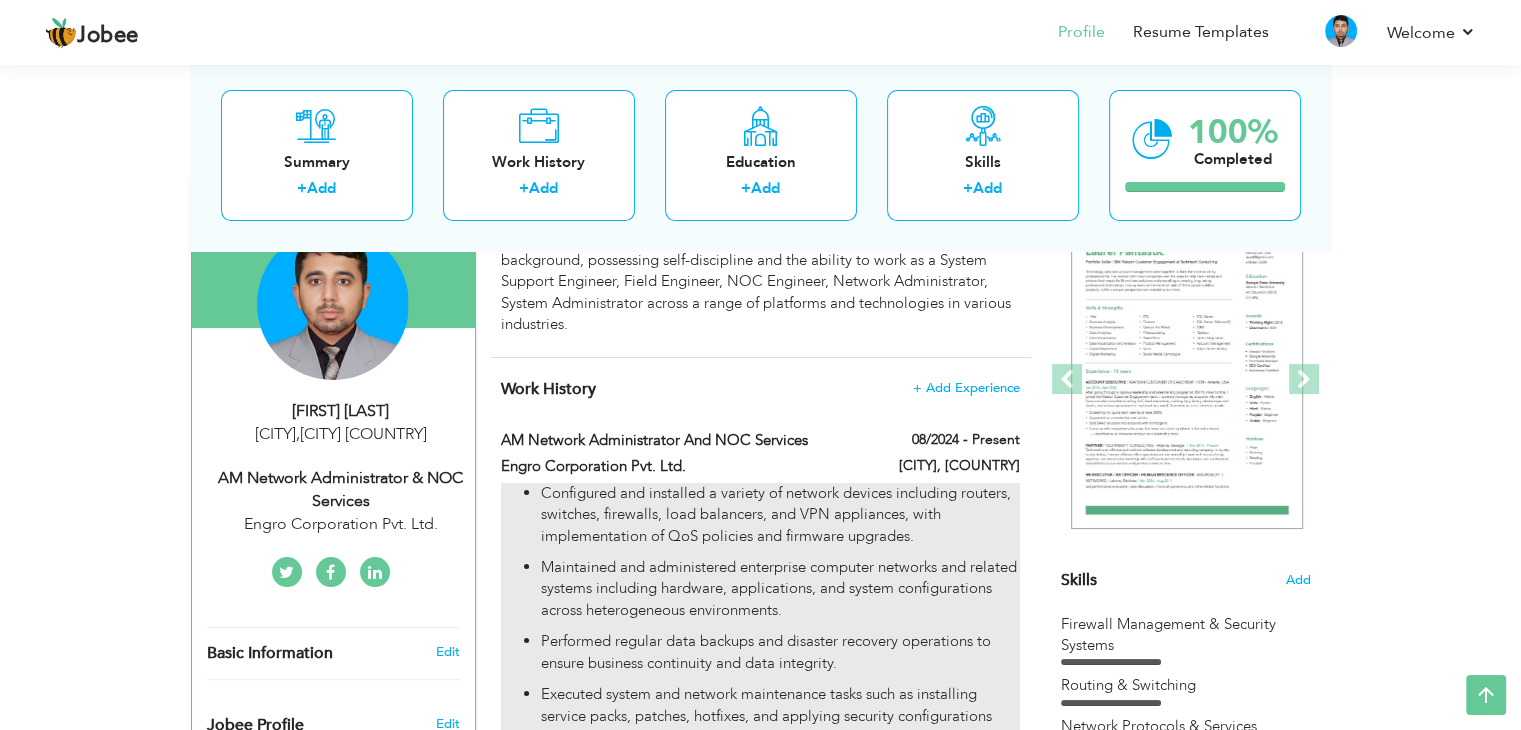 click on "Maintained and administered enterprise computer networks and related systems including hardware, applications, and system configurations across heterogeneous environments." at bounding box center (780, 589) 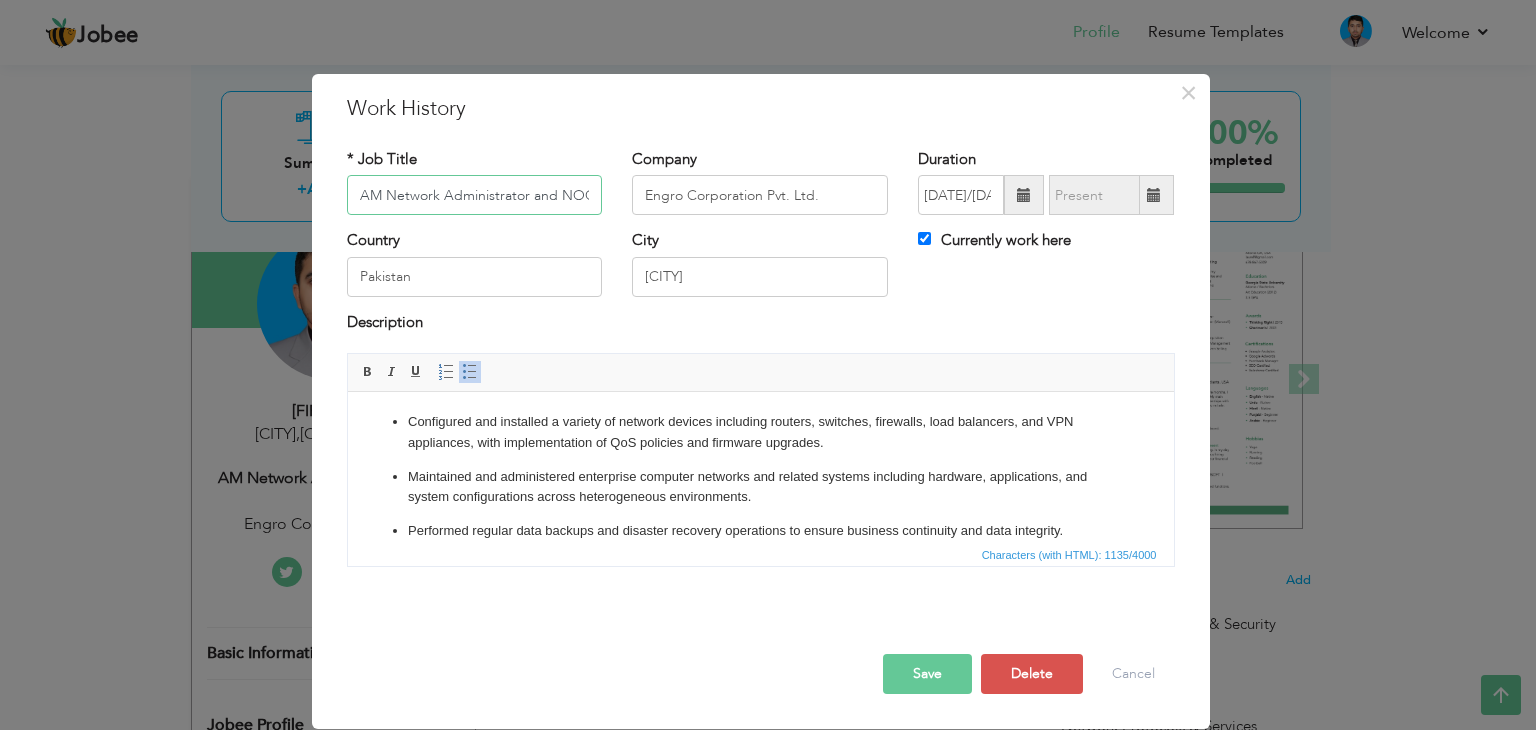 scroll, scrollTop: 0, scrollLeft: 54, axis: horizontal 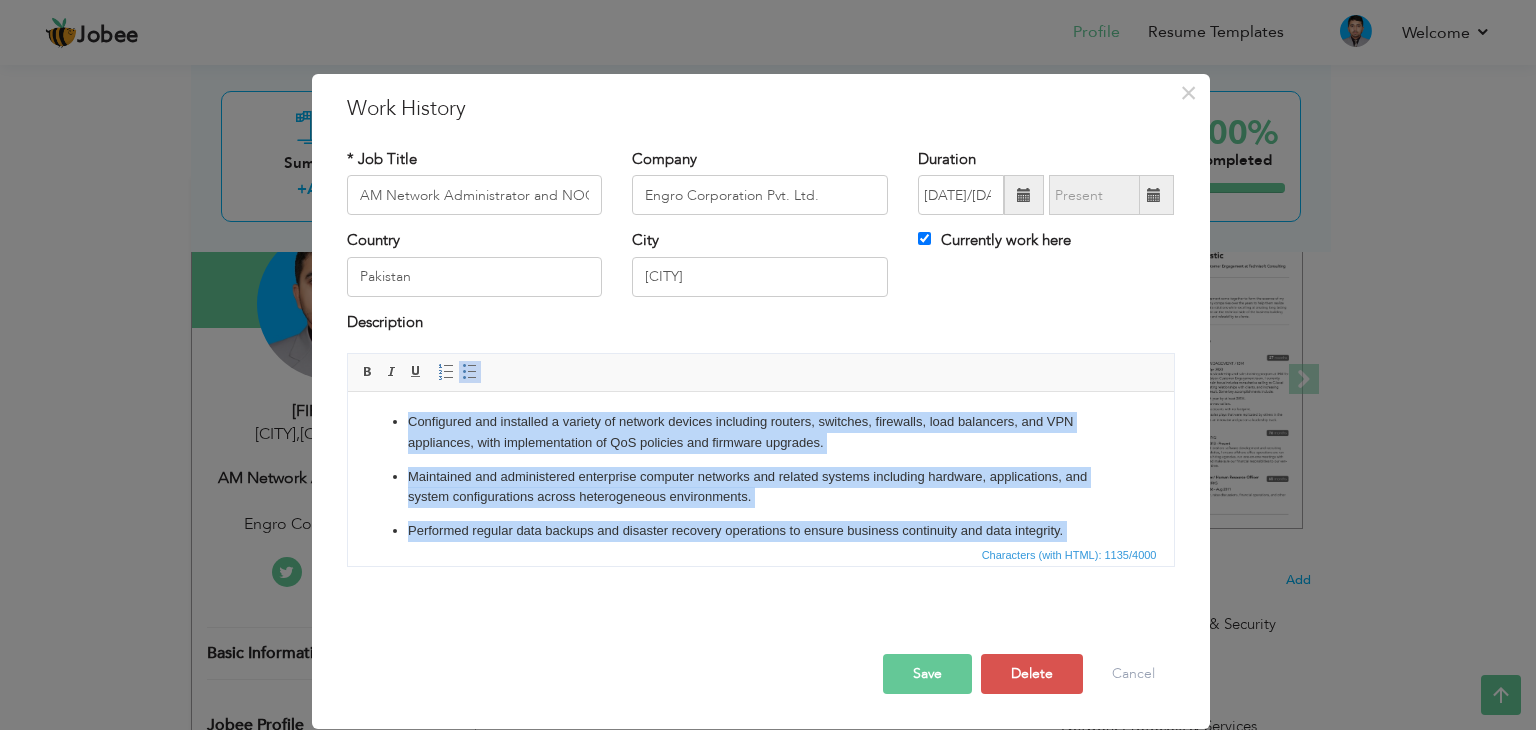 drag, startPoint x: 476, startPoint y: 502, endPoint x: 756, endPoint y: 744, distance: 370.0865 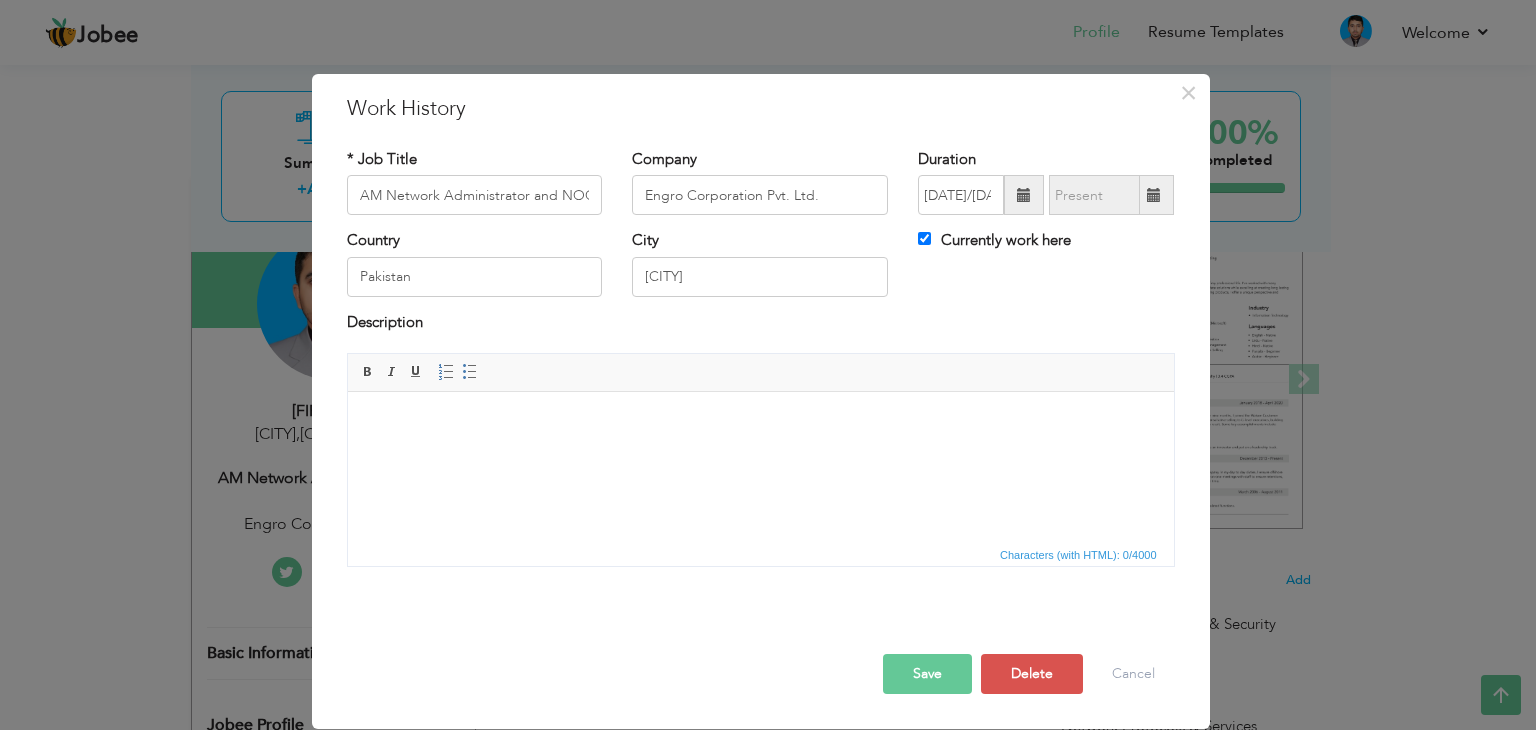 scroll, scrollTop: 384, scrollLeft: 0, axis: vertical 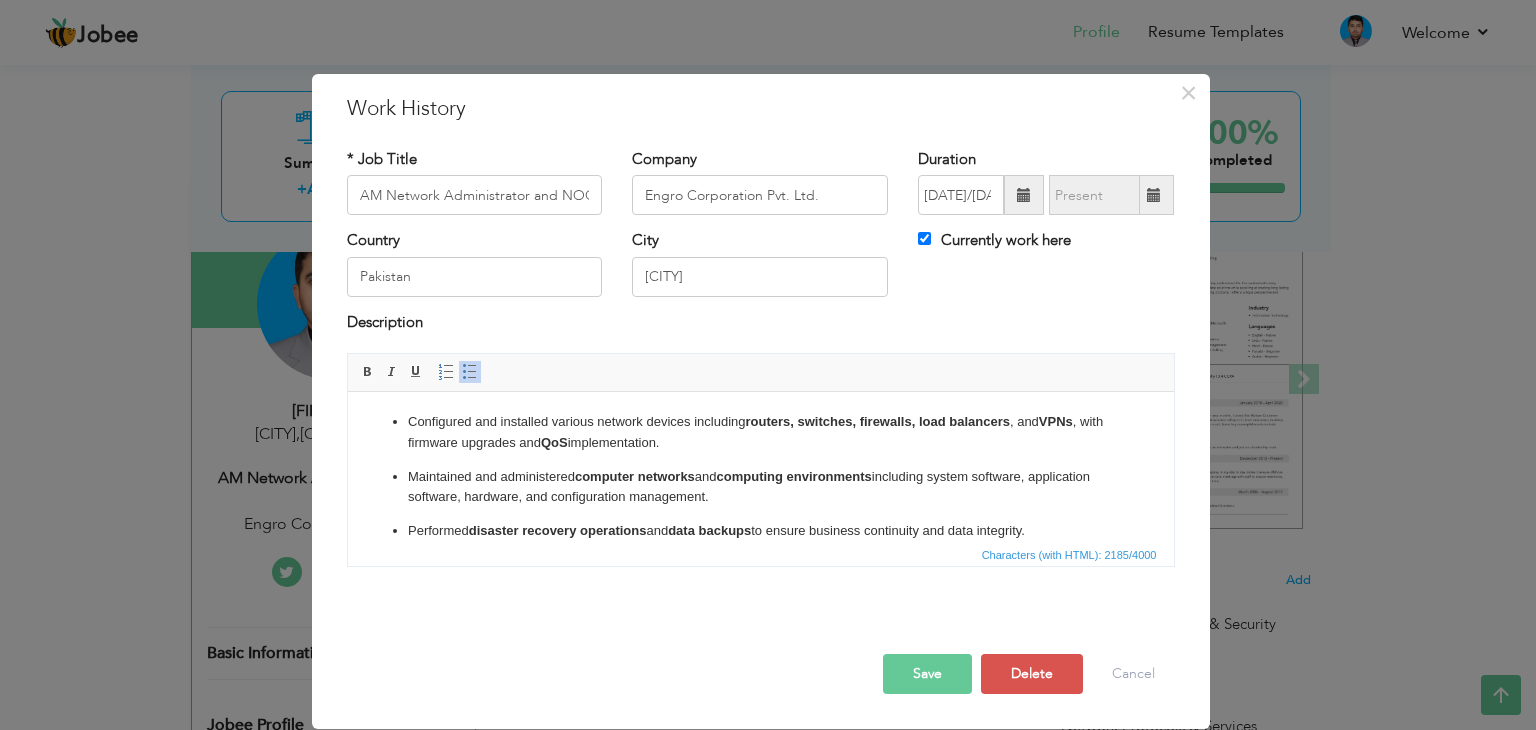 drag, startPoint x: 692, startPoint y: 540, endPoint x: 769, endPoint y: 745, distance: 218.98402 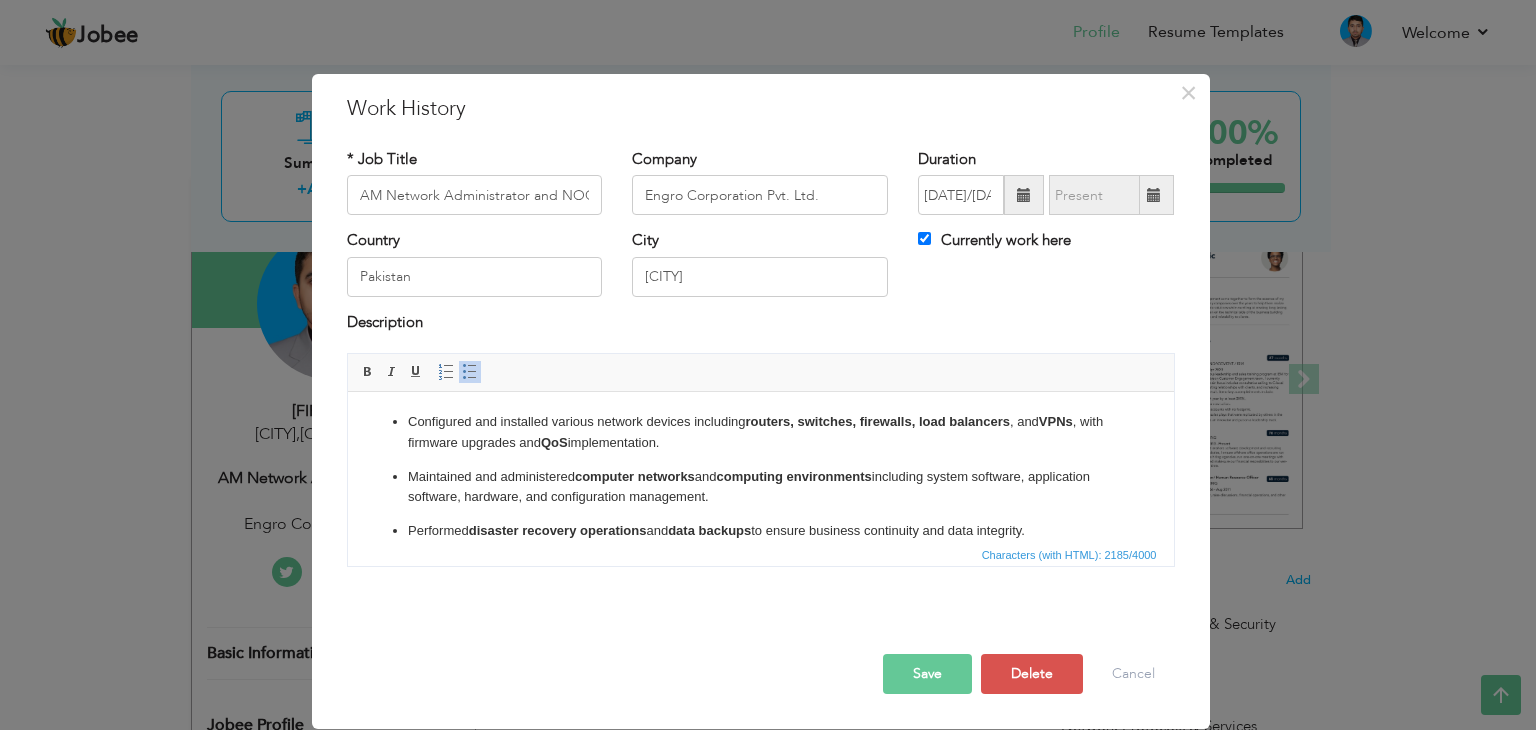 click at bounding box center [470, 372] 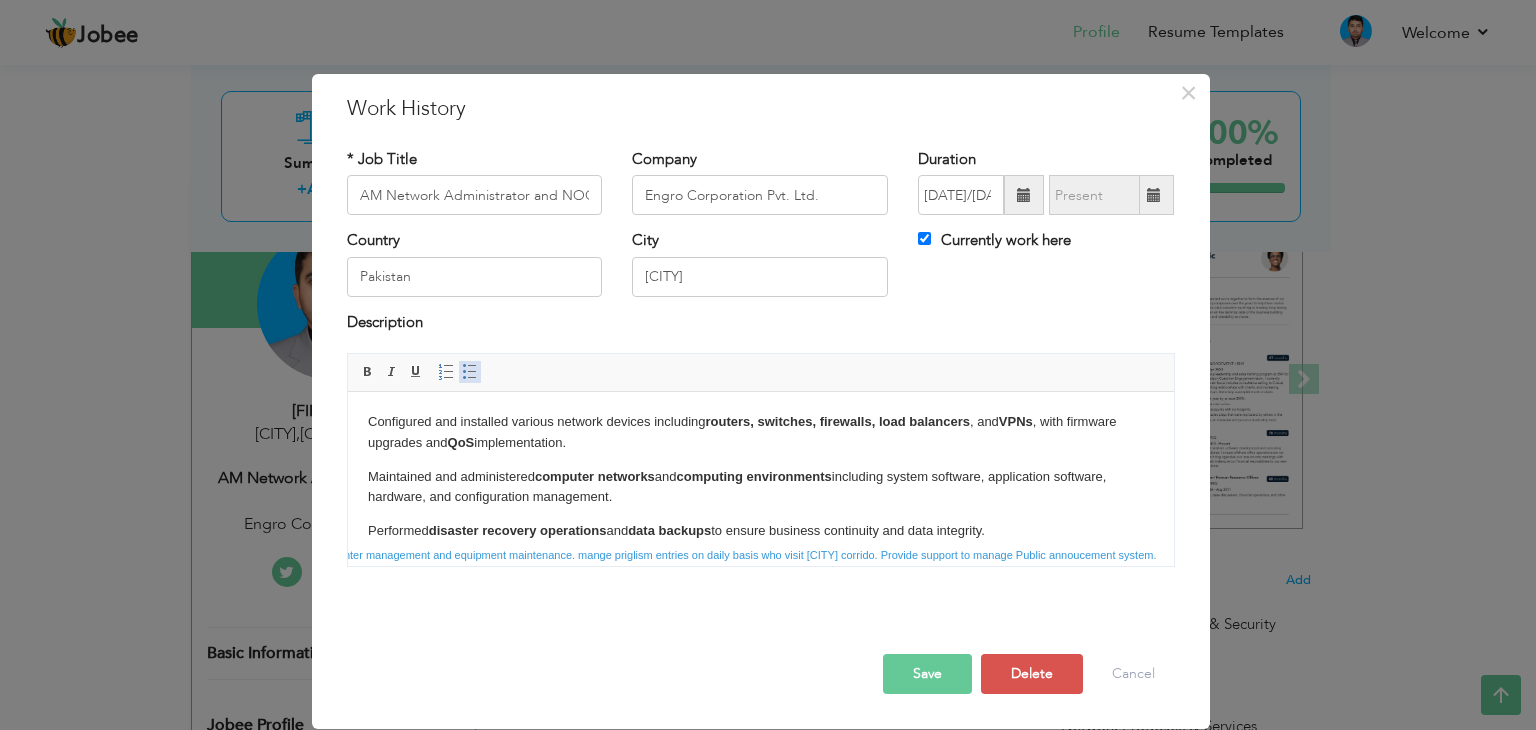 click at bounding box center [470, 372] 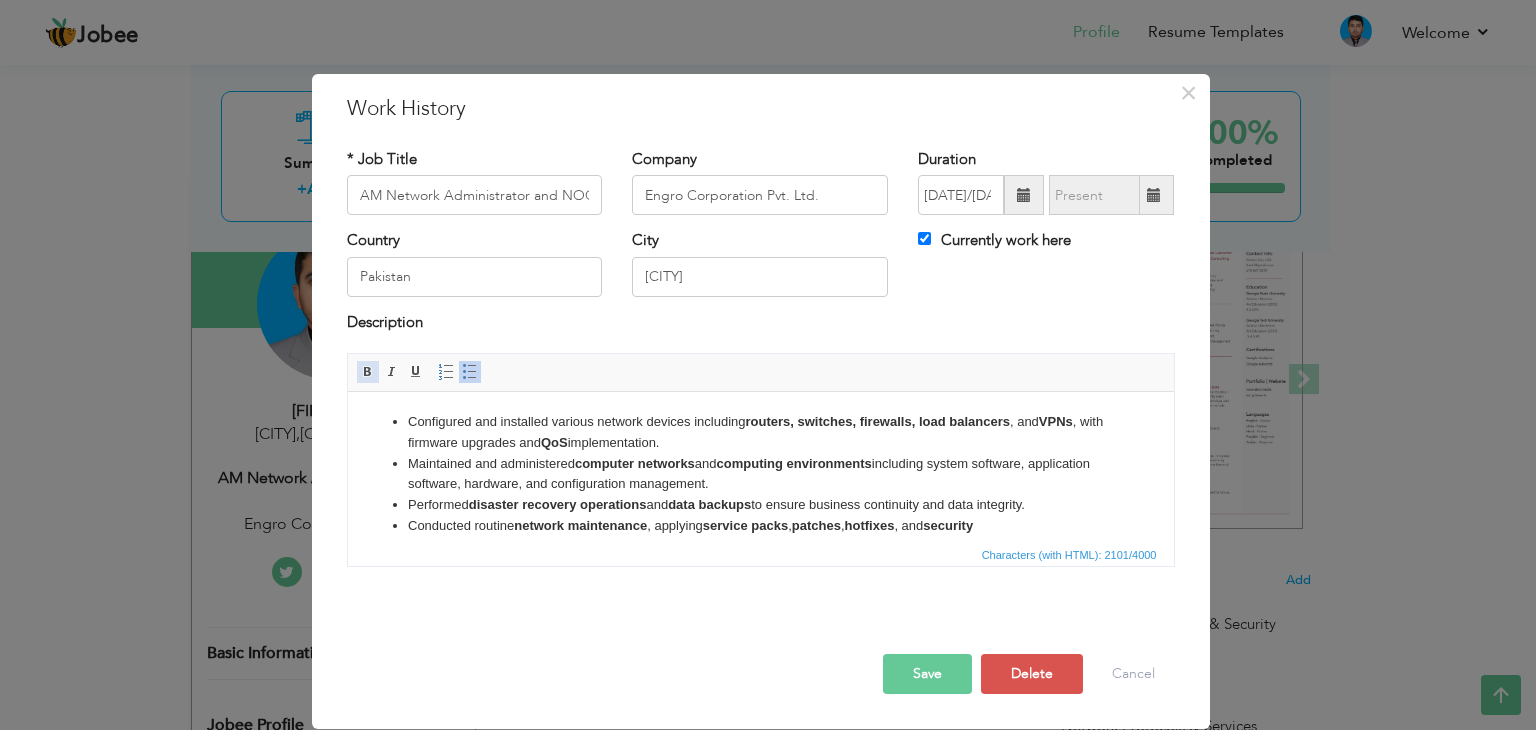 click at bounding box center (368, 372) 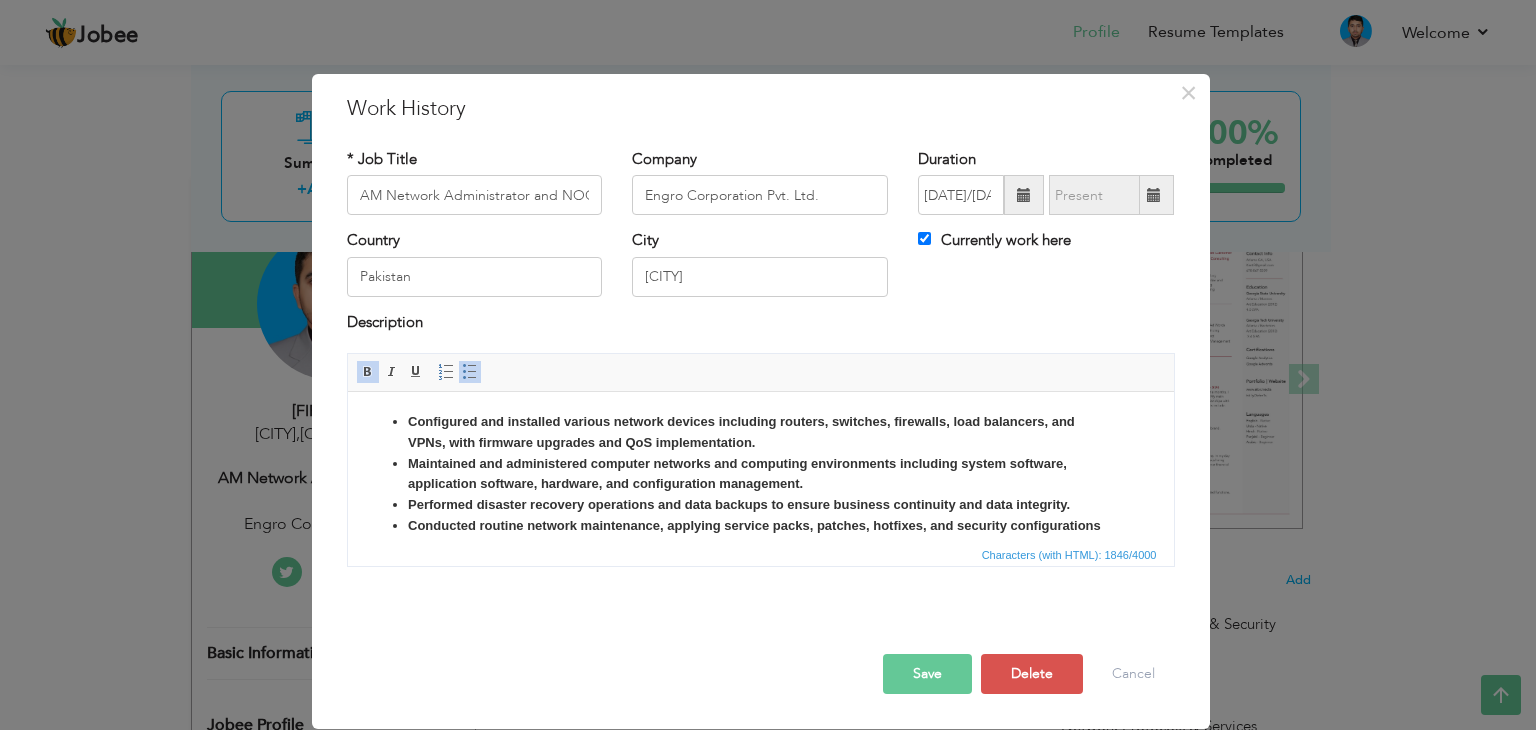 click at bounding box center (368, 372) 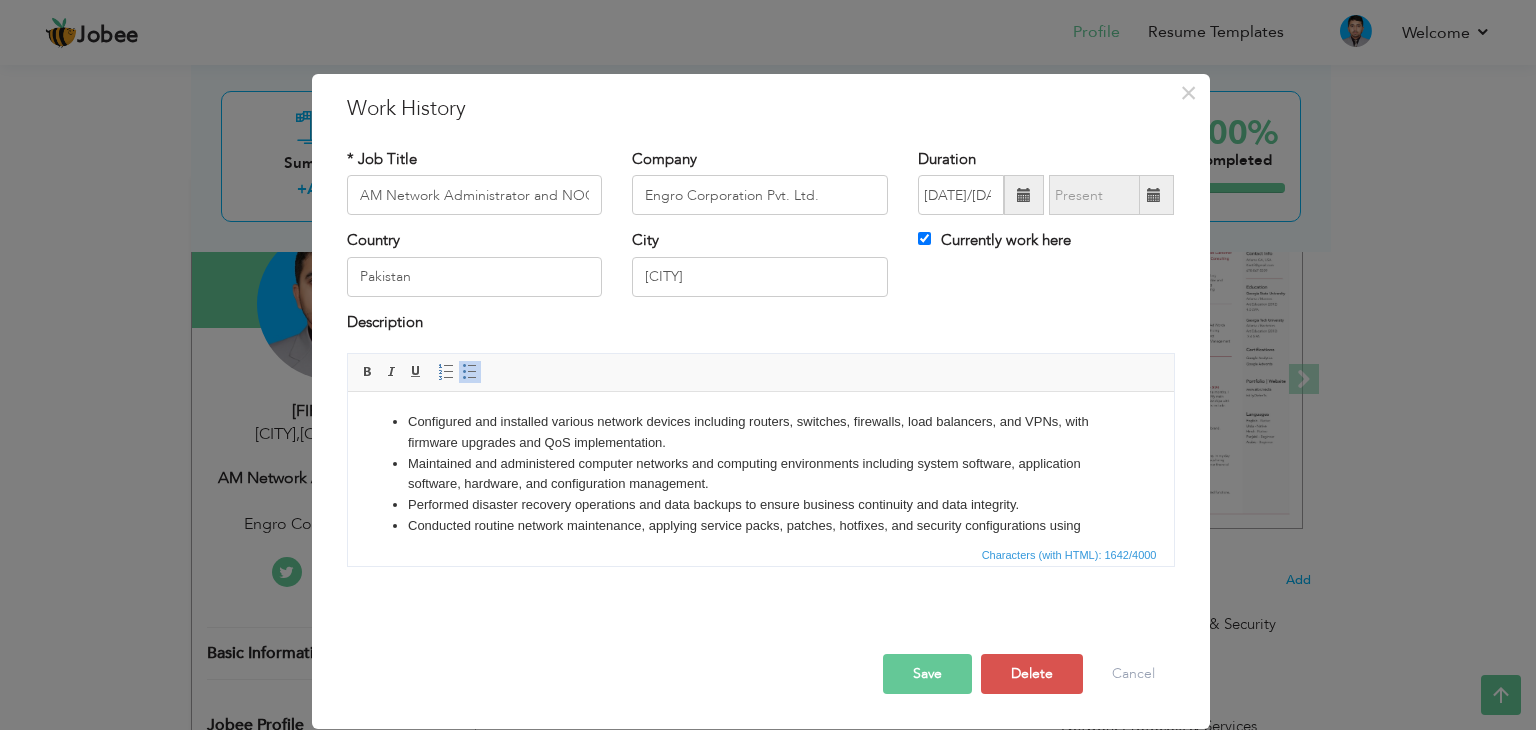 click on "Configured and installed various network devices including routers, switches, firewalls, load balancers, and VPNs, with firmware upgrades and QoS implementation. Maintained and administered computer networks and computing environments including system software, application software, hardware, and configuration management. Performed disaster recovery operations and data backups to ensure business continuity and data integrity. Conducted routine network maintenance, applying service packs, patches, hotfixes, and security configurations using SolarWinds Patch Manager Tool. Managed and monitored security solutions including firewalls, antivirus software, and IDS/IPS systems. Analyzed and resolved VoIP network issues, ensuring call quality, availability, and minimal latency. Diagnosed and resolved daily operational network issues, including hardware malfunctions and alert responses. Tracked, documented, and reported network issues and generated incident reports for review and analysis." at bounding box center (760, 599) 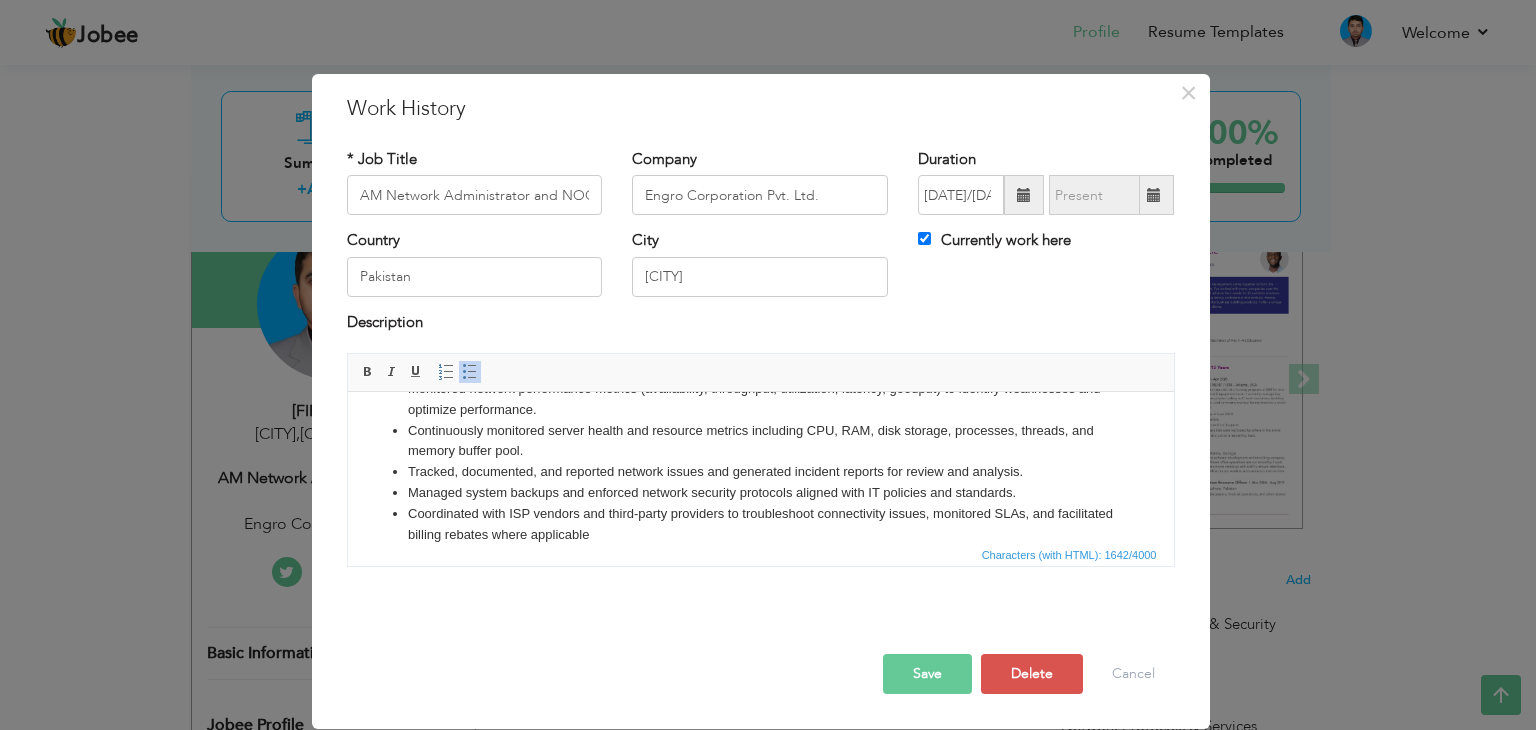 scroll, scrollTop: 264, scrollLeft: 0, axis: vertical 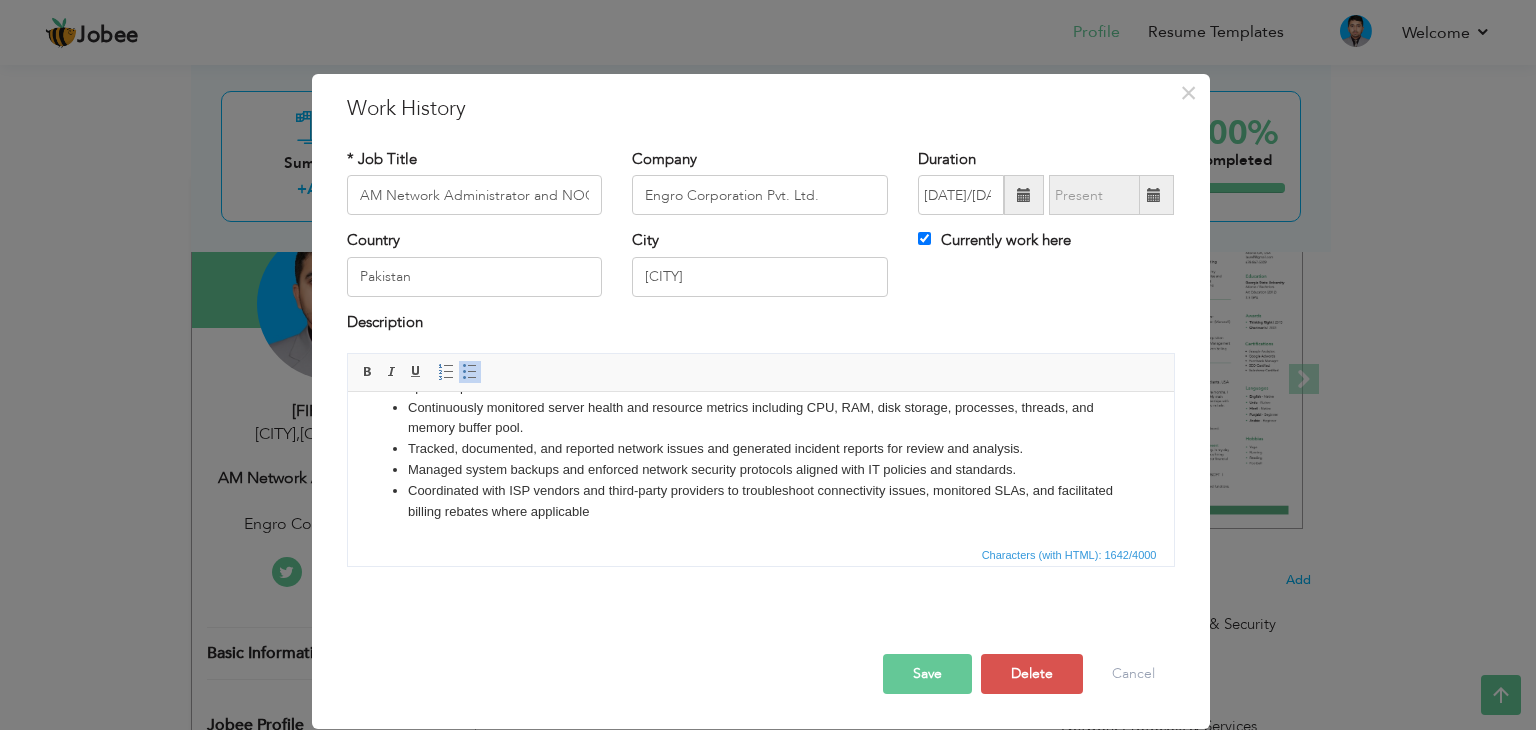 click on "Save" at bounding box center [927, 674] 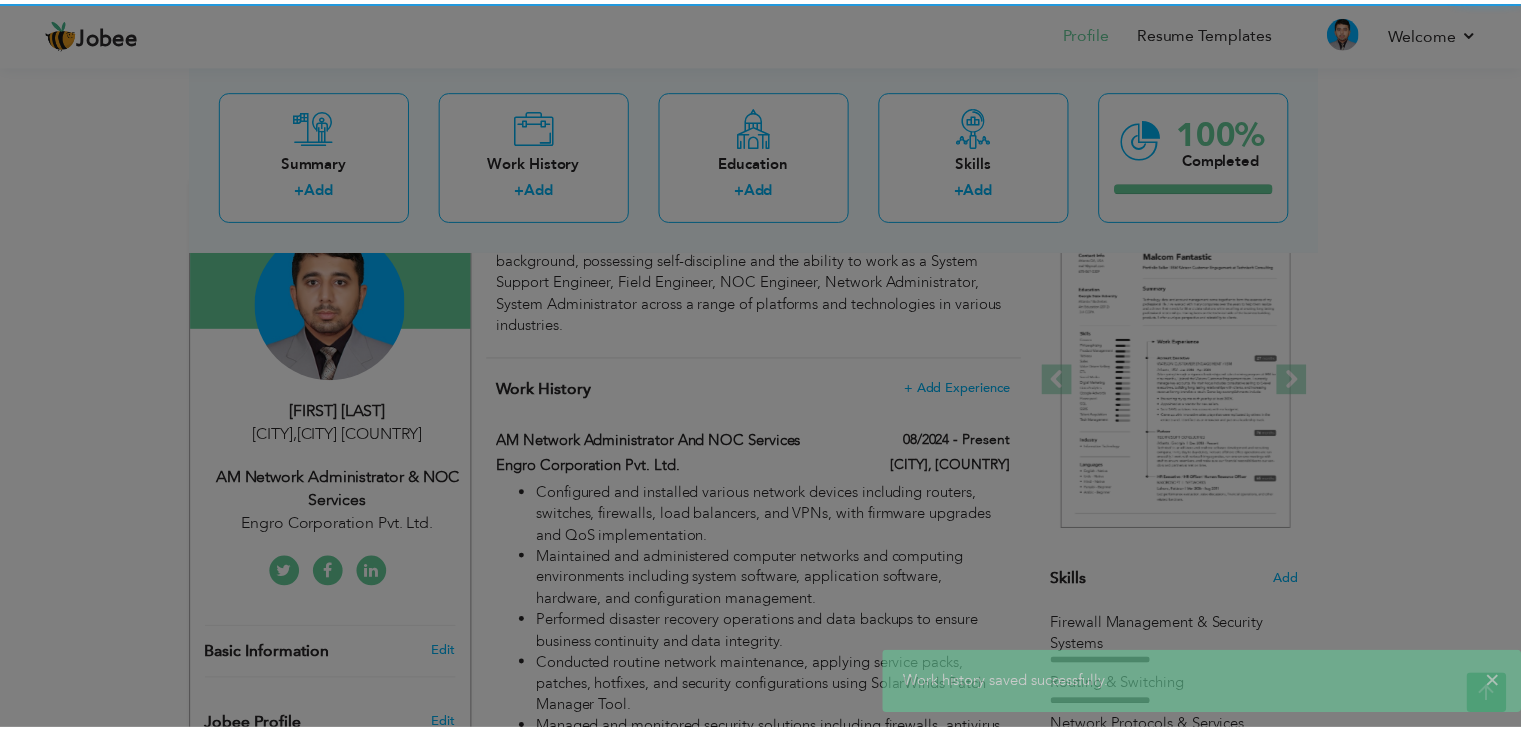 scroll, scrollTop: 0, scrollLeft: 0, axis: both 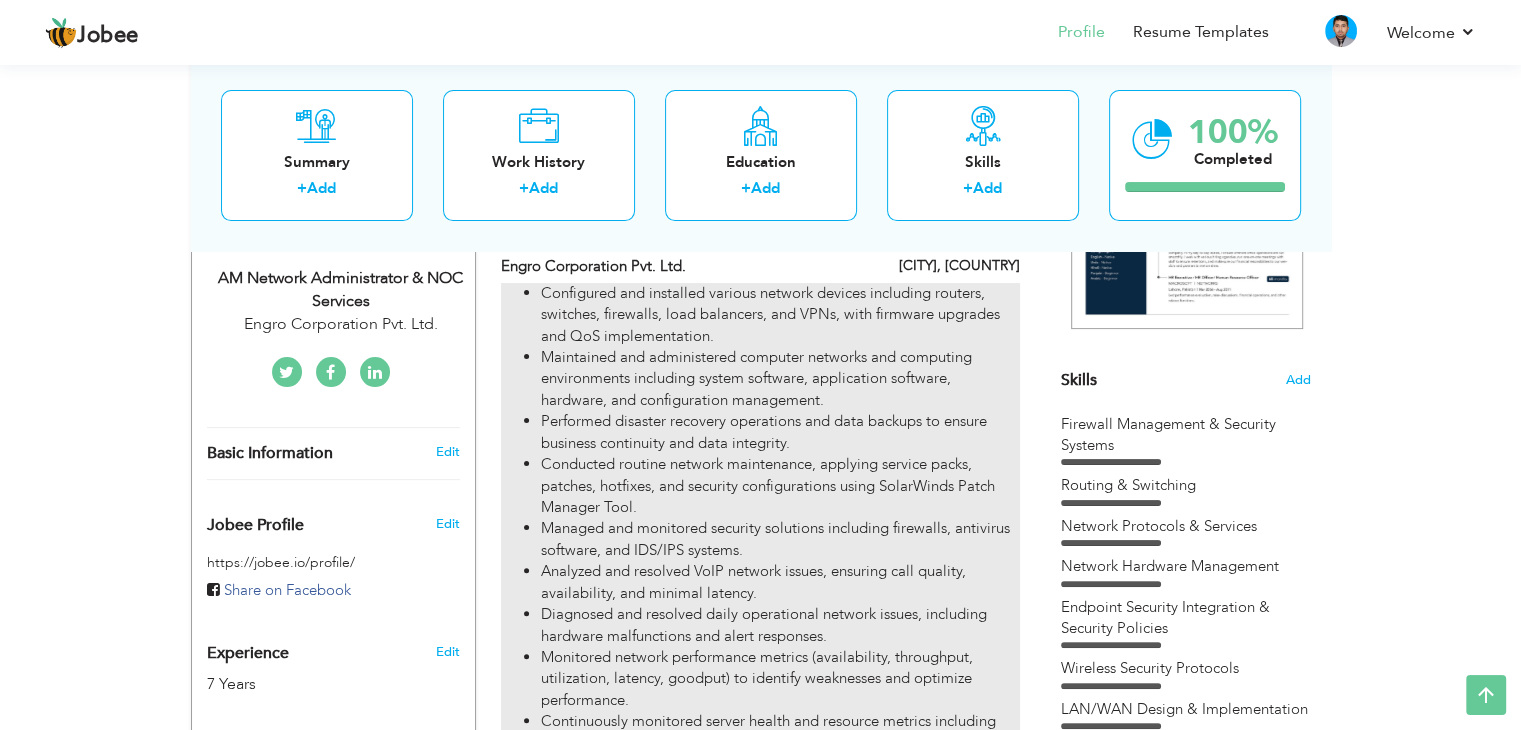 click on "Configured and installed various network devices including routers, switches, firewalls, load balancers, and VPNs, with firmware upgrades and QoS implementation." at bounding box center (780, 315) 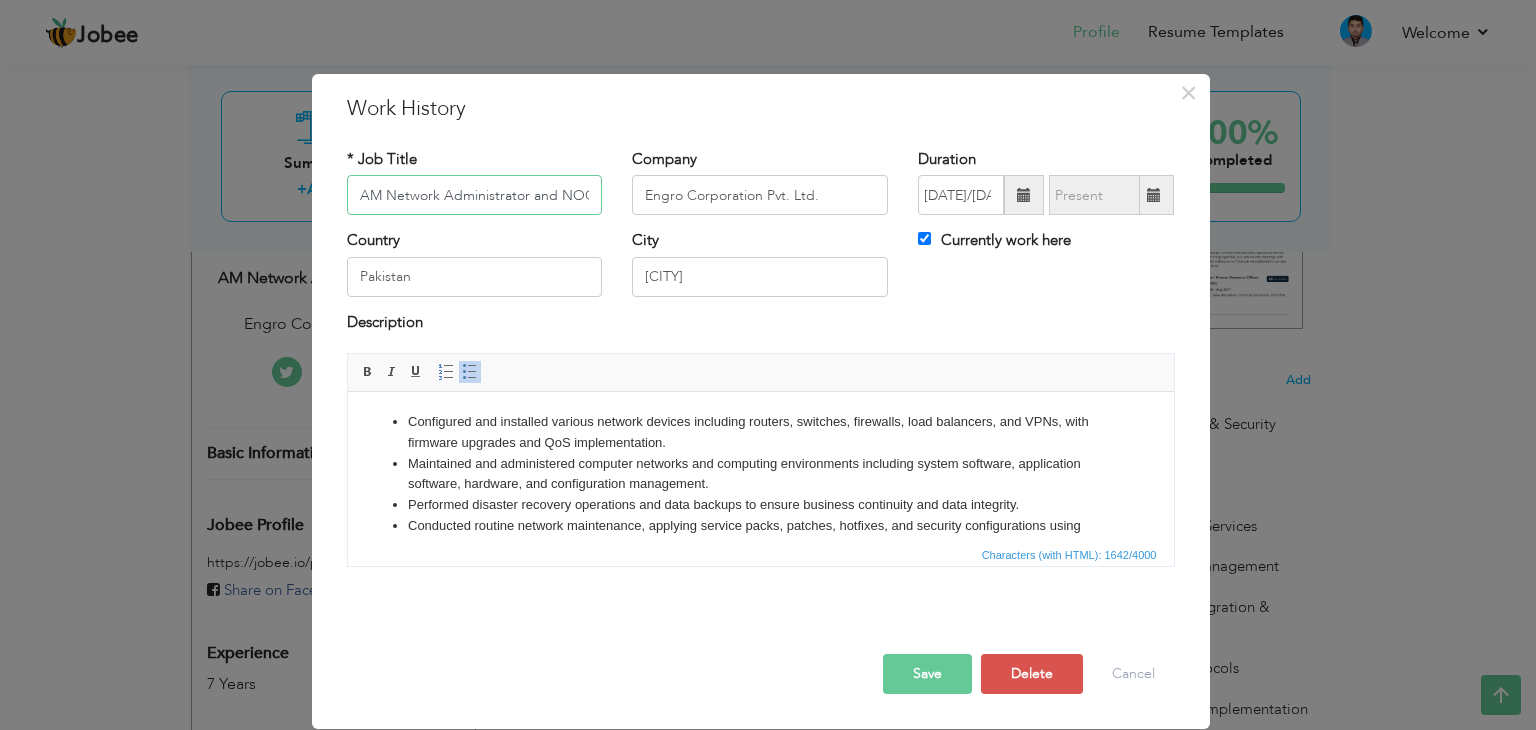 scroll, scrollTop: 0, scrollLeft: 54, axis: horizontal 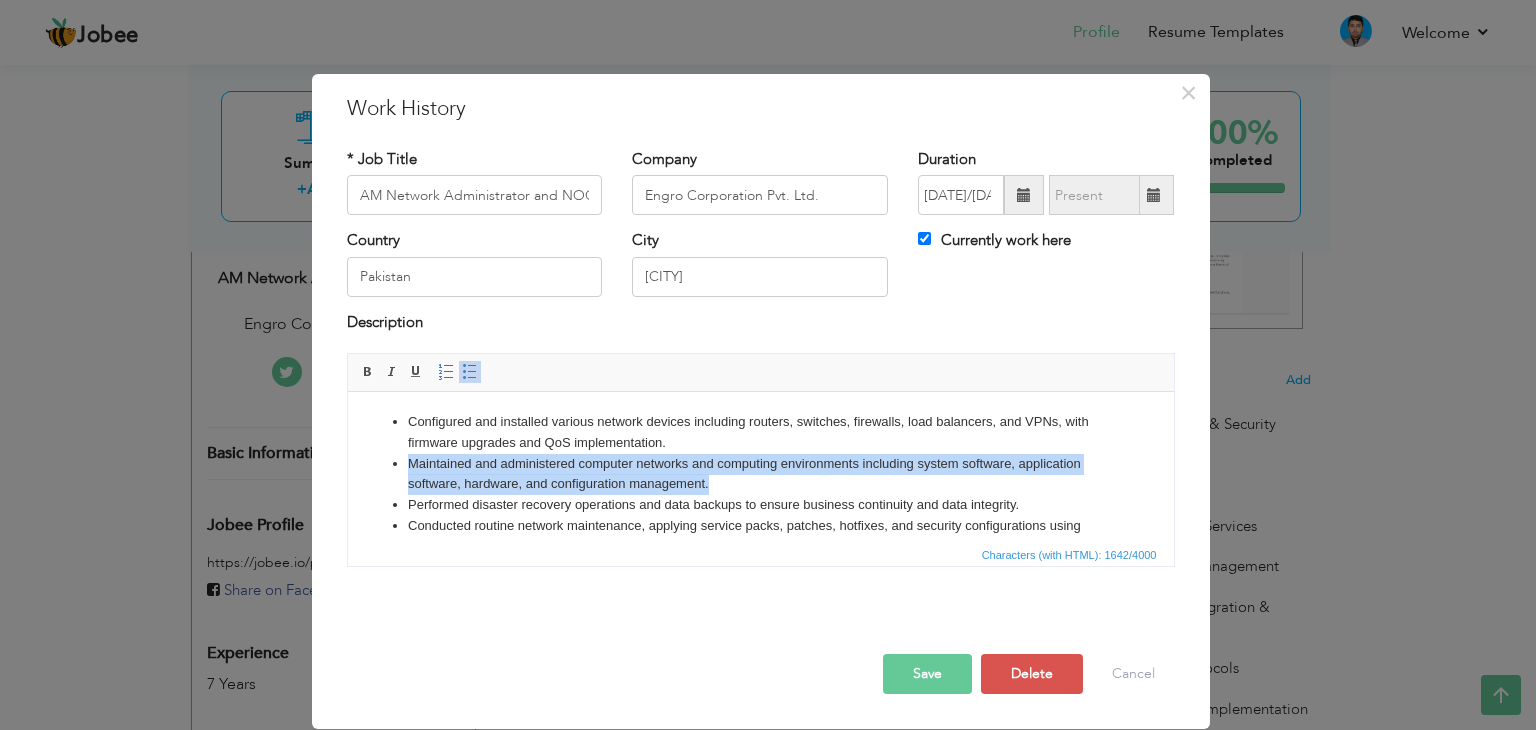 drag, startPoint x: 735, startPoint y: 487, endPoint x: 410, endPoint y: 468, distance: 325.5549 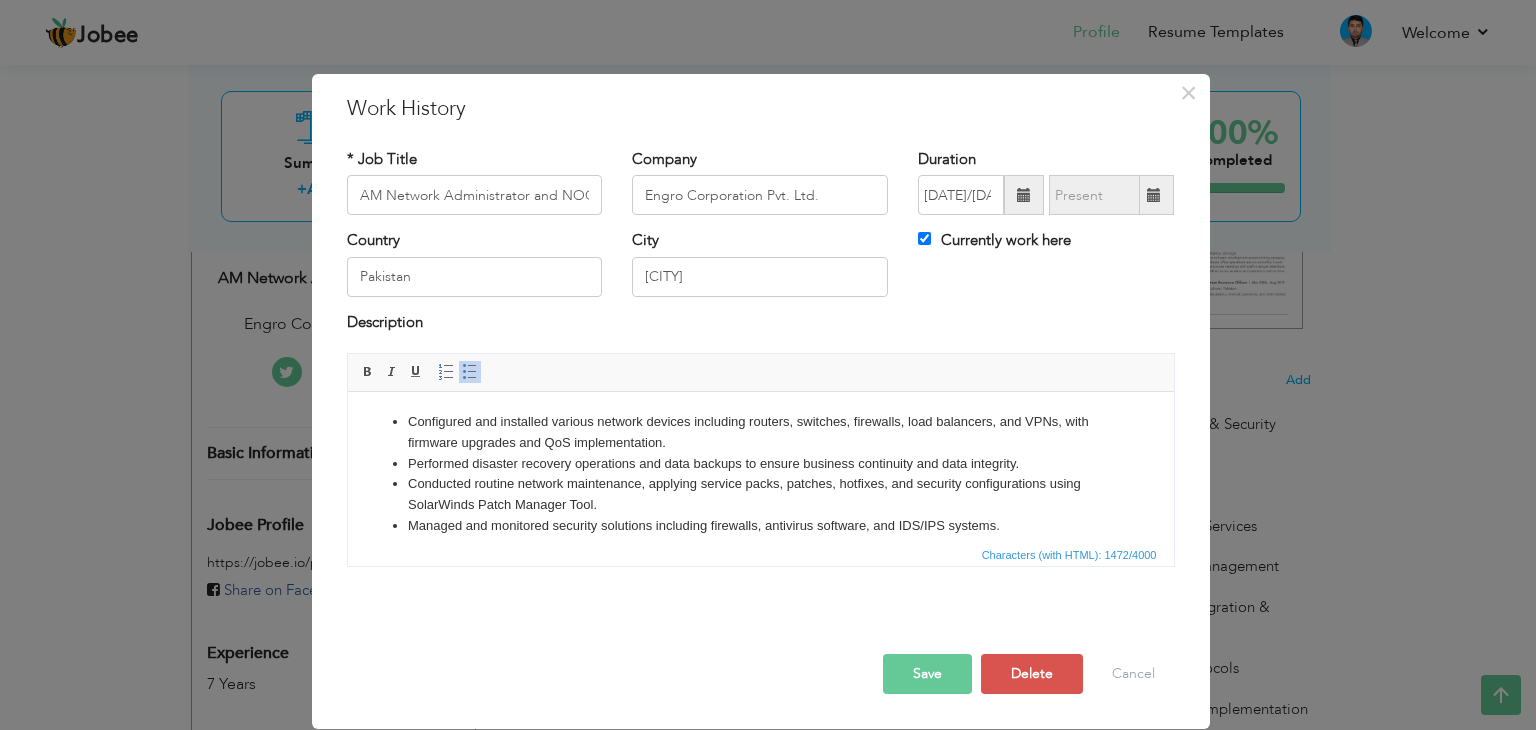 click on "Save" at bounding box center [927, 674] 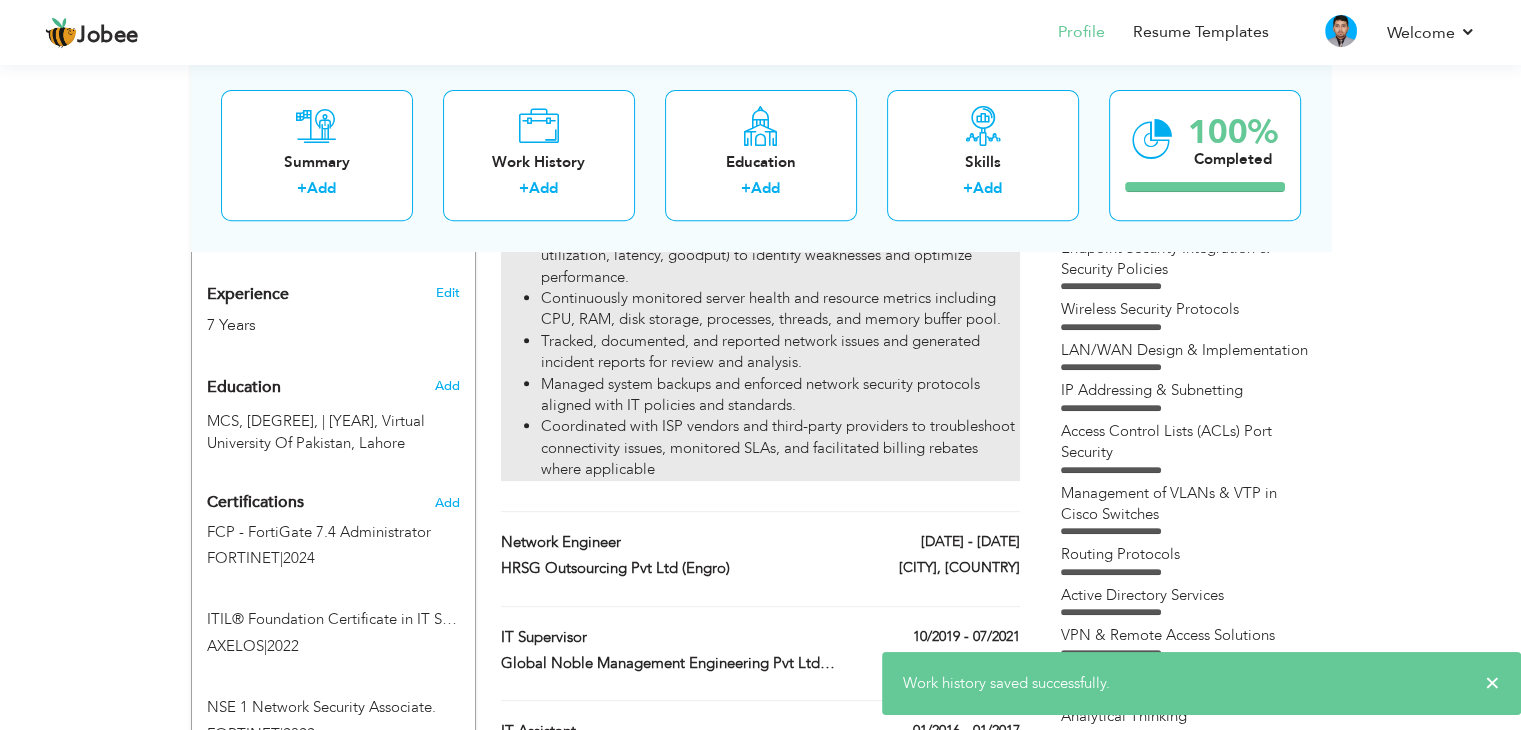 scroll, scrollTop: 800, scrollLeft: 0, axis: vertical 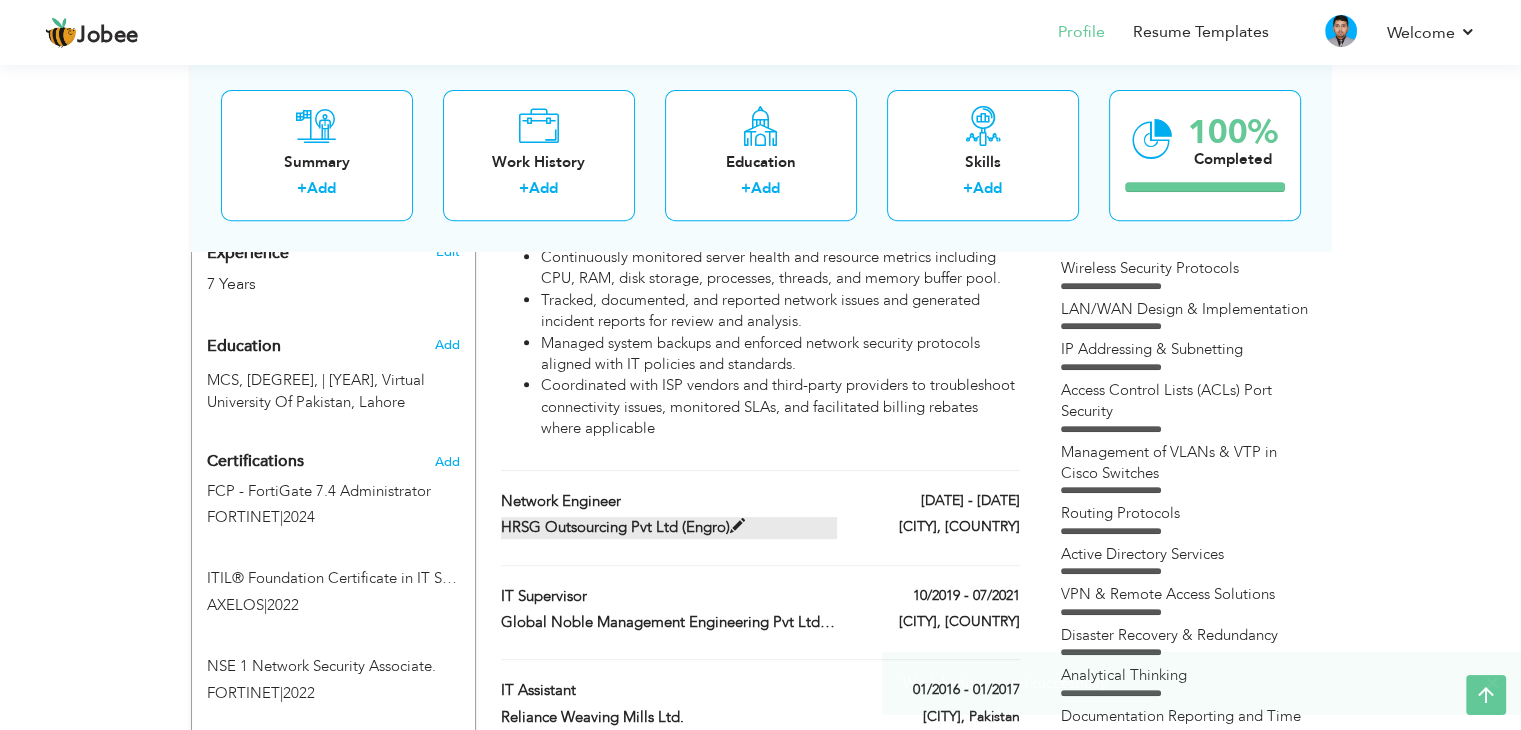 click at bounding box center (737, 526) 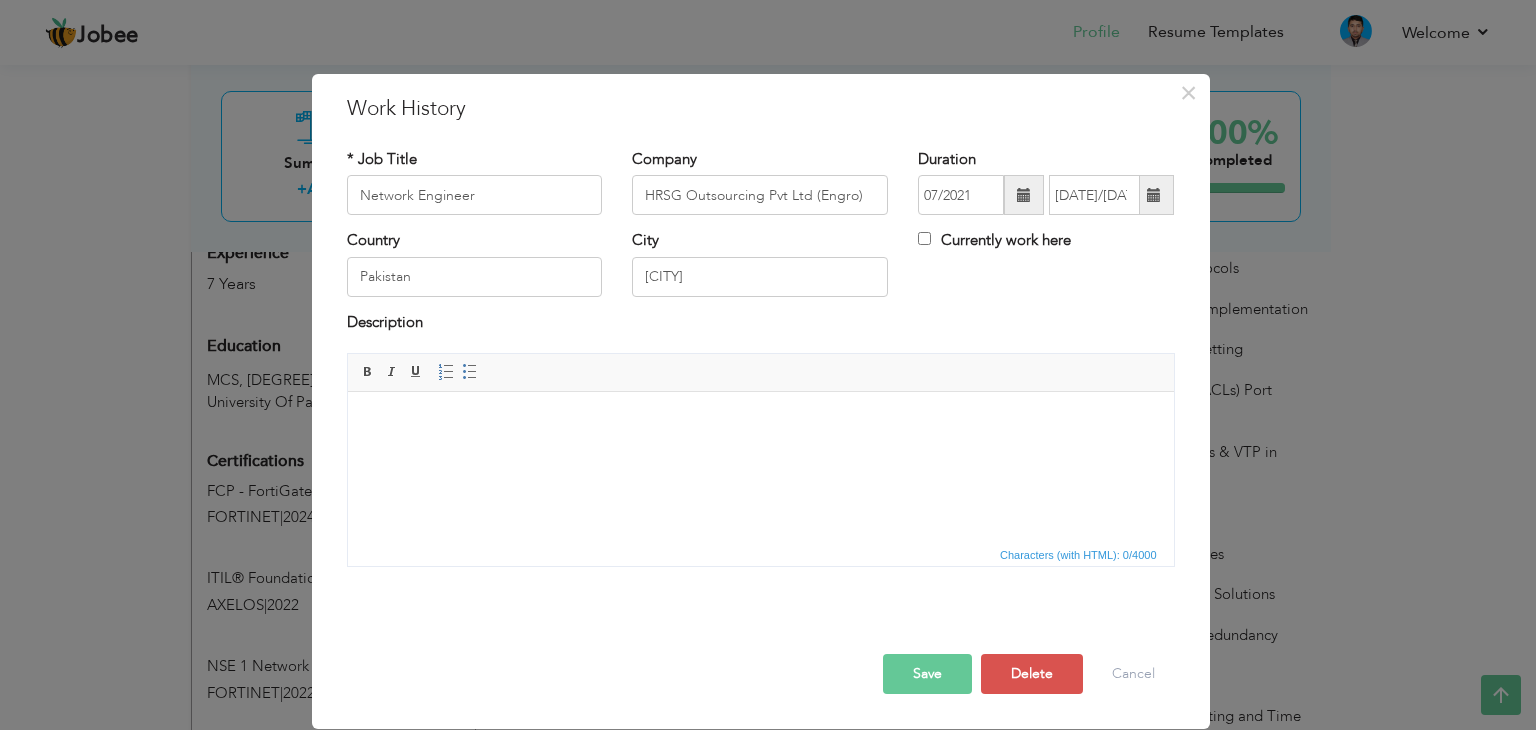 click at bounding box center (760, 422) 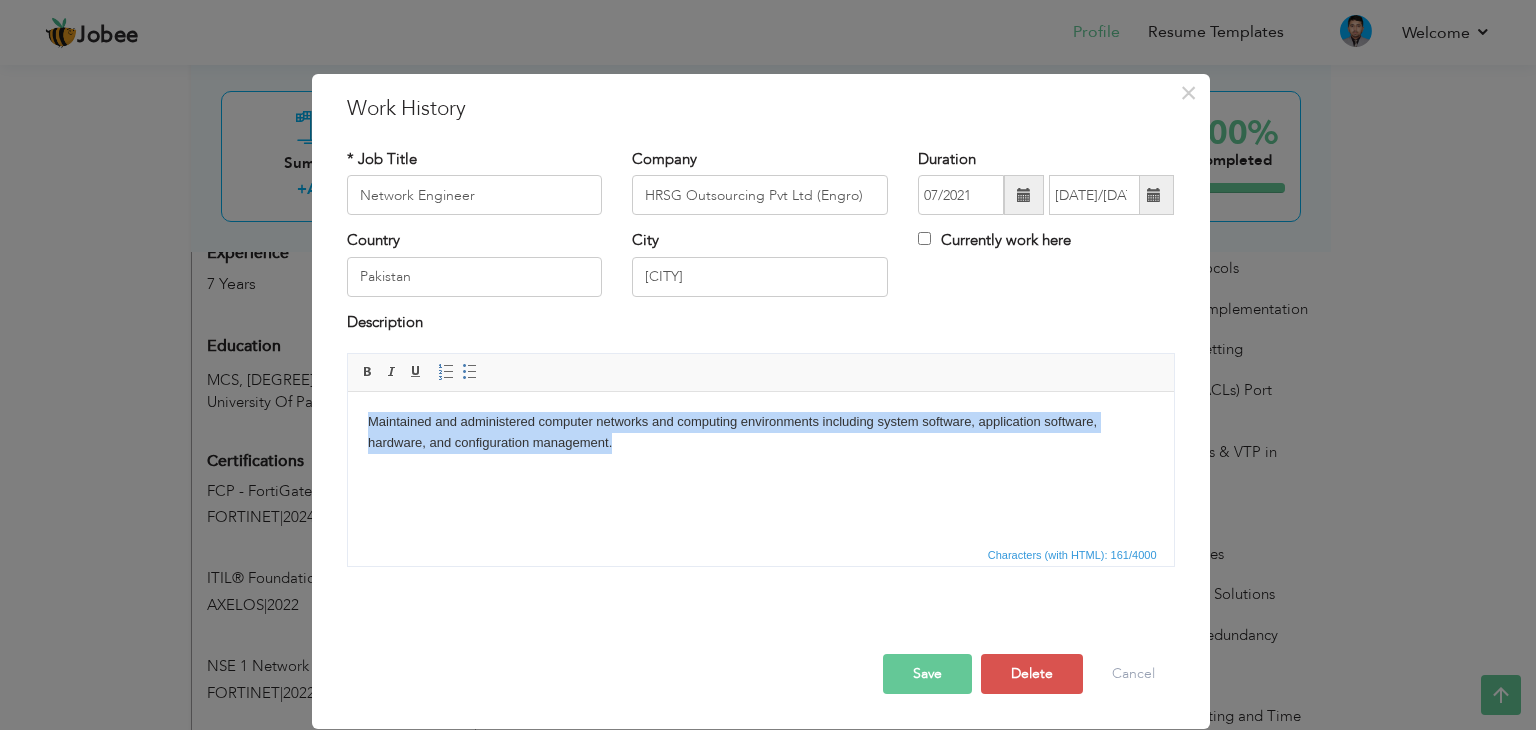 drag, startPoint x: 636, startPoint y: 452, endPoint x: 366, endPoint y: 405, distance: 274.0602 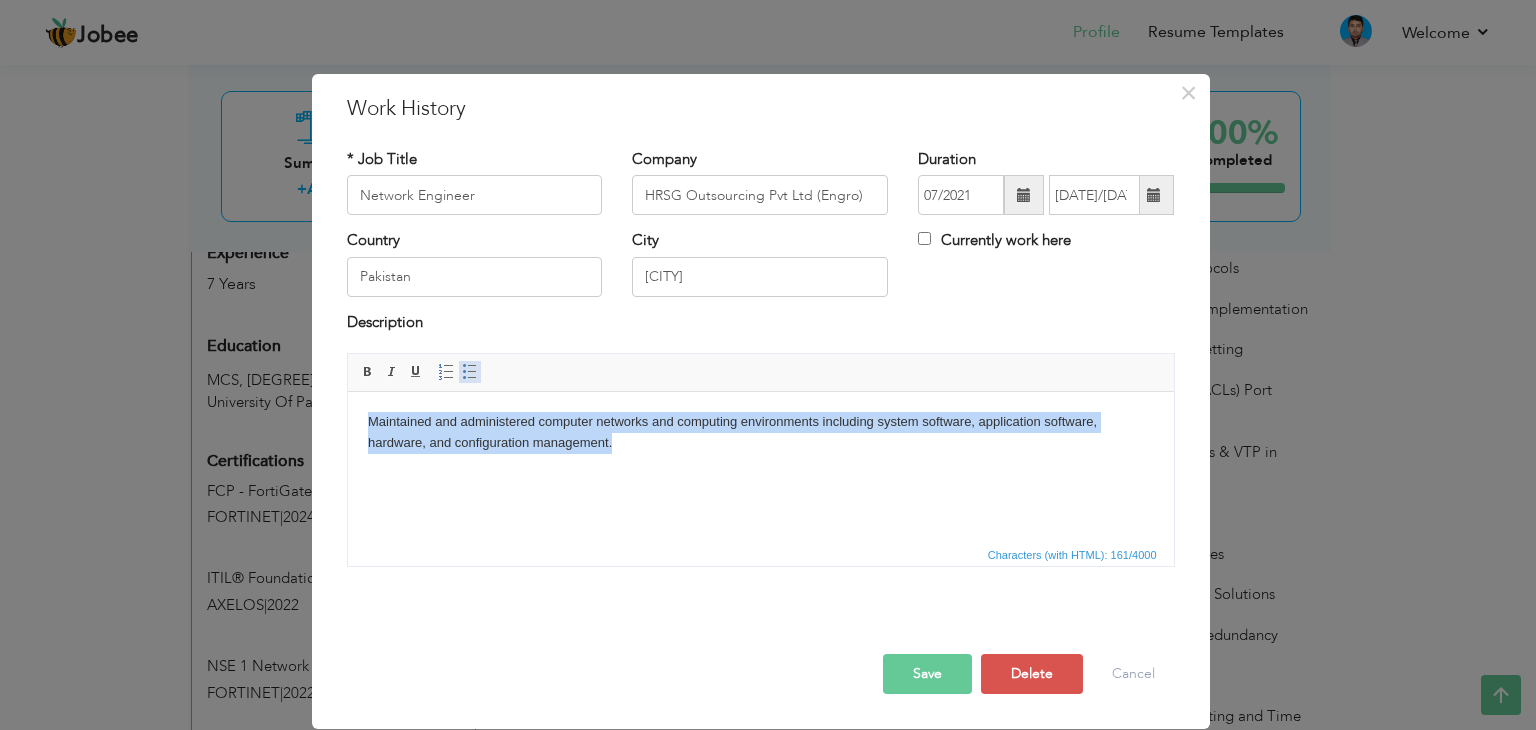 click on "Insert/Remove Bulleted List" at bounding box center [470, 372] 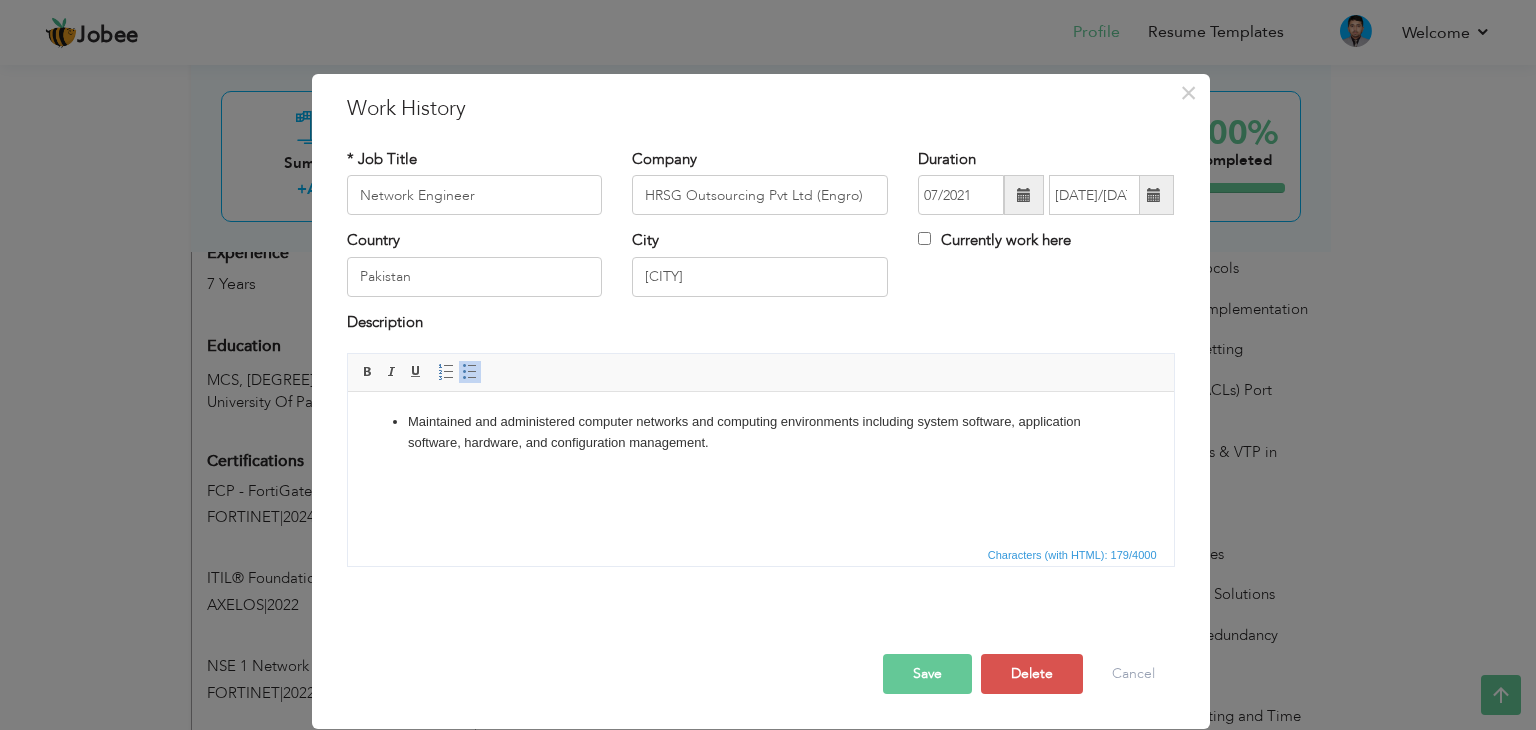 click on "Maintained and administered computer networks and computing environments including system software, application software, hardware, and configuration management." at bounding box center [760, 433] 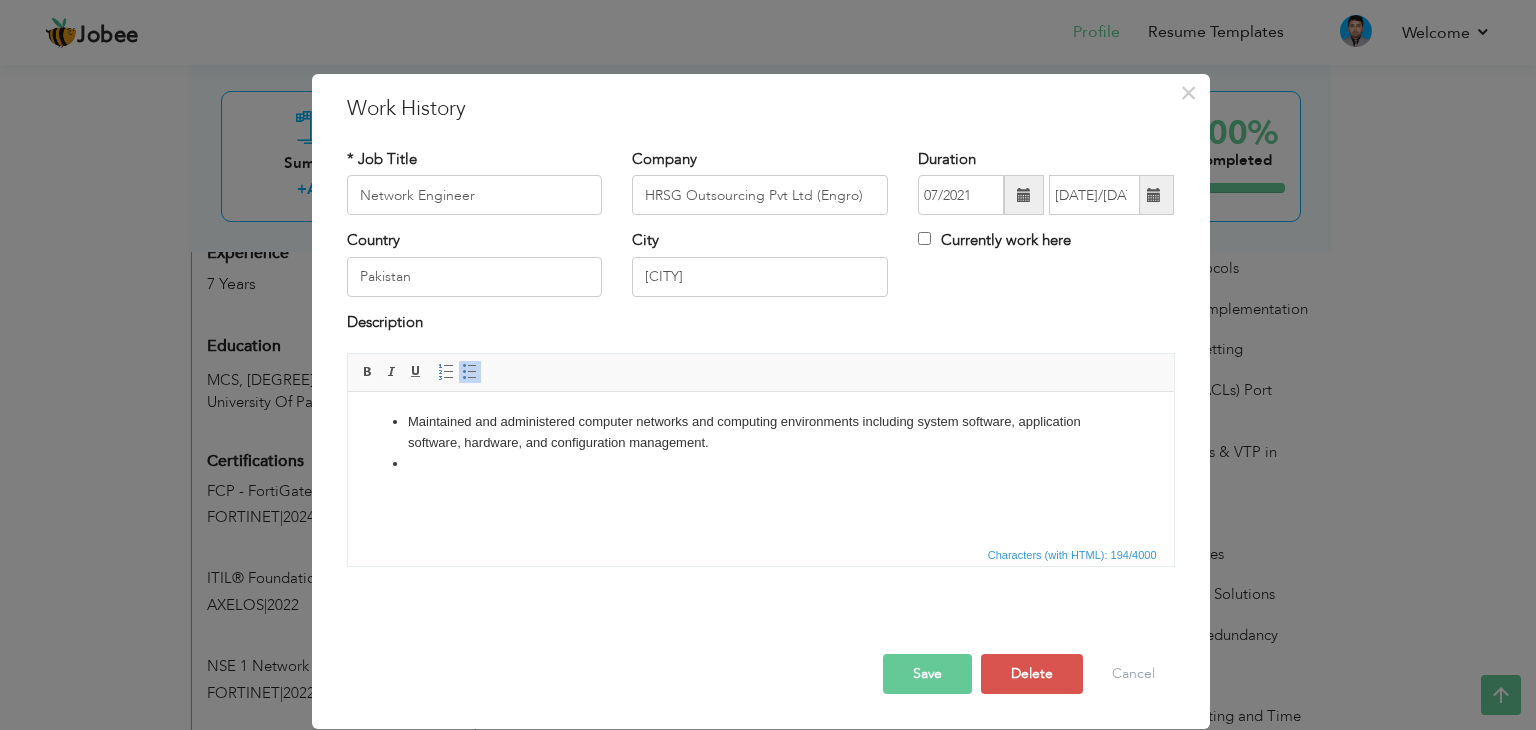 click on "×
Work History
* Job Title
Network Engineer
Company
[COMPANY]
Duration 07/2021 08/2024 Country" at bounding box center [768, 365] 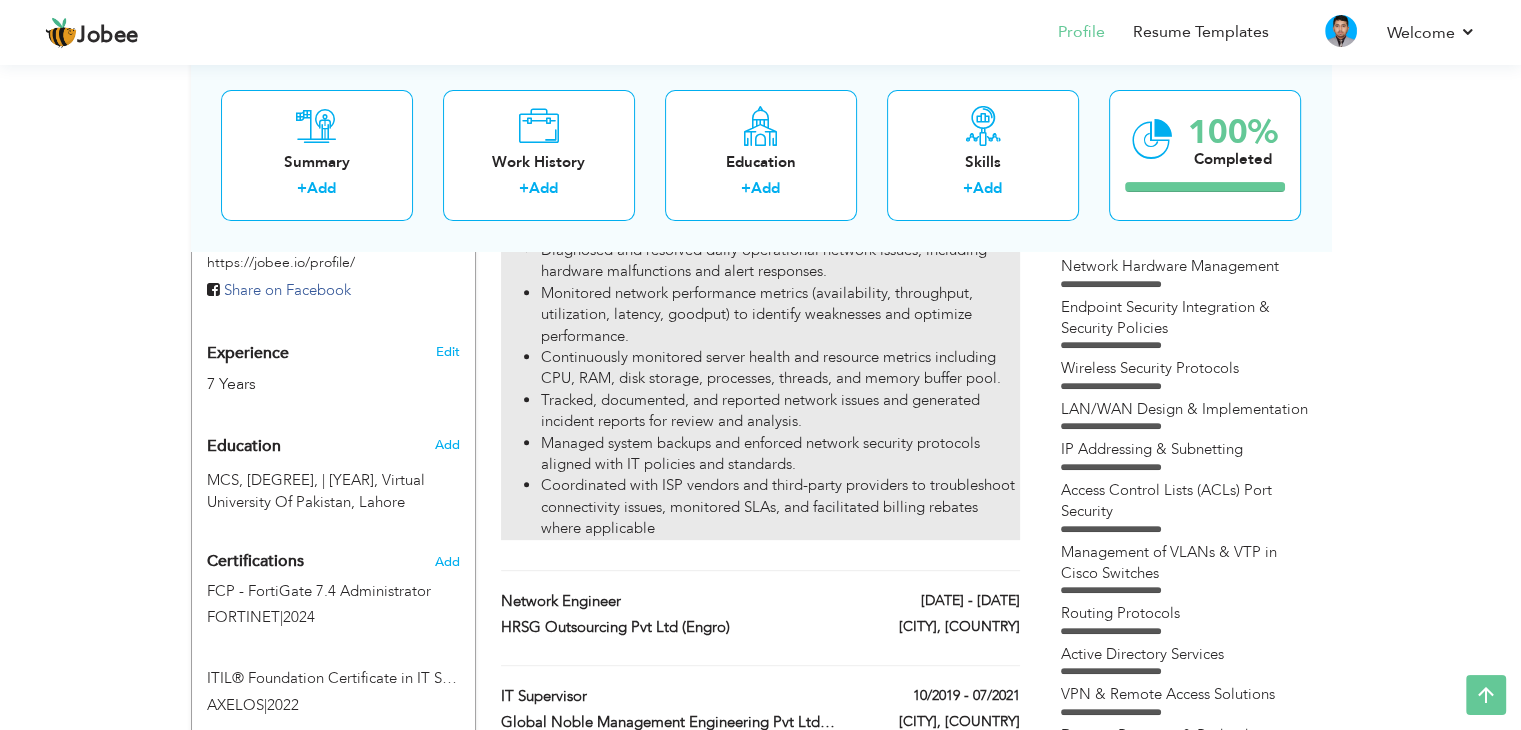 scroll, scrollTop: 900, scrollLeft: 0, axis: vertical 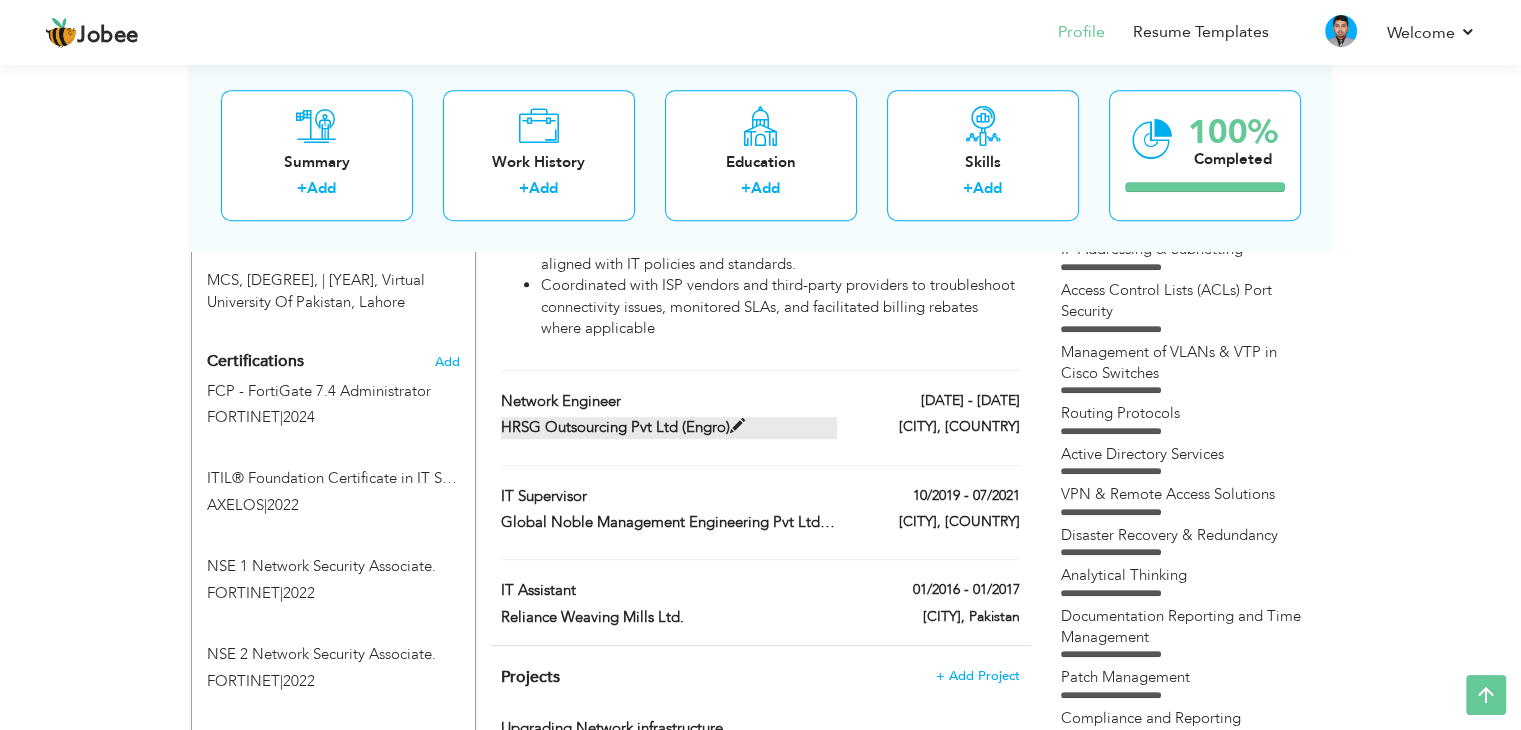 click at bounding box center [737, 426] 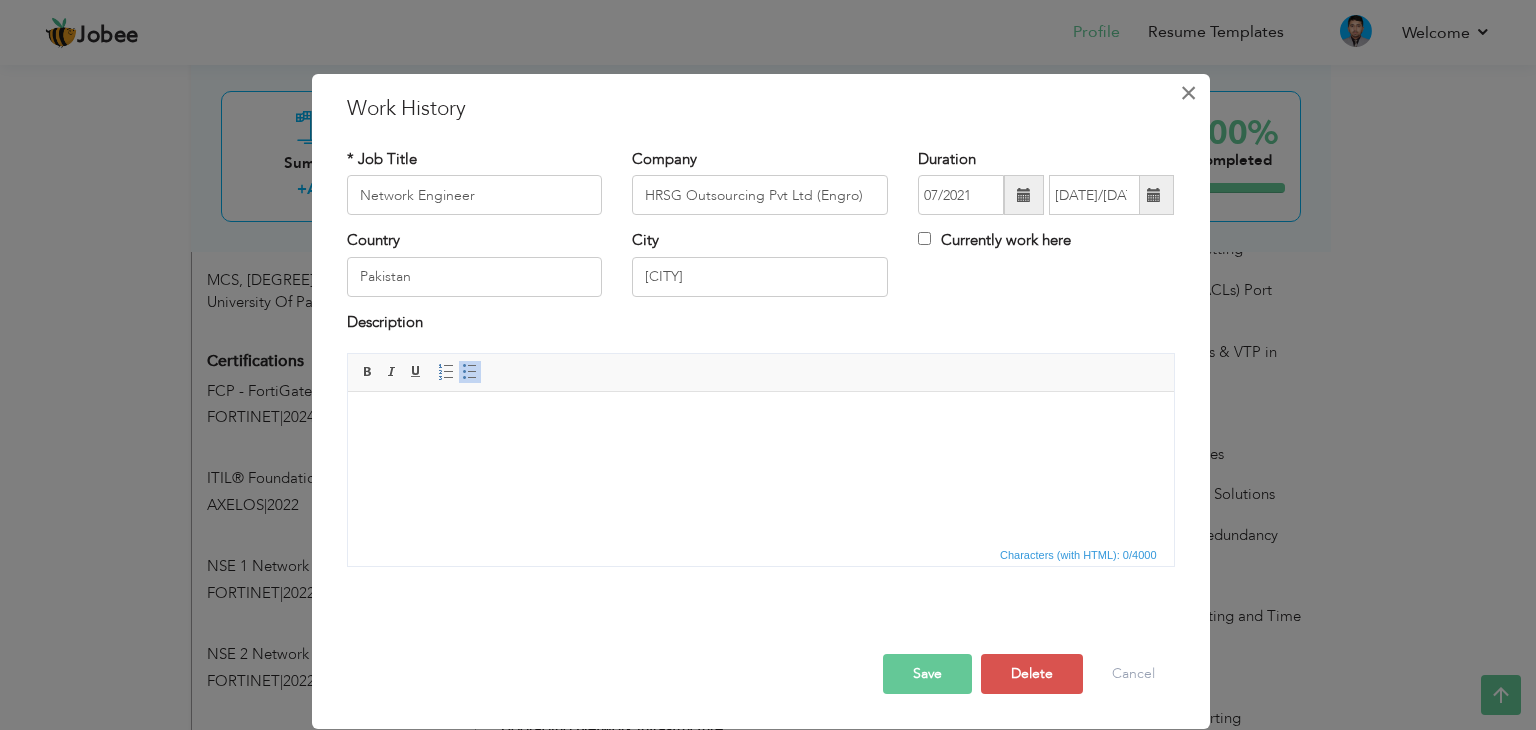 click on "×" at bounding box center [1188, 93] 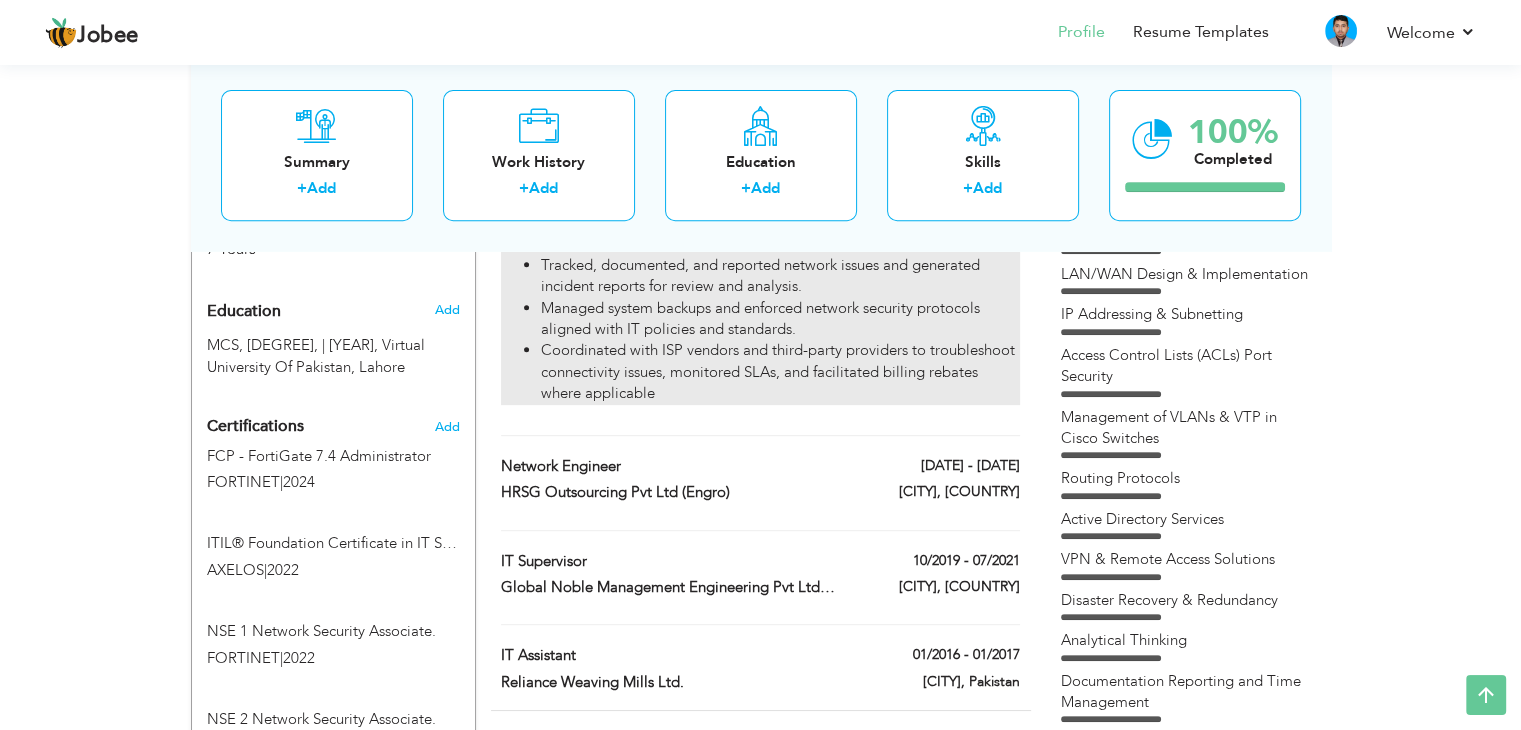 scroll, scrollTop: 800, scrollLeft: 0, axis: vertical 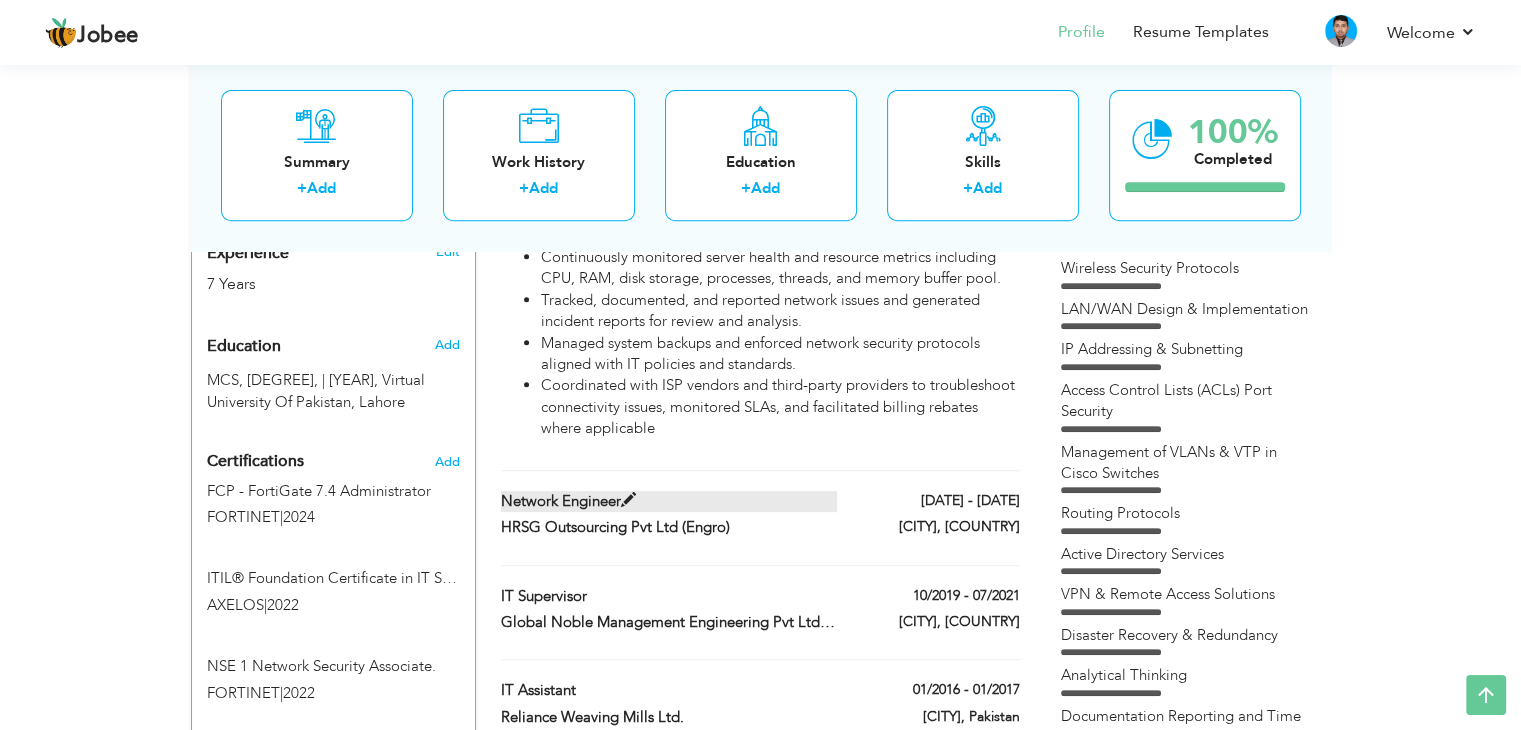 click at bounding box center (628, 500) 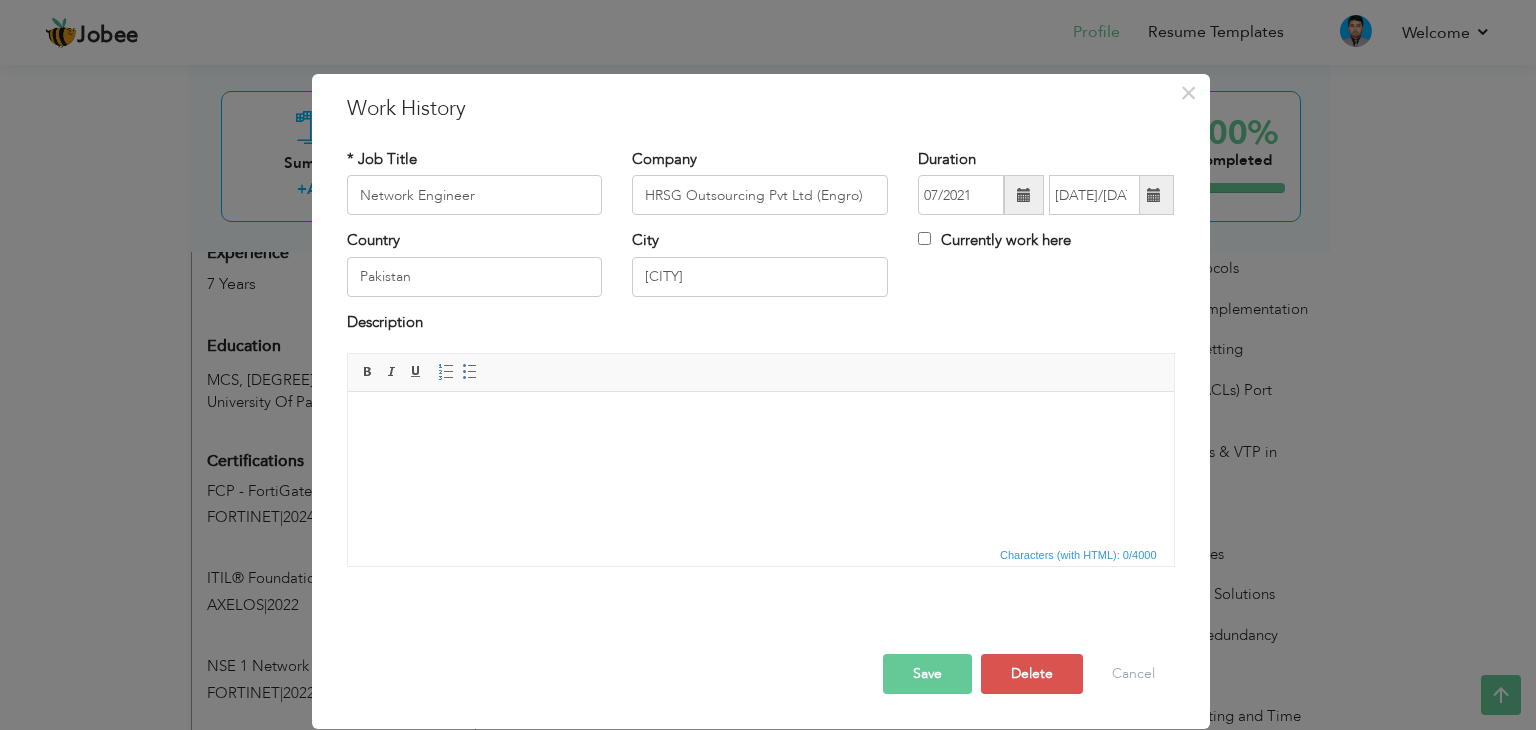 click at bounding box center (760, 422) 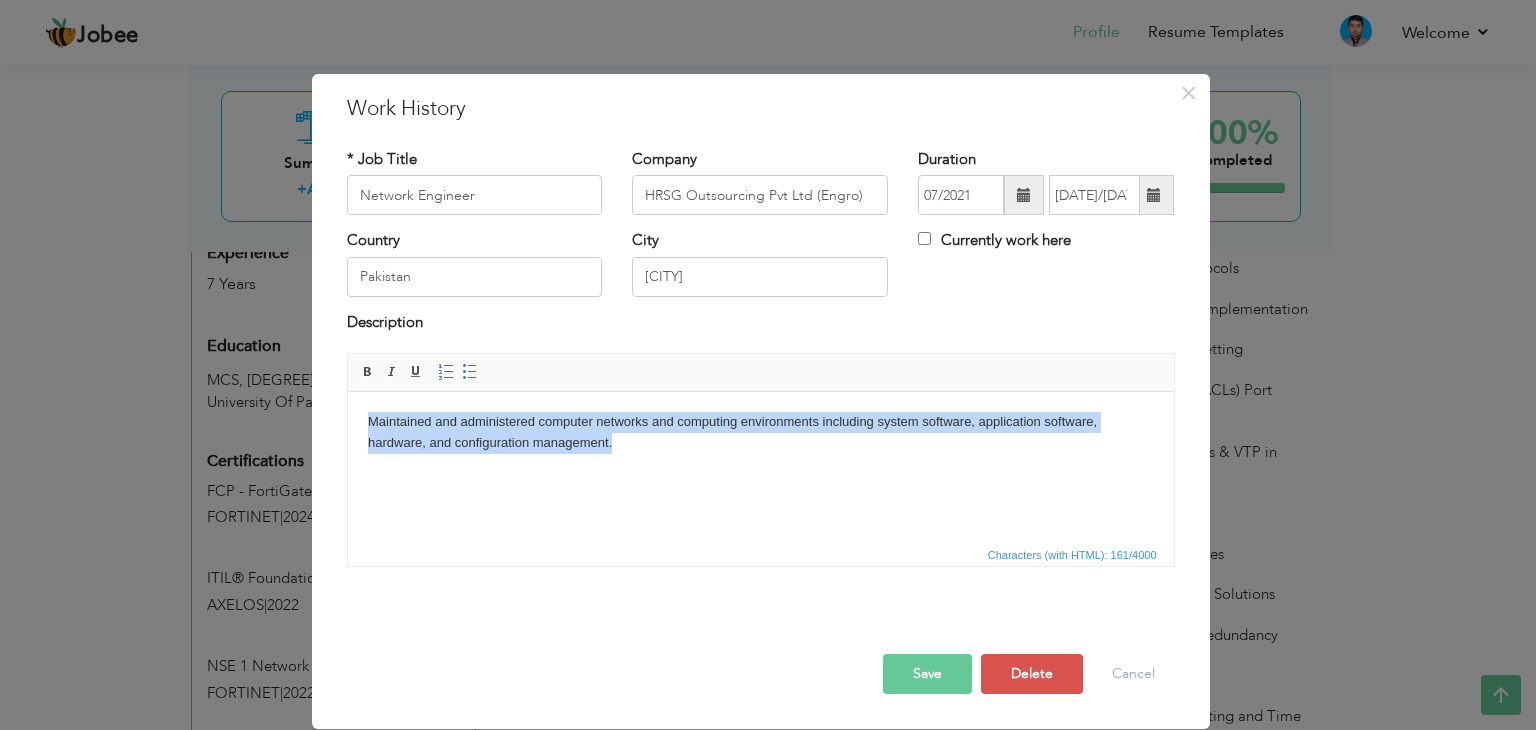 drag, startPoint x: 627, startPoint y: 445, endPoint x: 363, endPoint y: 400, distance: 267.80777 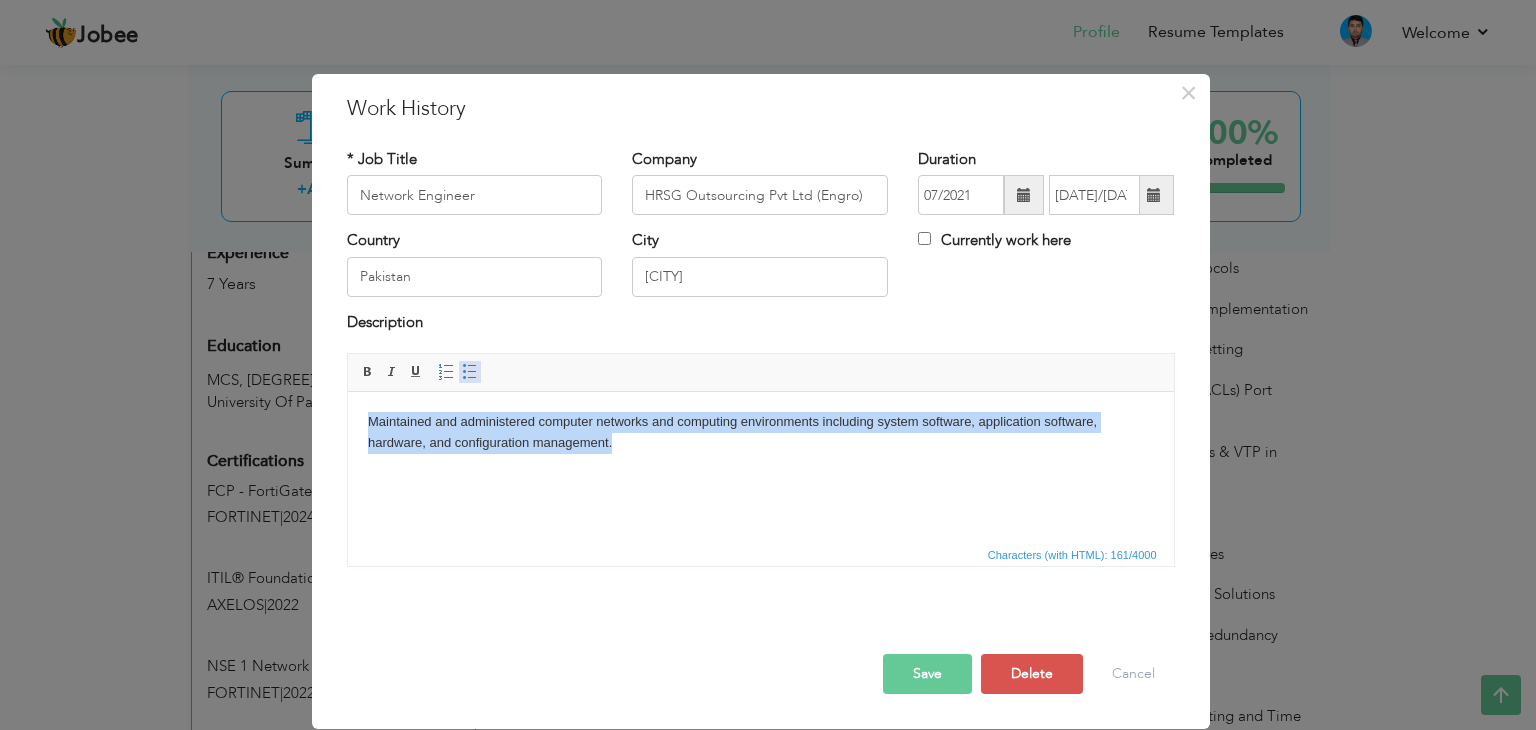 click at bounding box center (470, 372) 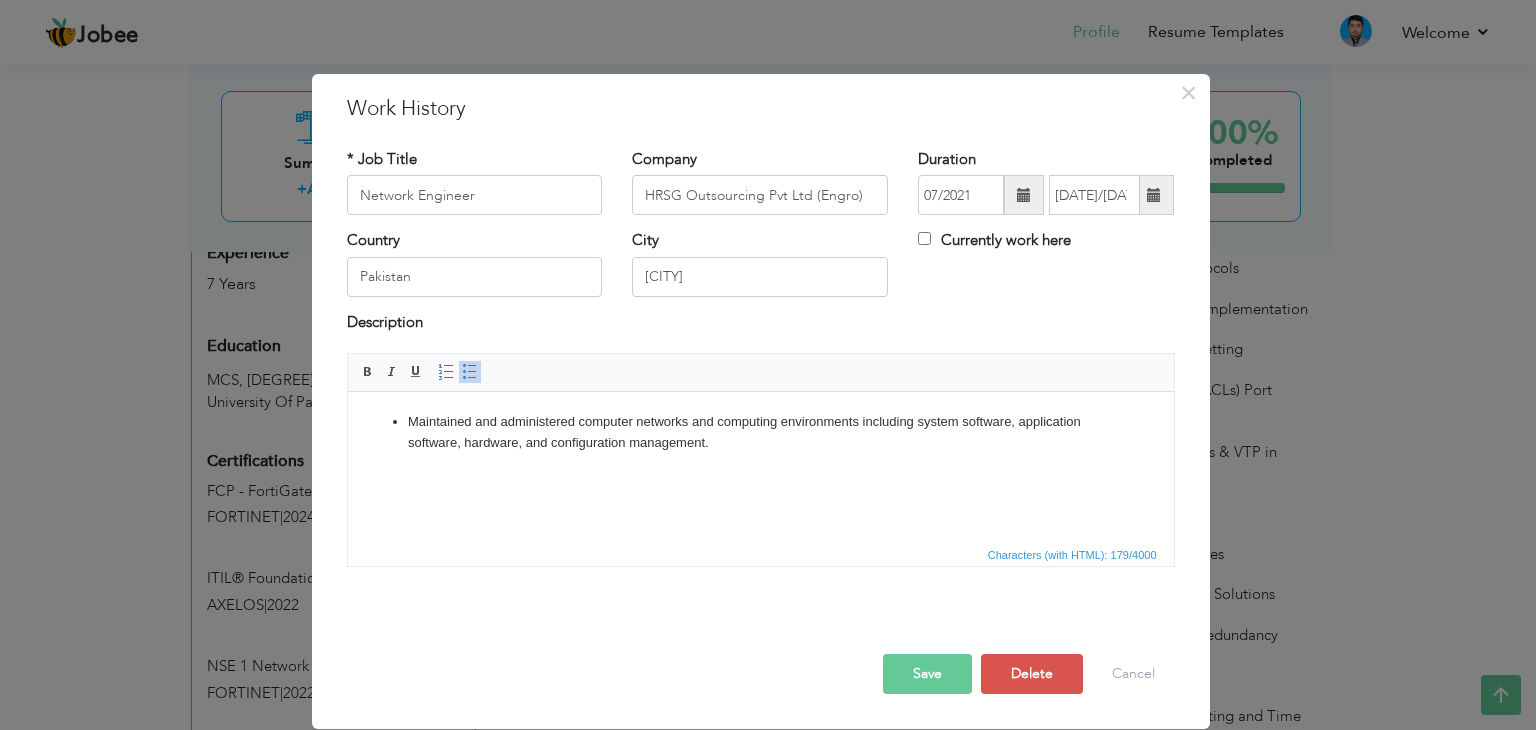 click on "Maintained and administered computer networks and computing environments including system software, application software, hardware, and configuration management." at bounding box center (760, 433) 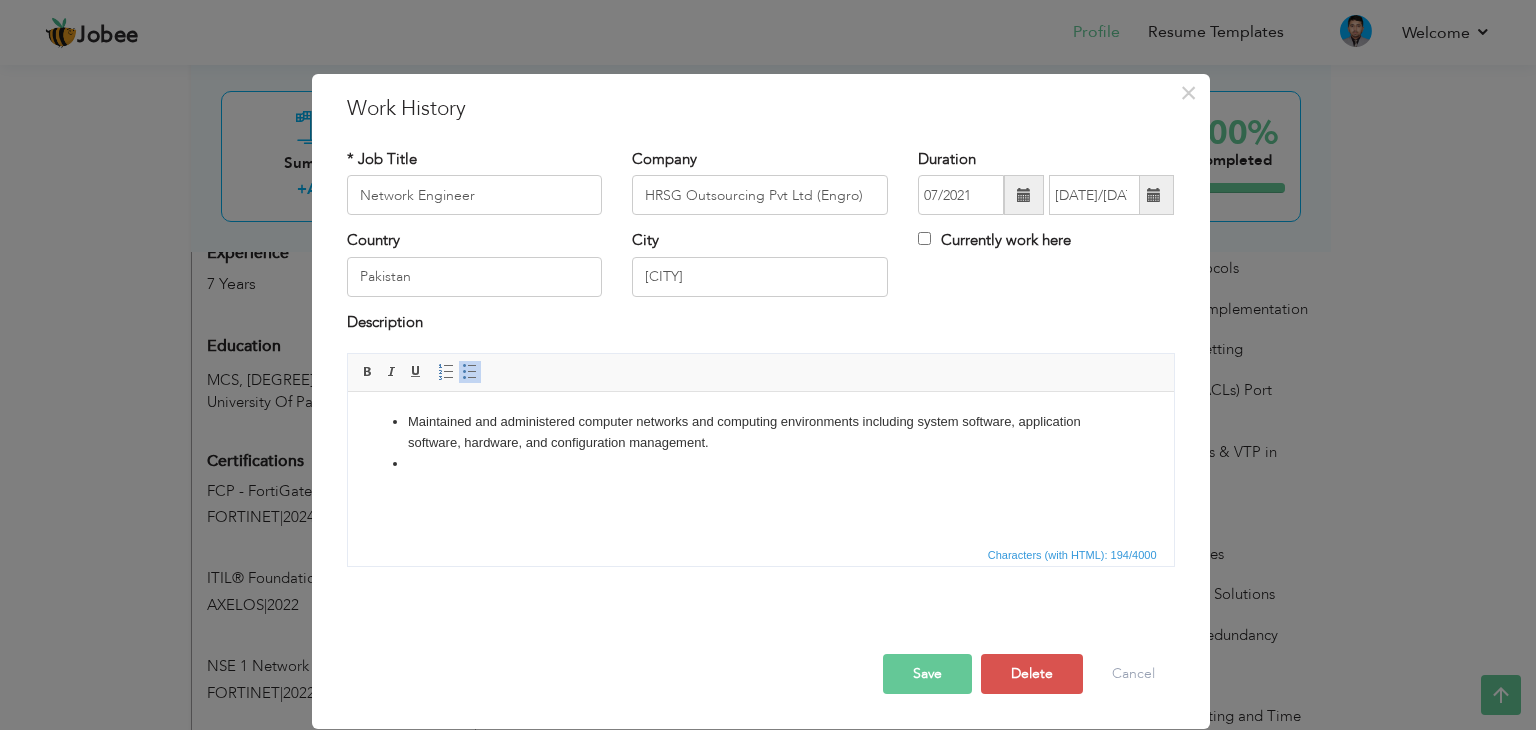 type 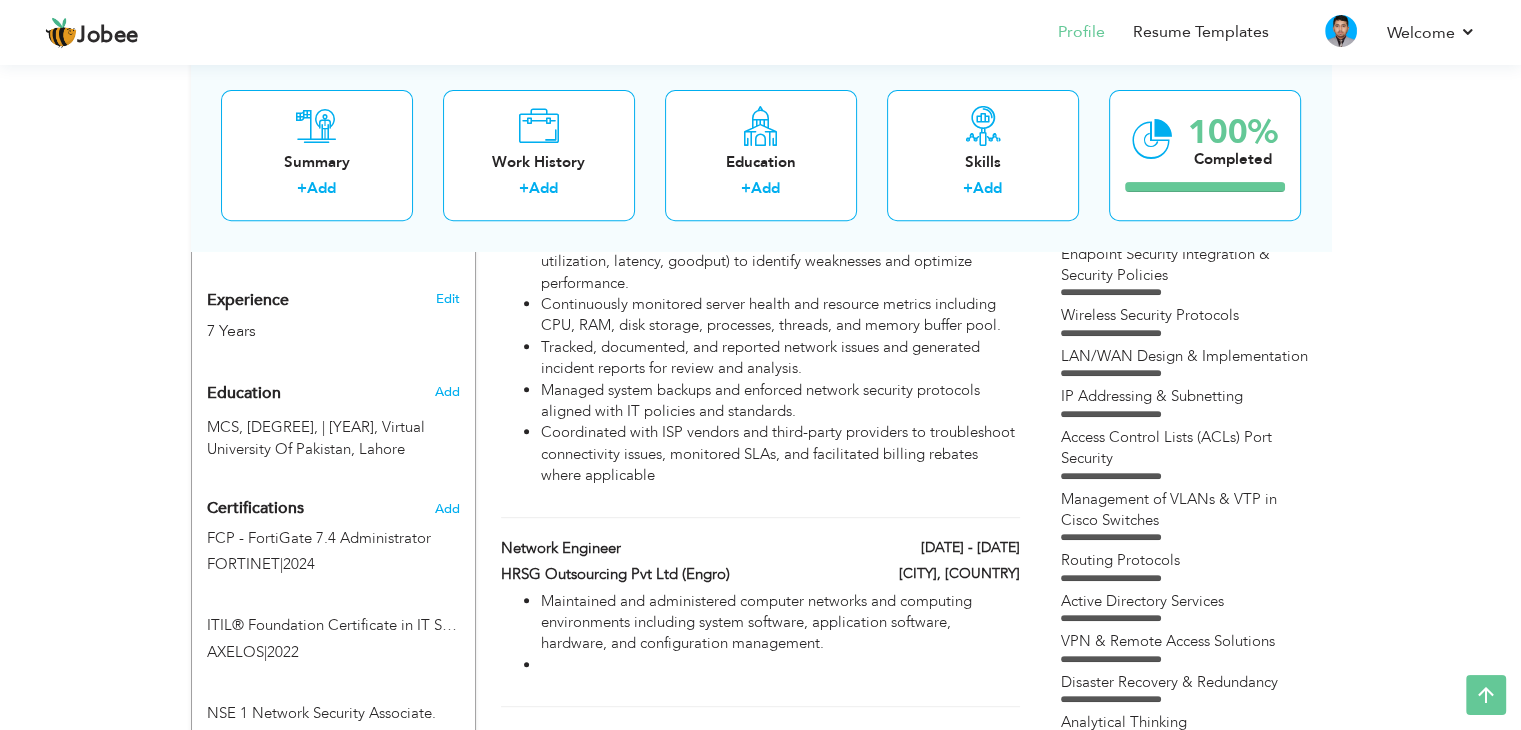 scroll, scrollTop: 900, scrollLeft: 0, axis: vertical 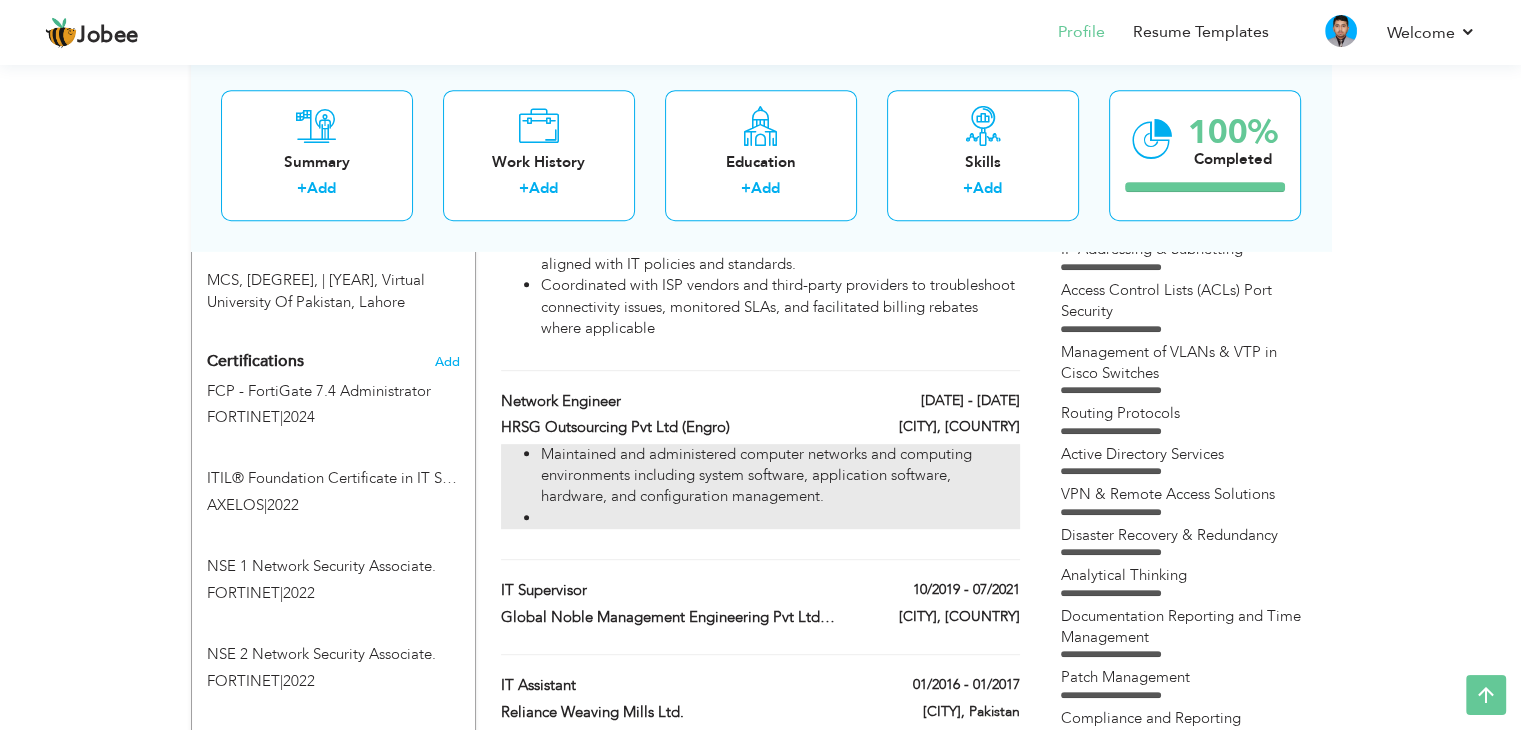 drag, startPoint x: 584, startPoint y: 513, endPoint x: 573, endPoint y: 515, distance: 11.18034 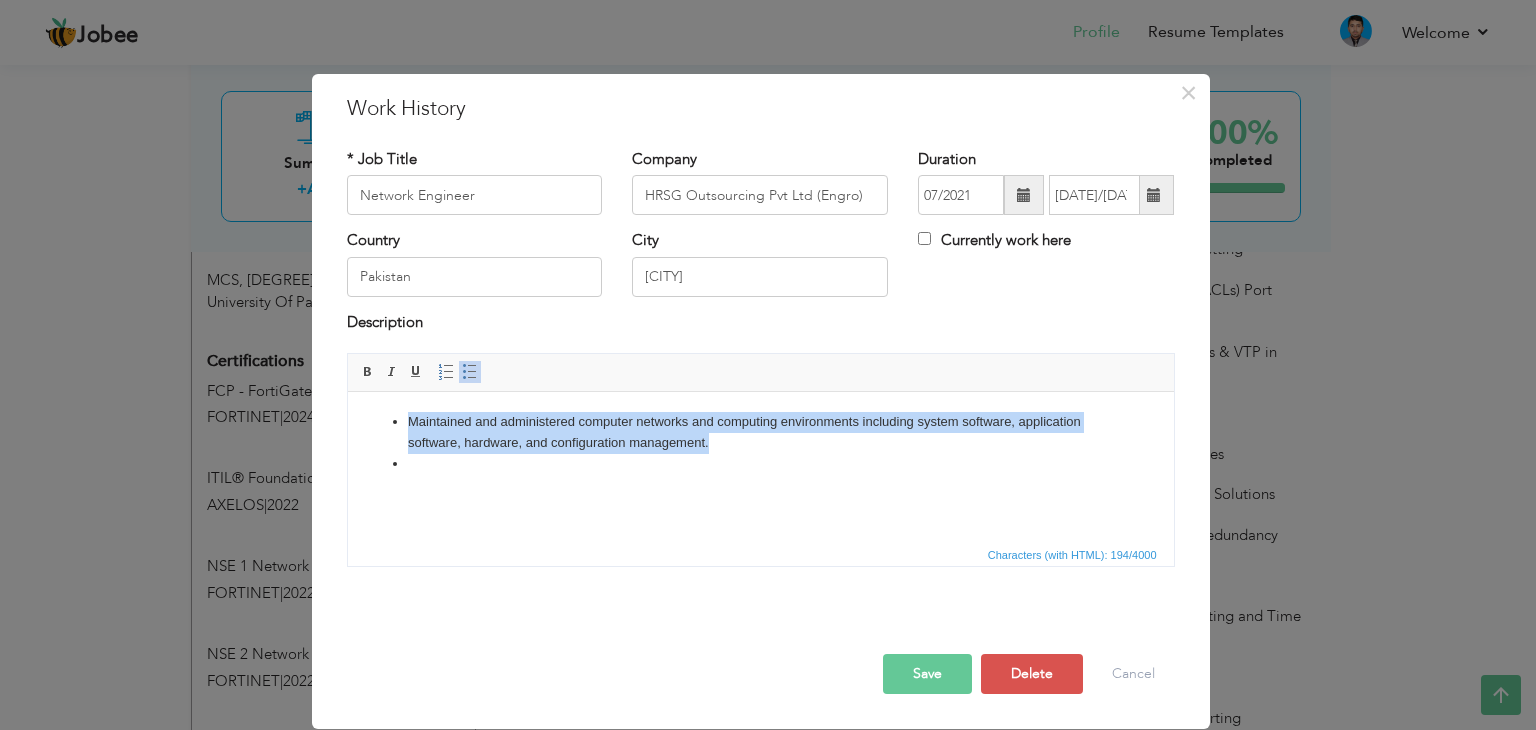 drag, startPoint x: 709, startPoint y: 446, endPoint x: 409, endPoint y: 408, distance: 302.3971 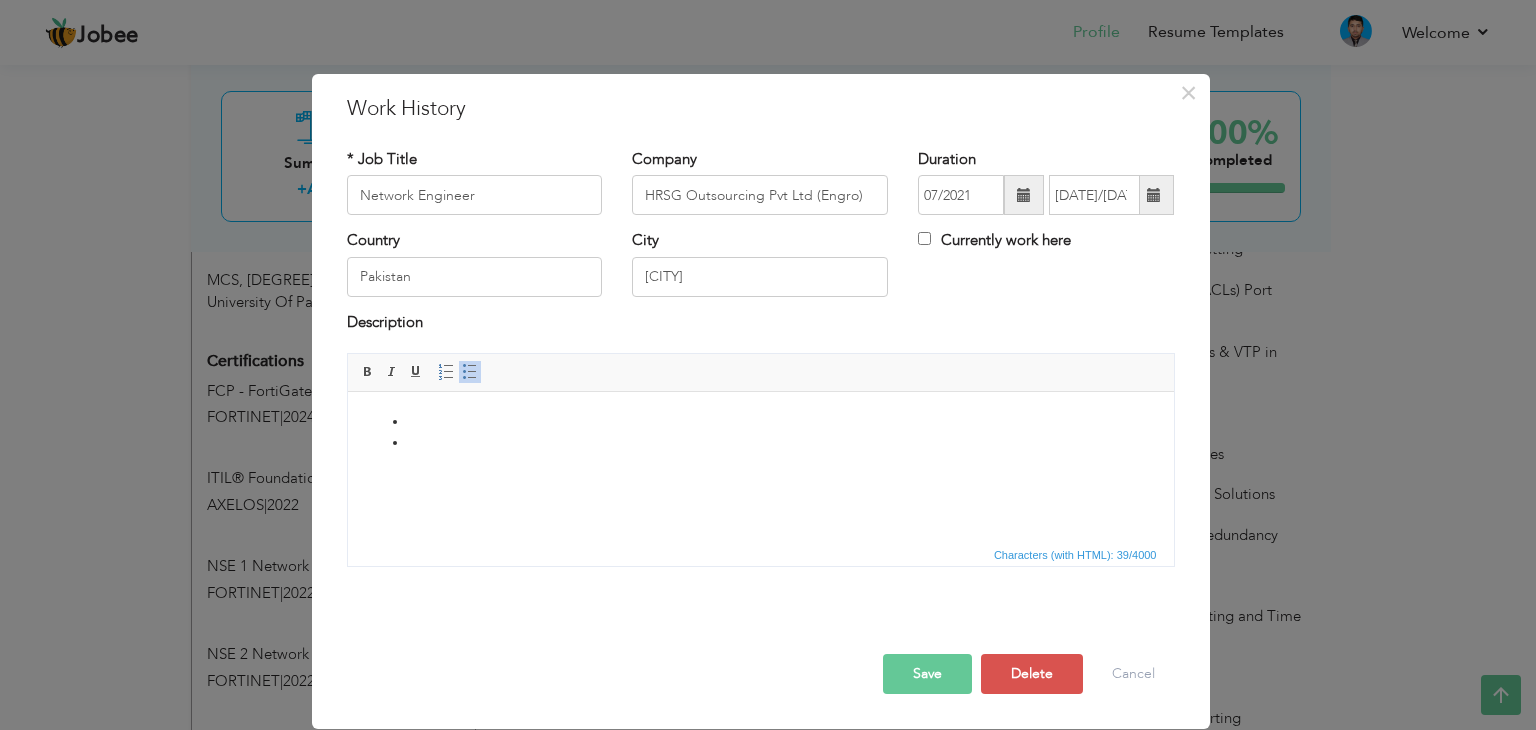 click at bounding box center (760, 443) 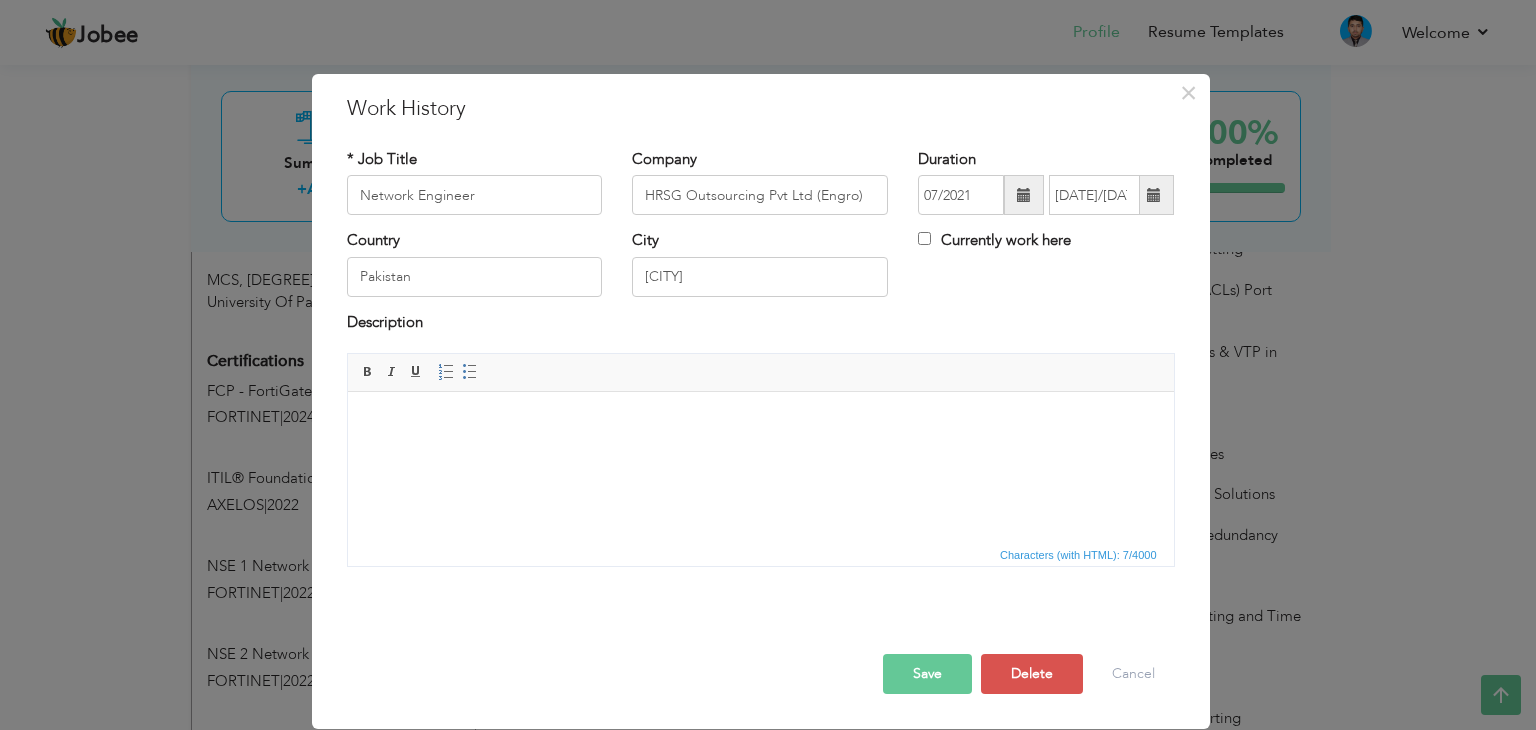 type 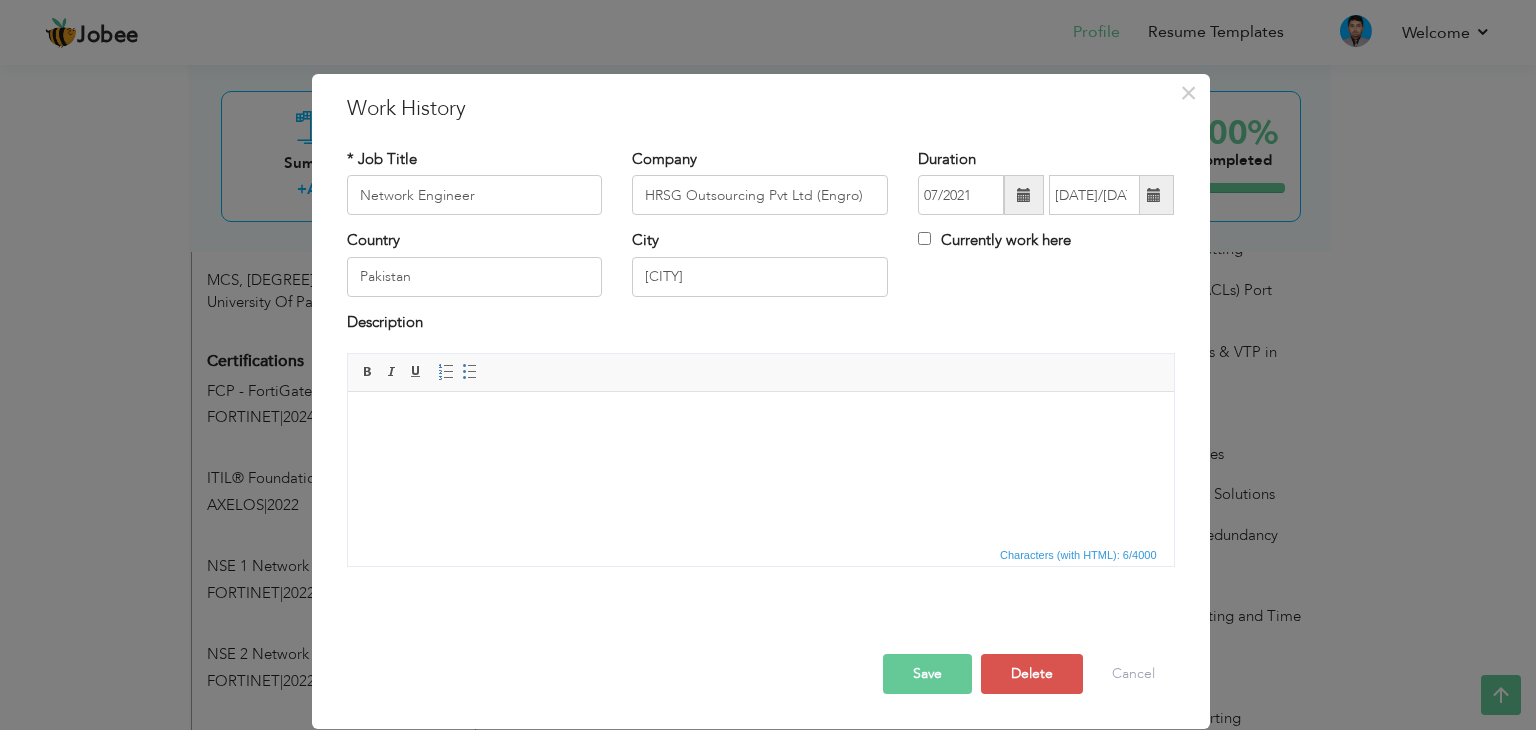 click on "​​​​​​" at bounding box center [760, 422] 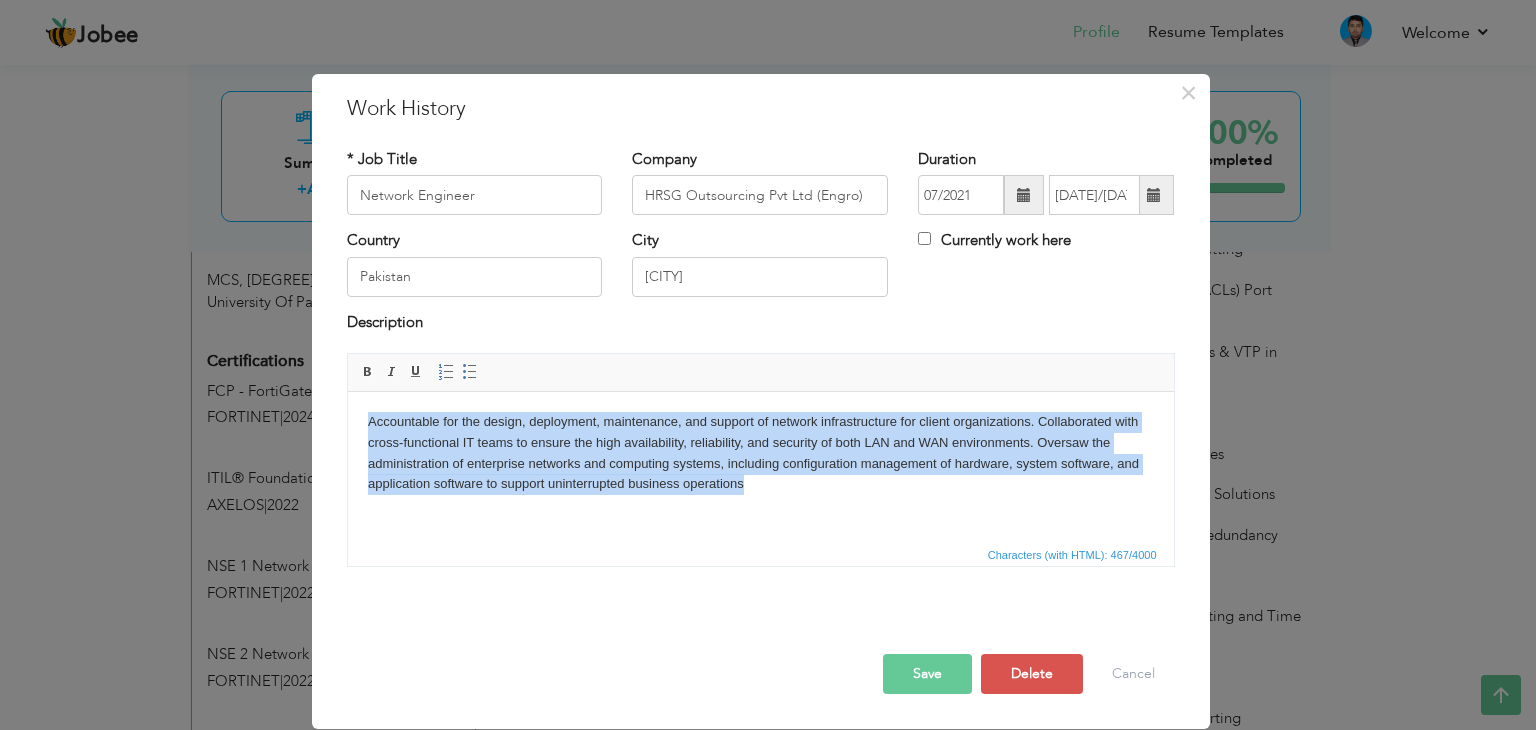 drag, startPoint x: 759, startPoint y: 484, endPoint x: 662, endPoint y: 773, distance: 304.8442 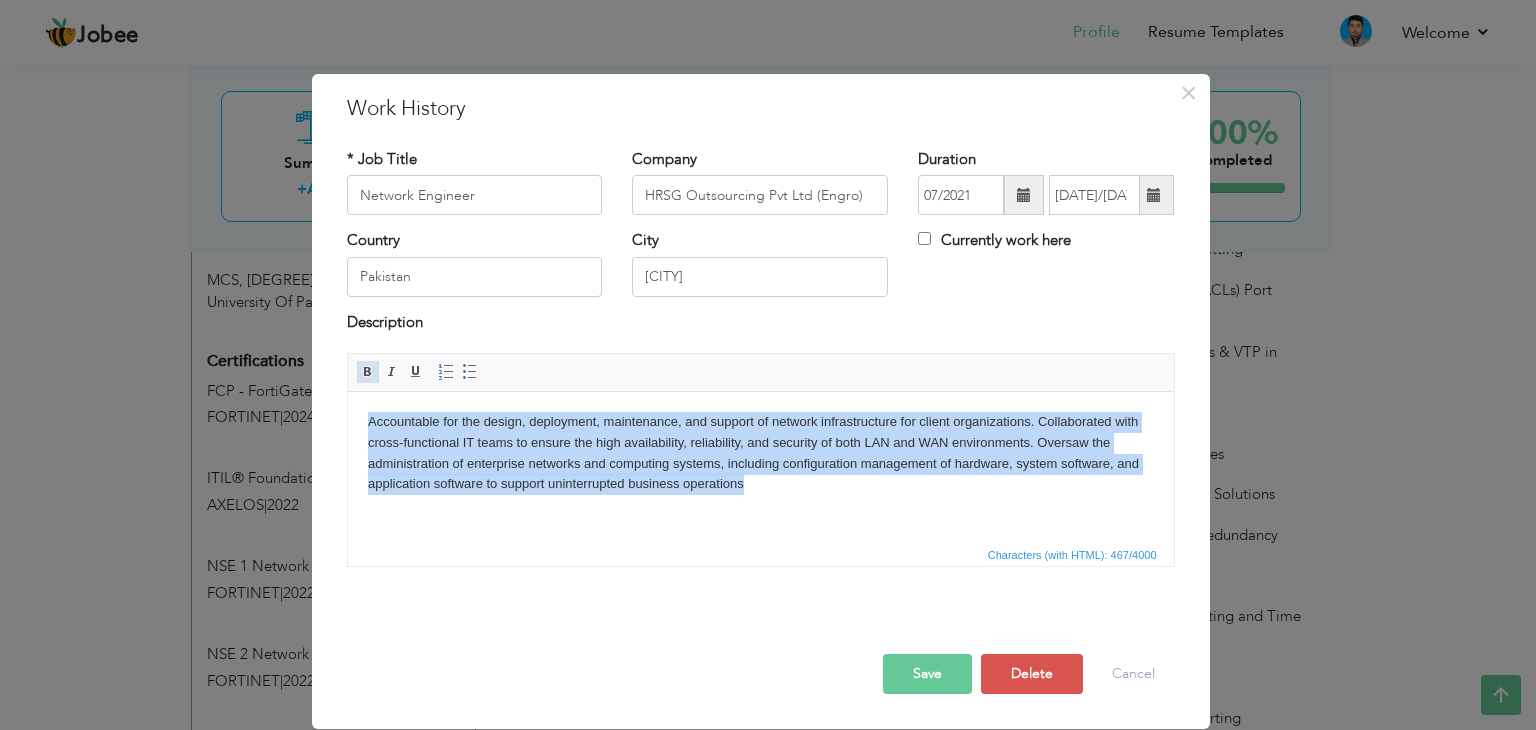 click at bounding box center (368, 372) 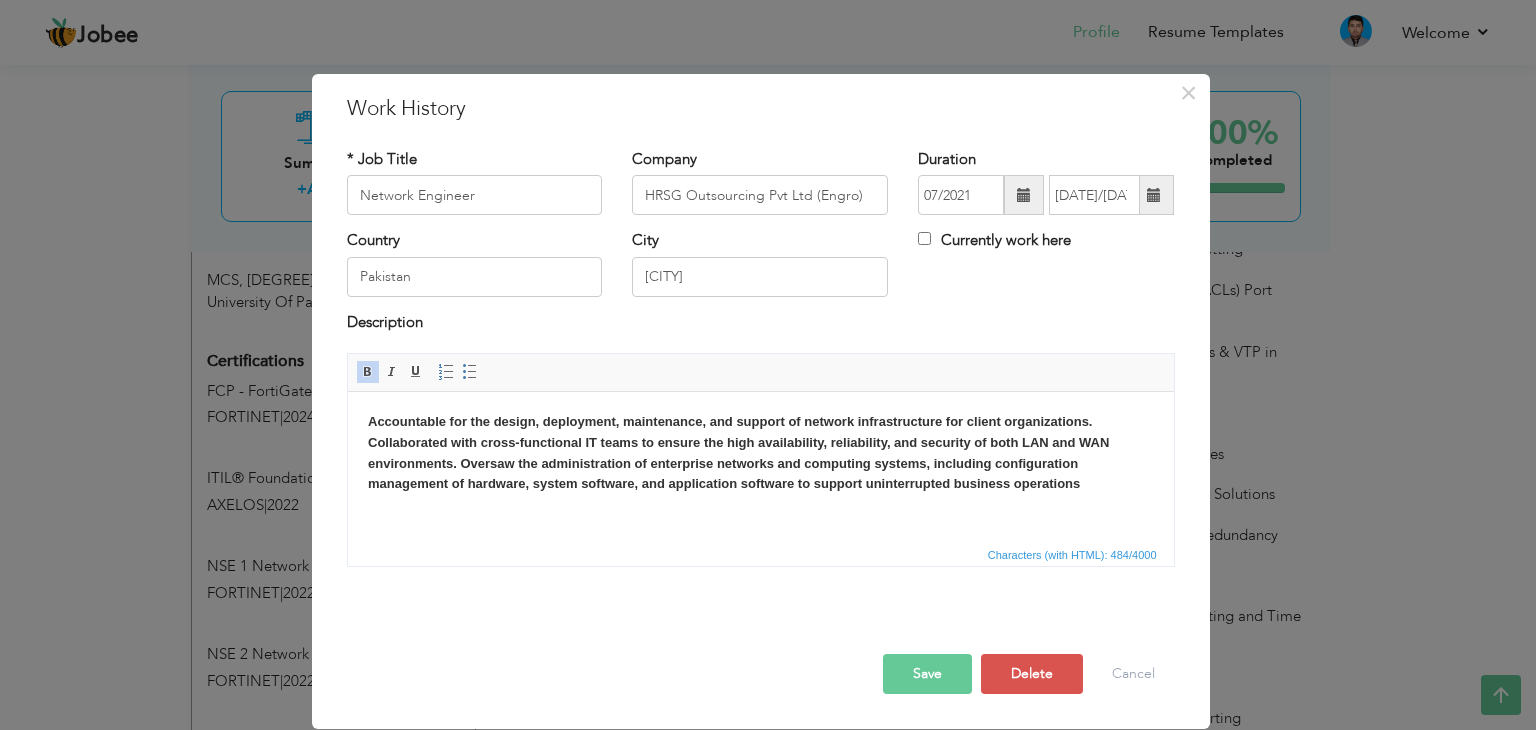 click at bounding box center [368, 372] 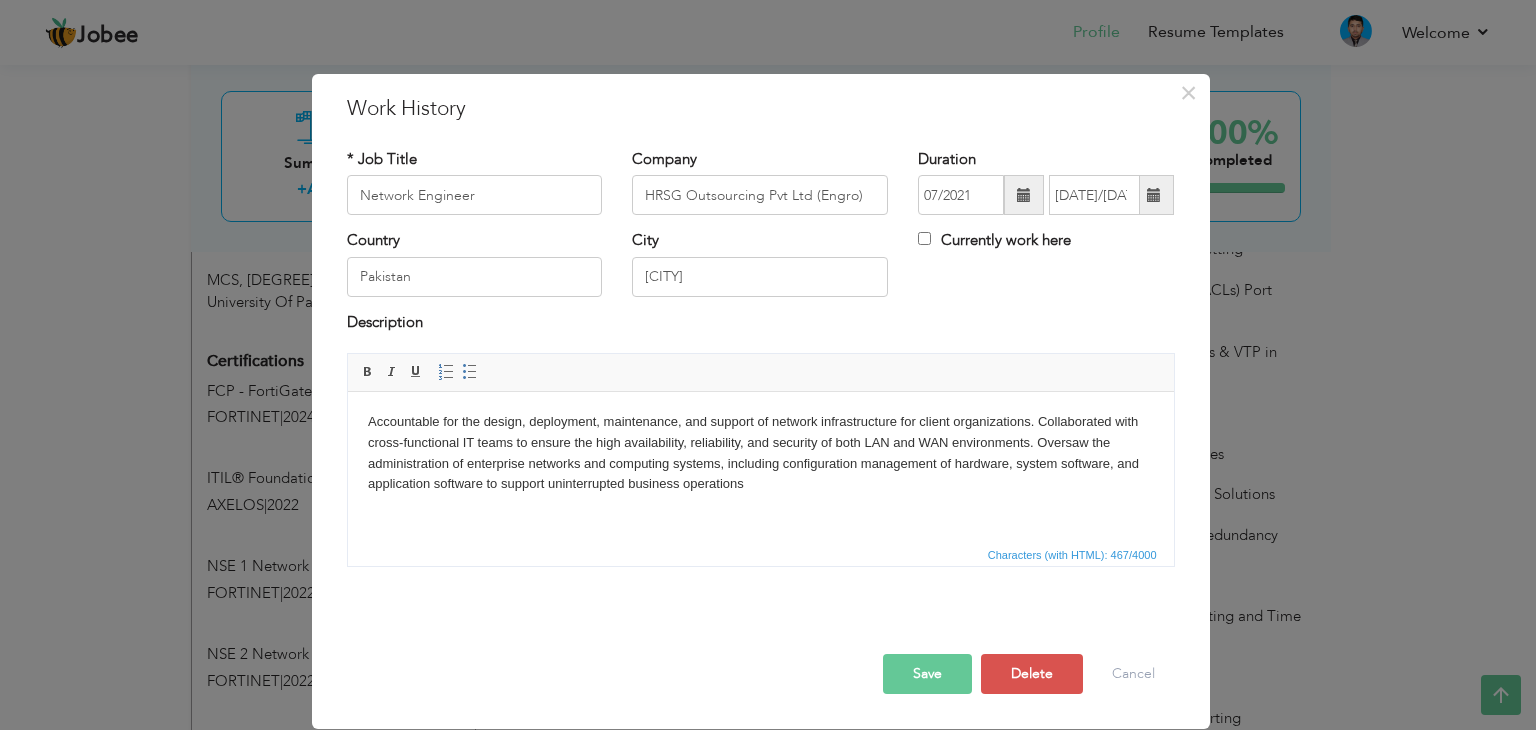 click on "Accountable for the design, deployment, maintenance, and support of network infrastructure for client organizations. Collaborated with cross-functional IT teams to ensure the high availability, reliability, and security of both LAN and WAN environments. Oversaw the administration of enterprise networks and computing systems, including configuration management of hardware, system software, and application software to support uninterrupted business operations" at bounding box center (760, 453) 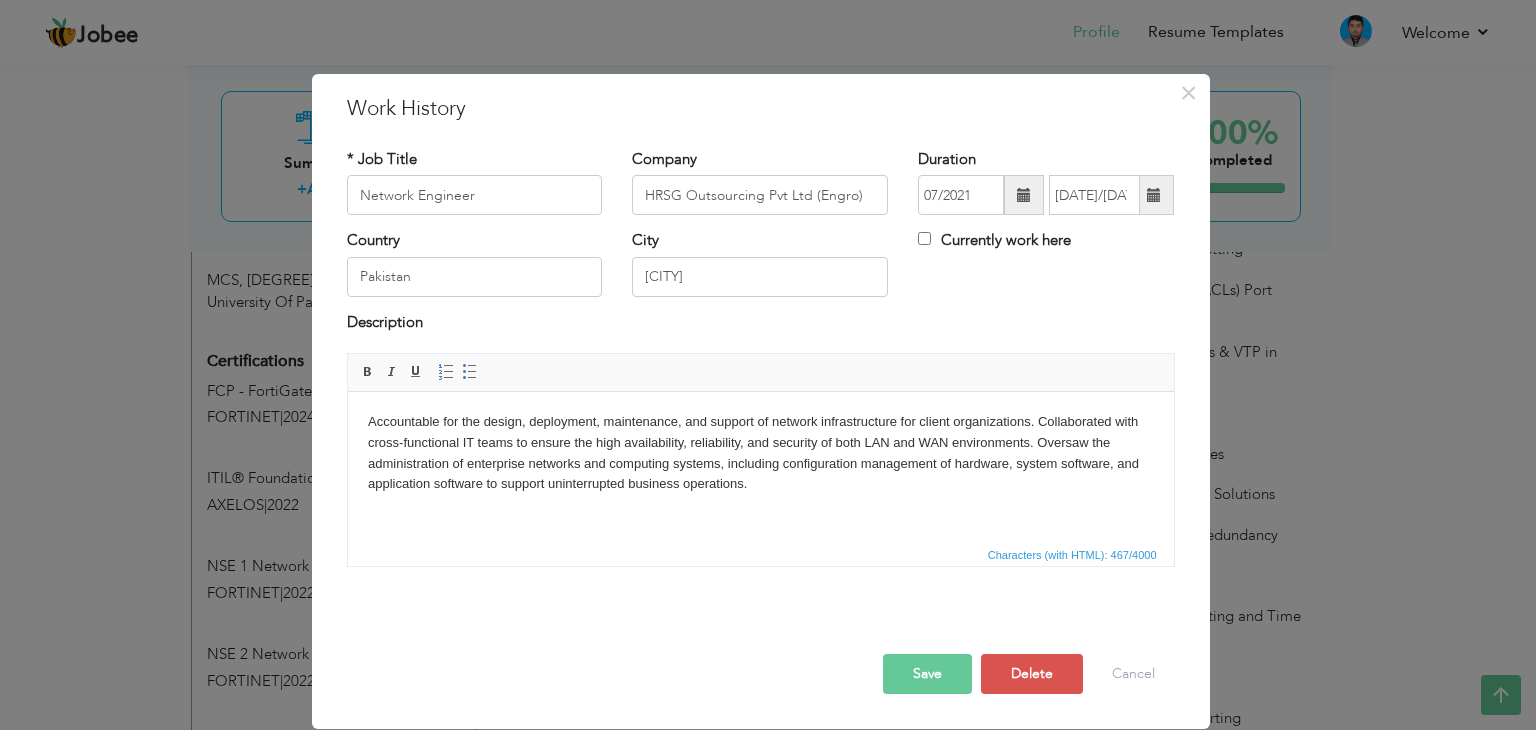 click on "Save" at bounding box center [927, 674] 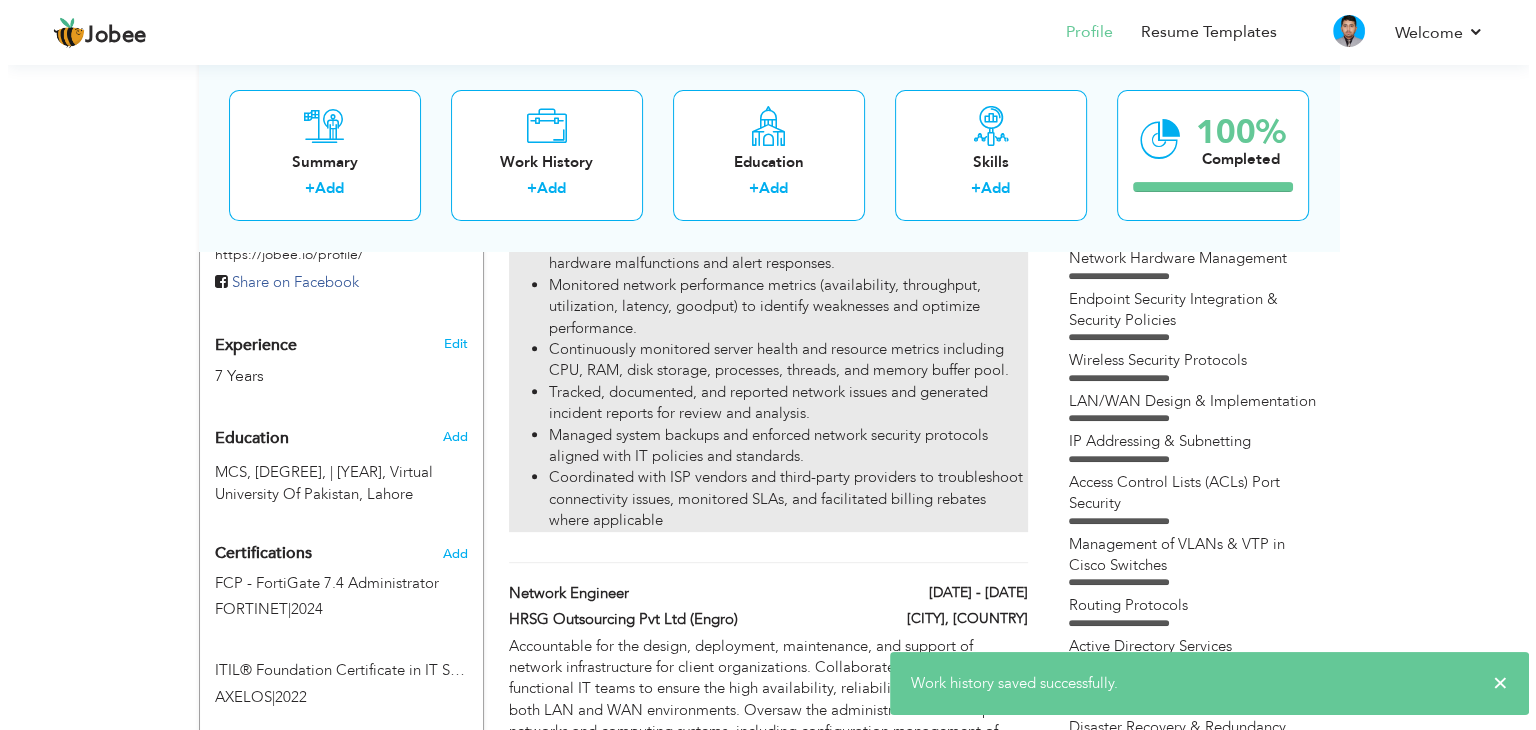 scroll, scrollTop: 1100, scrollLeft: 0, axis: vertical 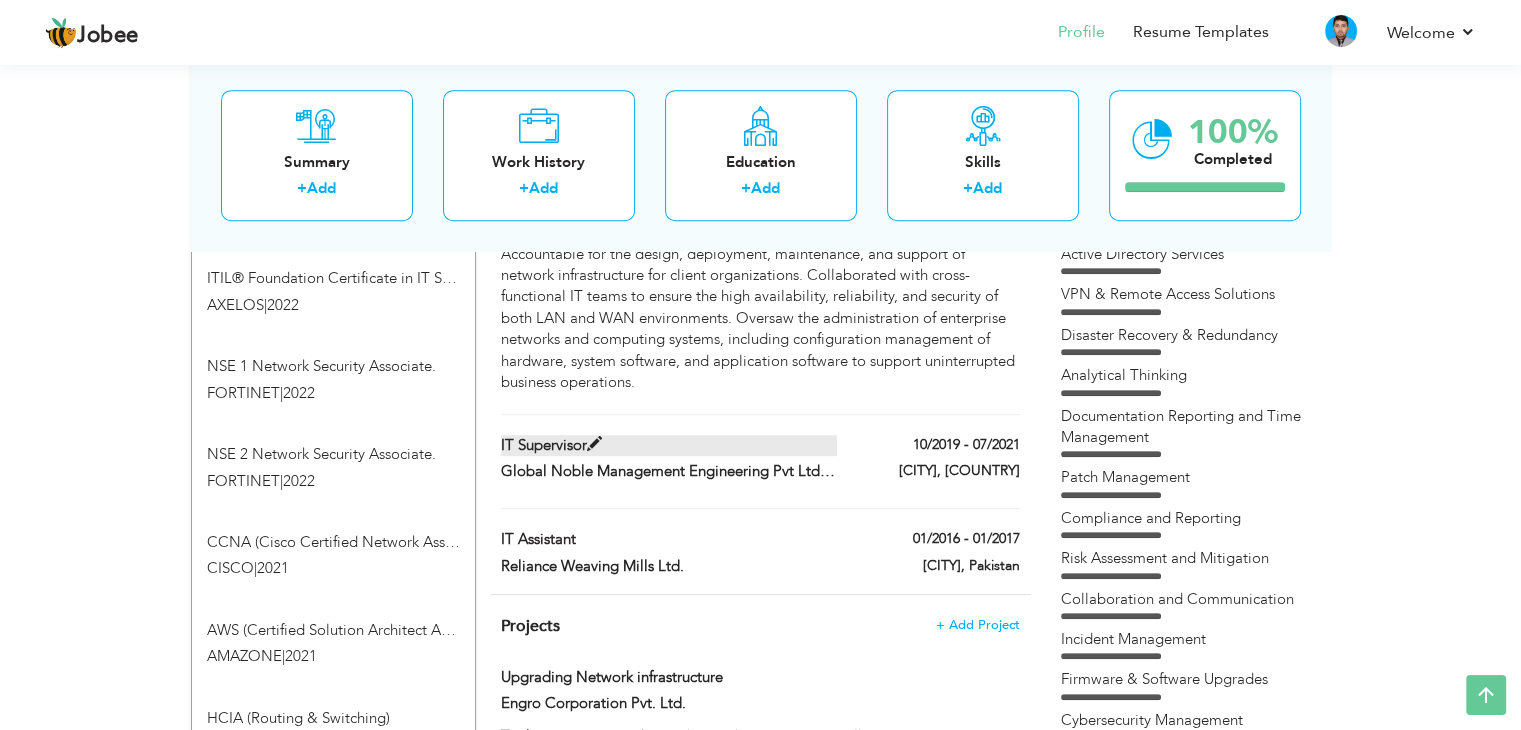 click at bounding box center (594, 444) 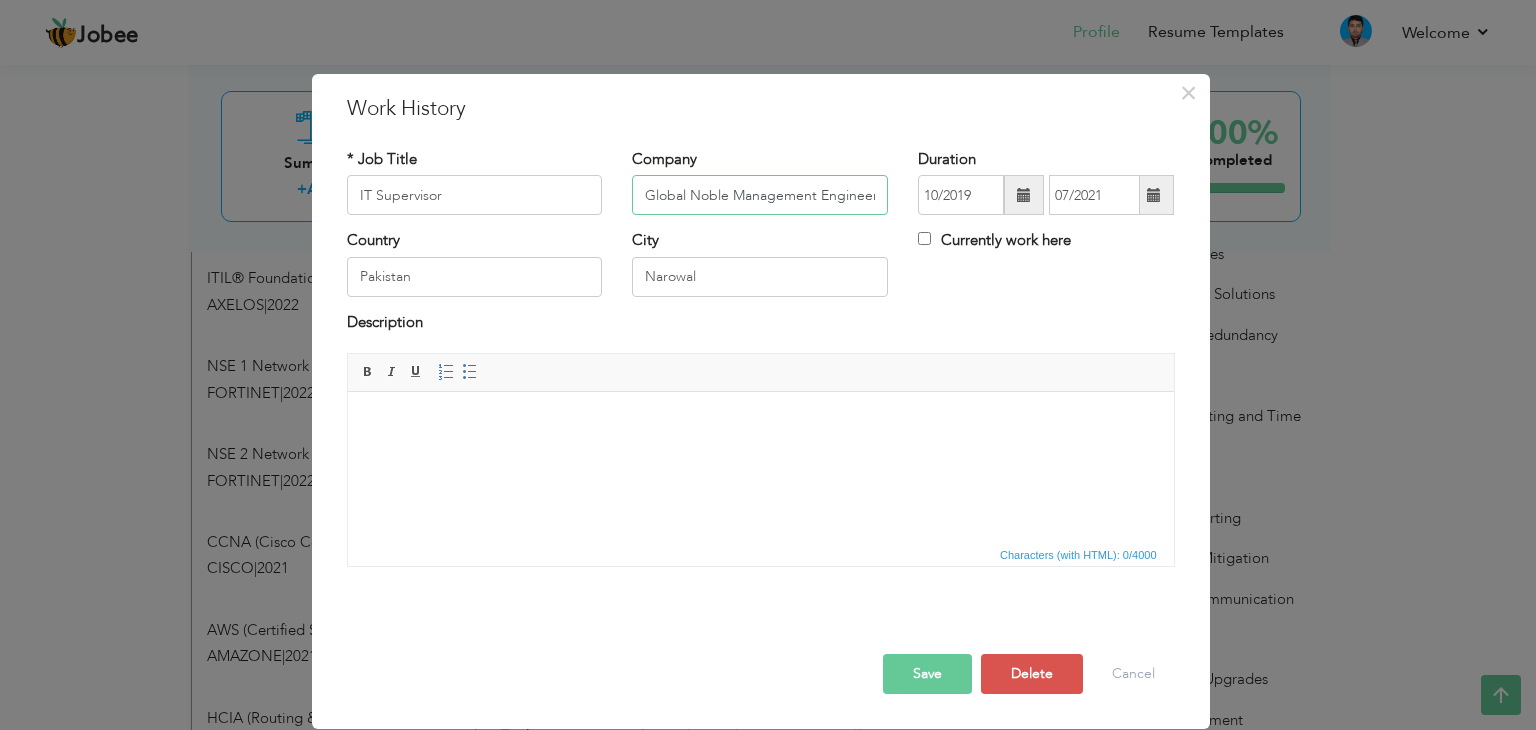 click on "Global Noble Management Engineering Pvt Ltd (FWO)" at bounding box center (760, 195) 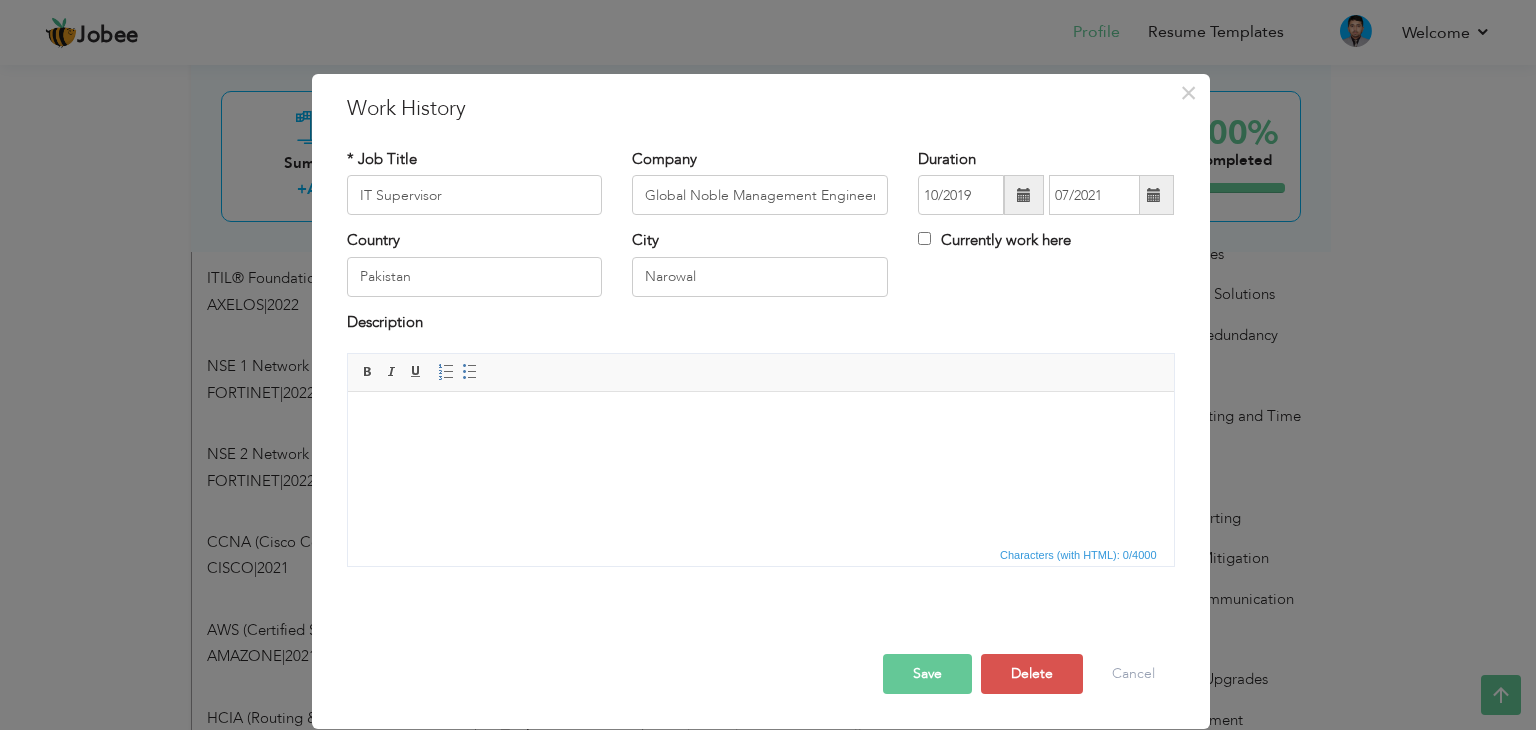 click at bounding box center [760, 422] 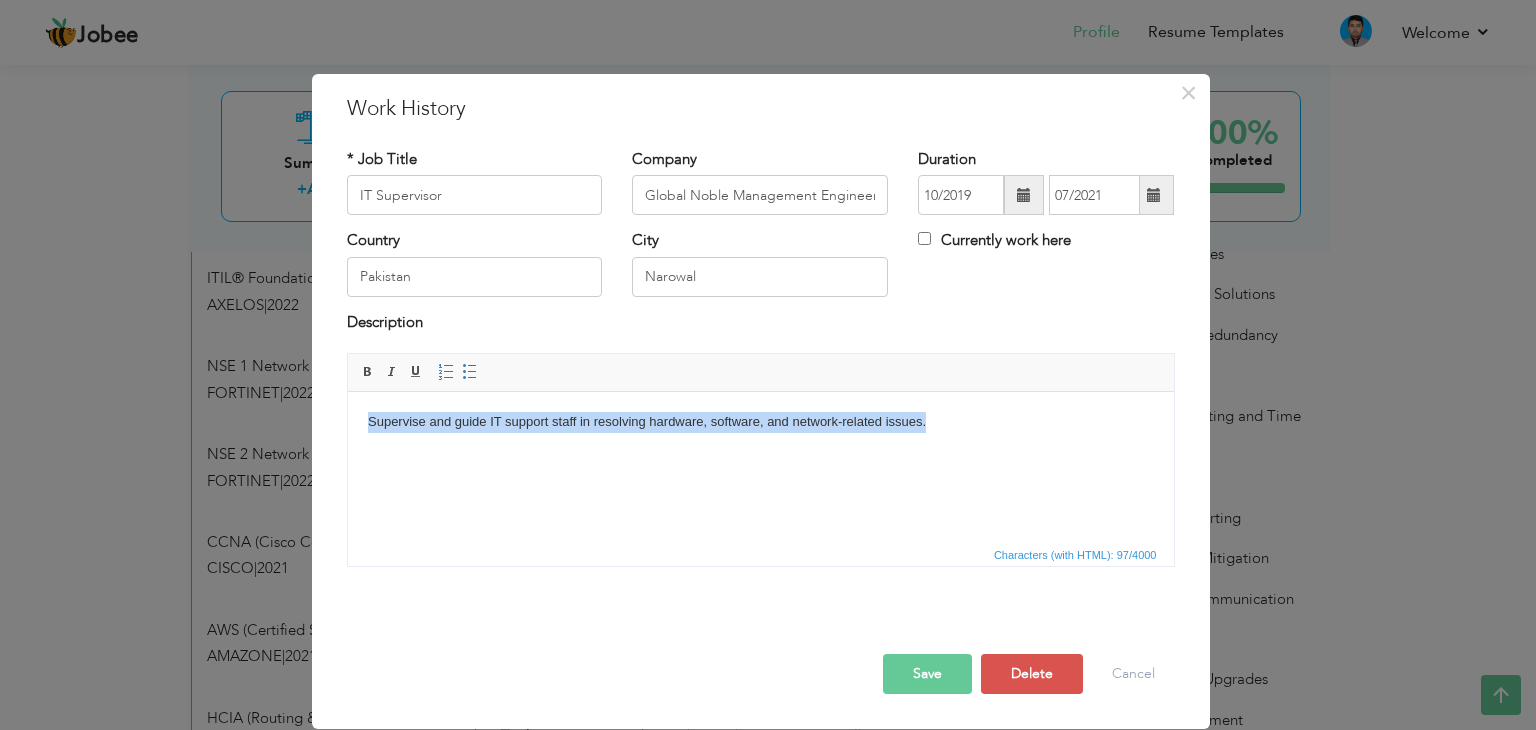 drag, startPoint x: 934, startPoint y: 421, endPoint x: 369, endPoint y: 418, distance: 565.00793 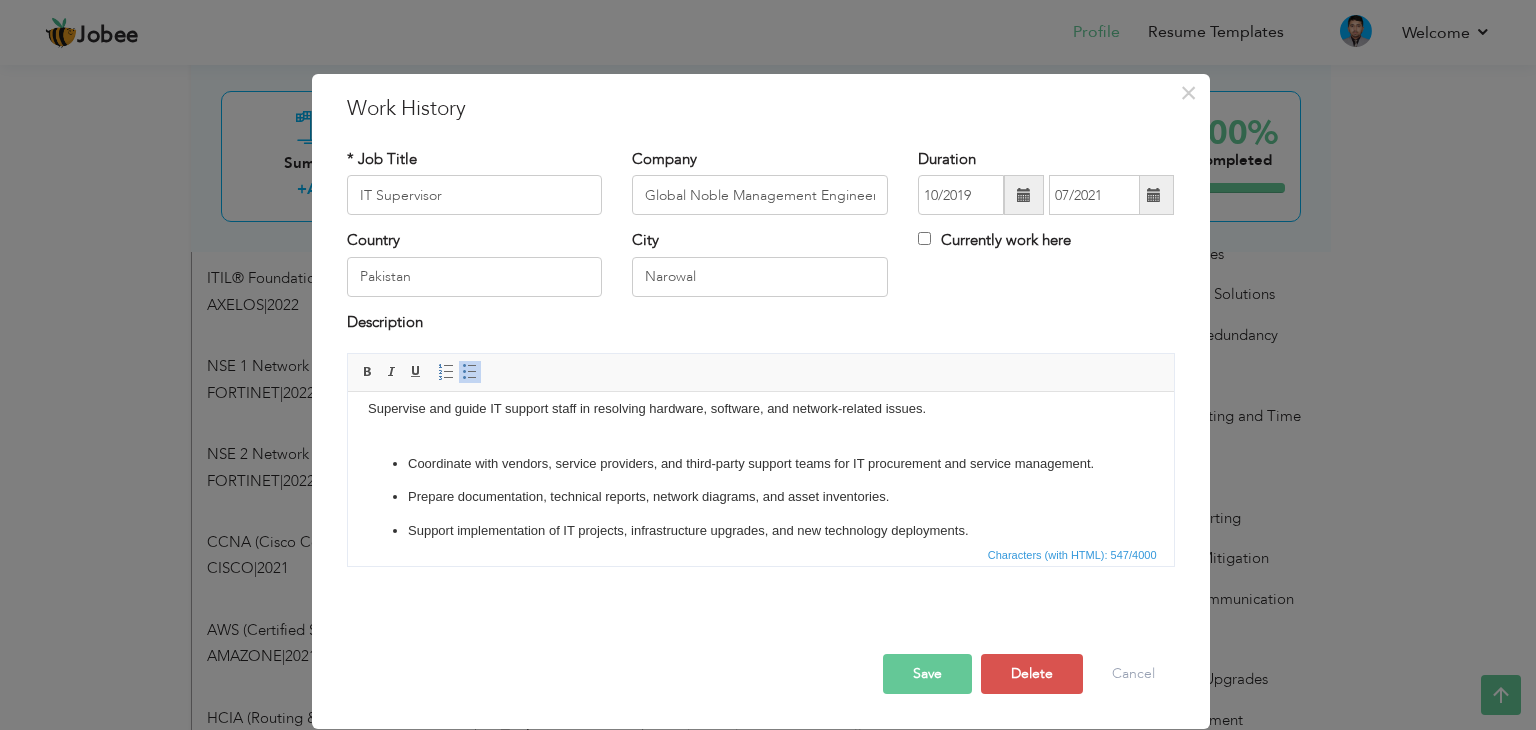 scroll, scrollTop: 0, scrollLeft: 0, axis: both 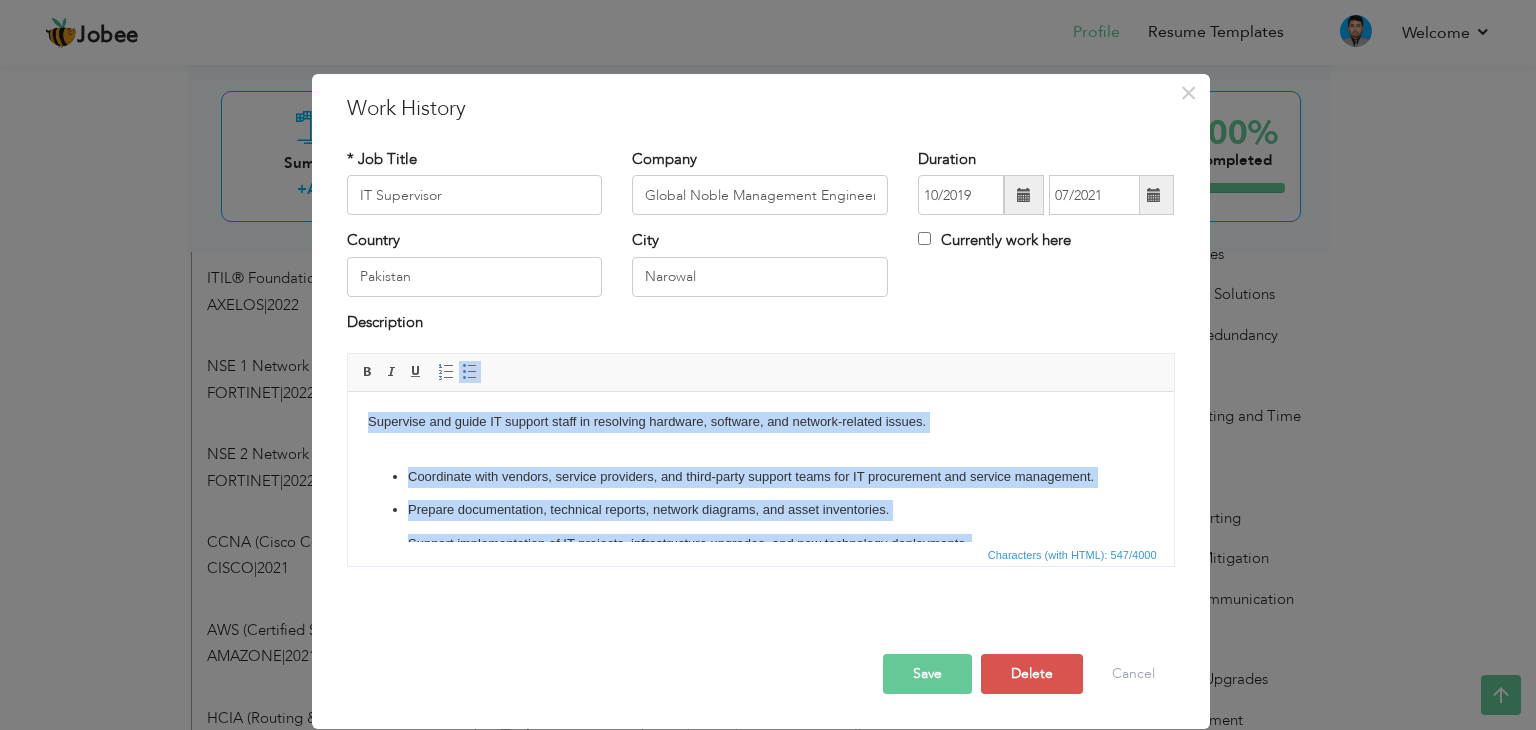 drag, startPoint x: 909, startPoint y: 481, endPoint x: 764, endPoint y: 781, distance: 333.20413 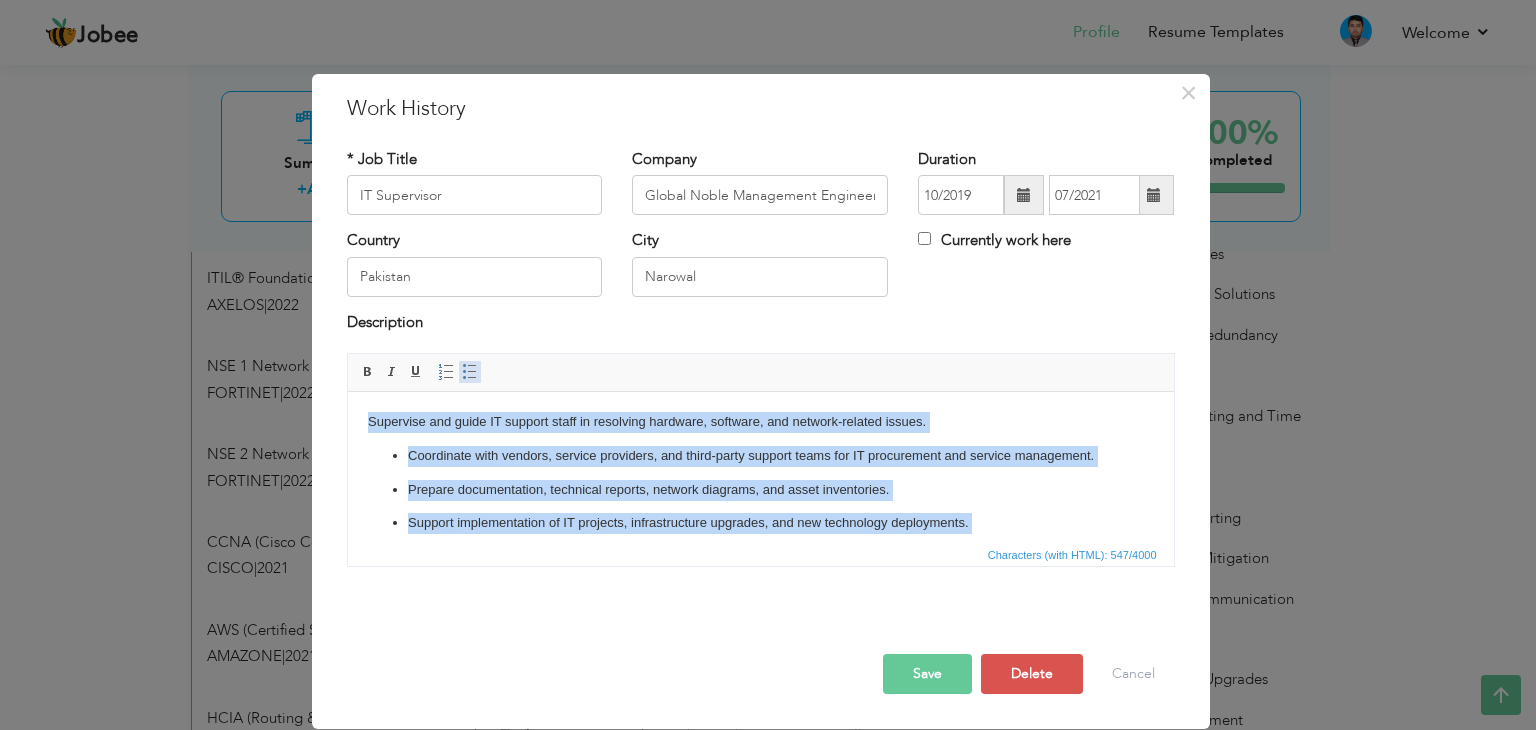 click at bounding box center [470, 372] 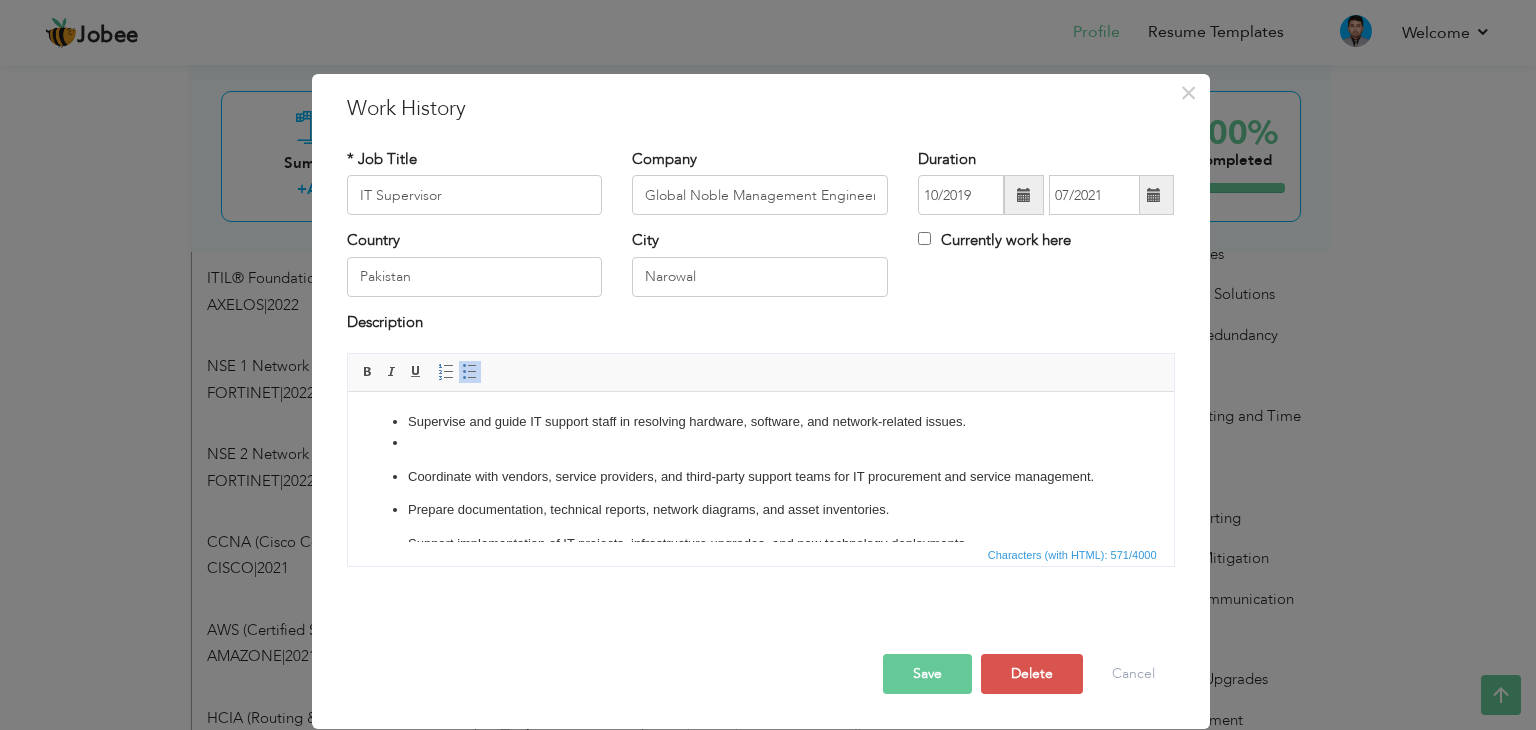 click at bounding box center [470, 372] 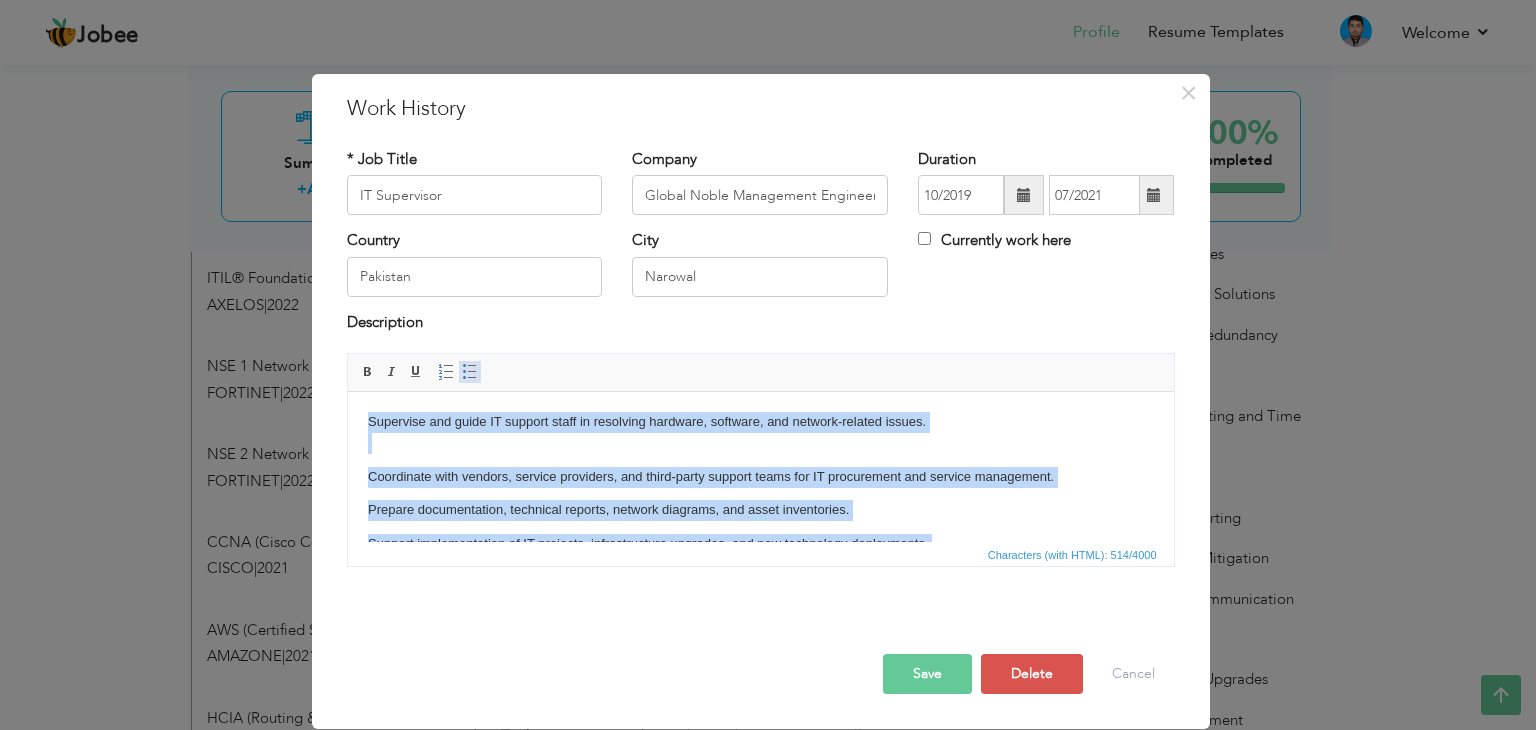 click at bounding box center [470, 372] 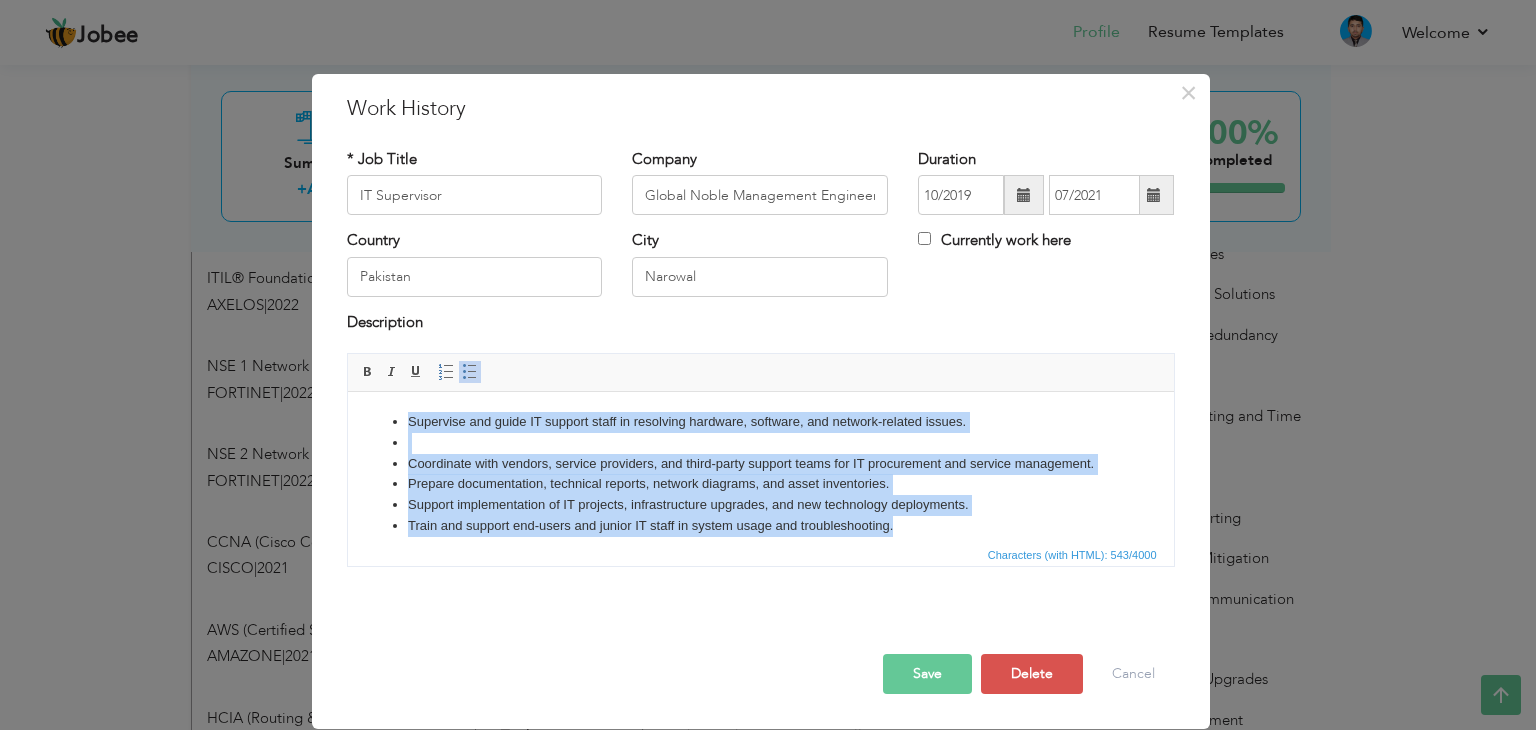 click at bounding box center (470, 372) 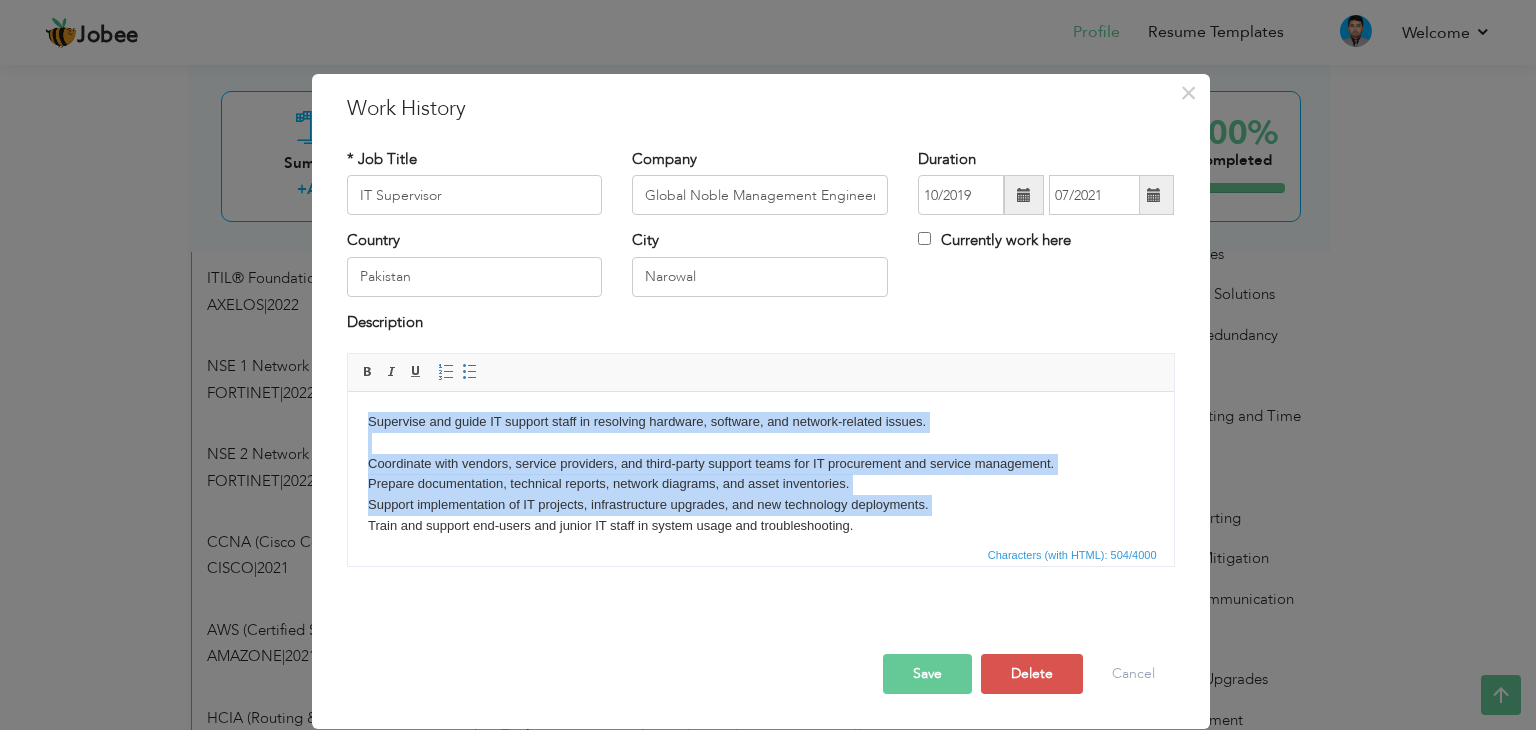 click on "Supervise and guide IT support staff in resolving hardware, software, and network-related issues. Coordinate with vendors, service providers, and third-party support teams for IT procurement and service management. Prepare documentation, technical reports, network diagrams, and asset inventories. Support implementation of IT projects, infrastructure upgrades, and new technology deployments. Train and support end-users and junior IT staff in system usage and troubleshooting." at bounding box center [760, 474] 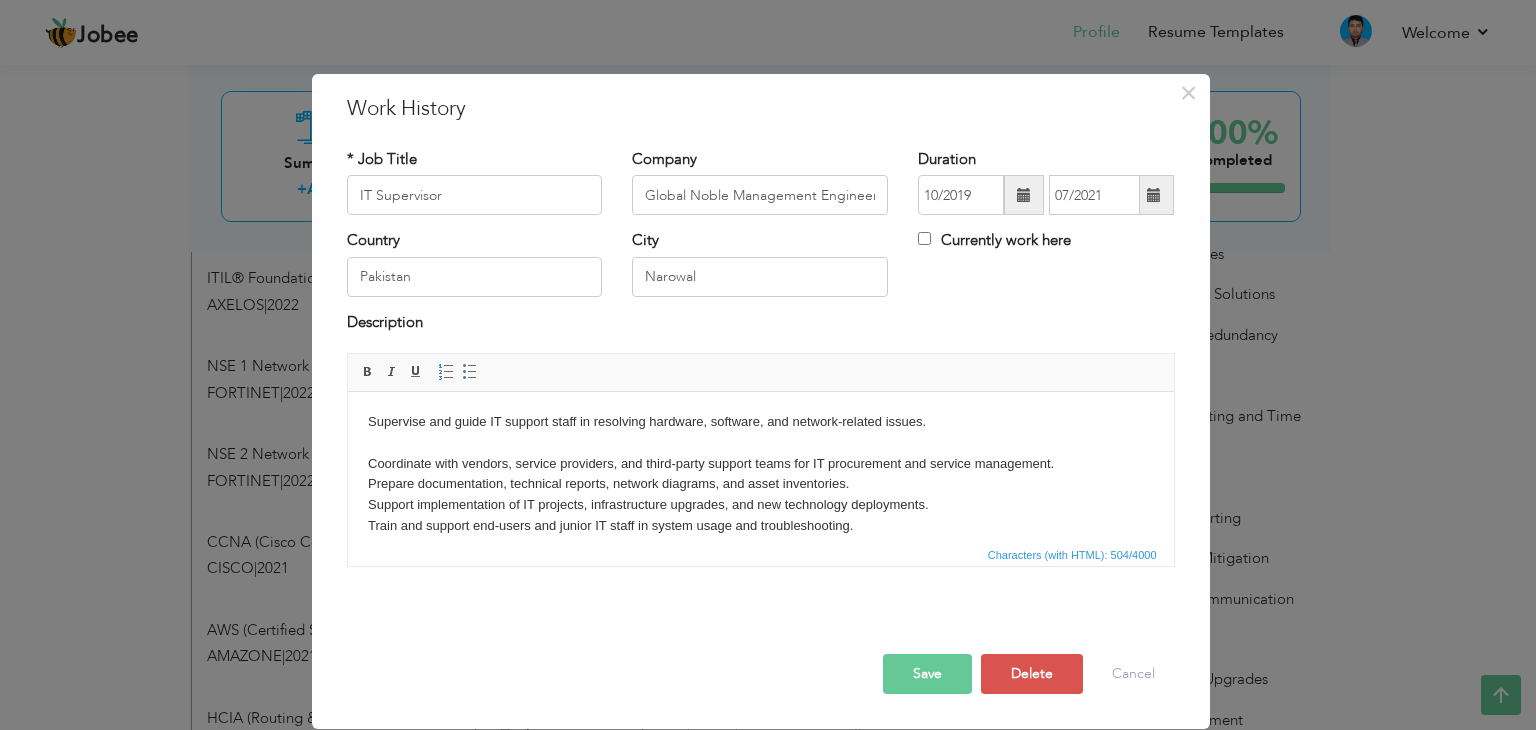 click on "Supervise and guide IT support staff in resolving hardware, software, and network-related issues. Coordinate with vendors, service providers, and third-party support teams for IT procurement and service management. Prepare documentation, technical reports, network diagrams, and asset inventories. Support implementation of IT projects, infrastructure upgrades, and new technology deployments. Train and support end-users and junior IT staff in system usage and troubleshooting." at bounding box center (760, 474) 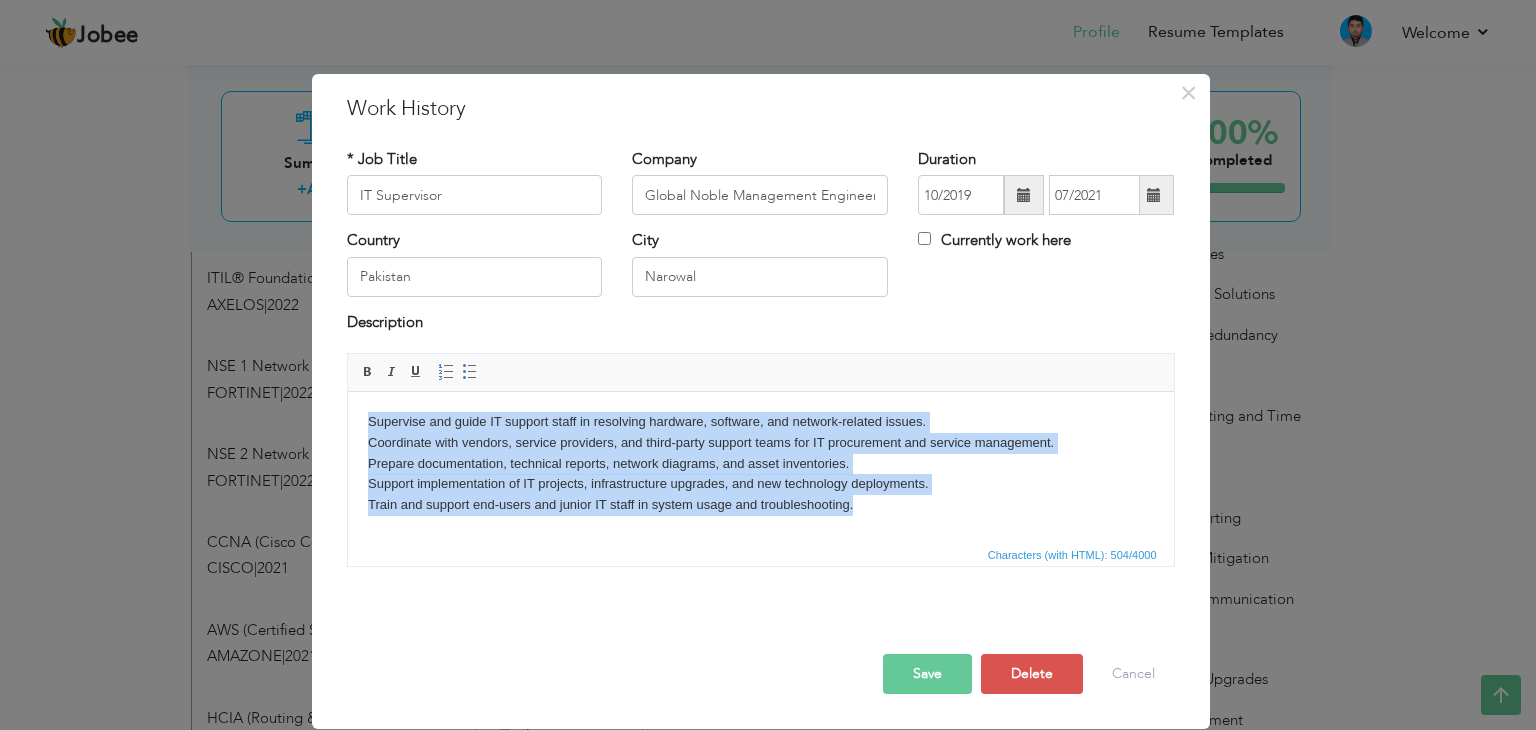 drag, startPoint x: 760, startPoint y: 485, endPoint x: 360, endPoint y: 400, distance: 408.93155 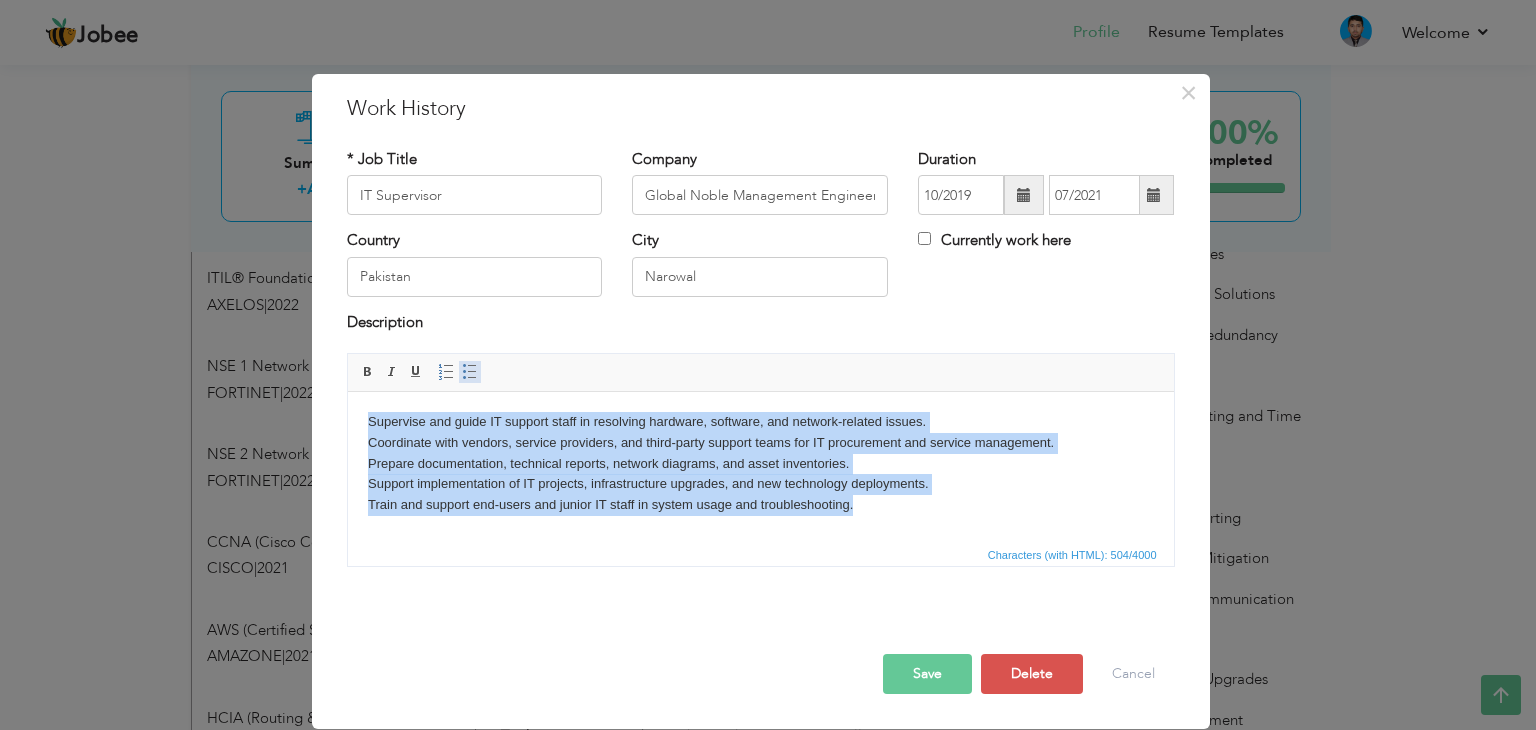 click at bounding box center (470, 372) 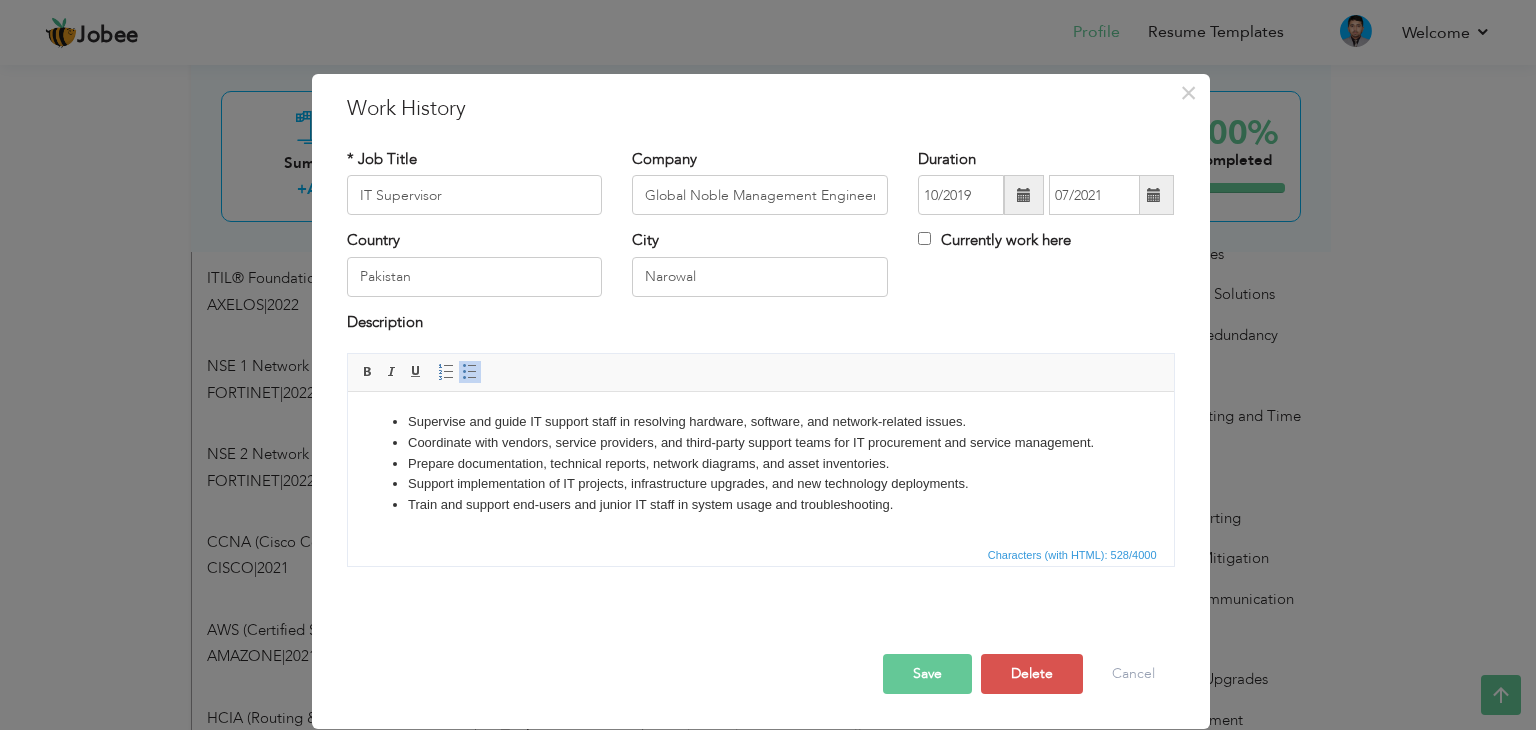 click on "Train and support end-users and junior IT staff in system usage and troubleshooting." at bounding box center [760, 505] 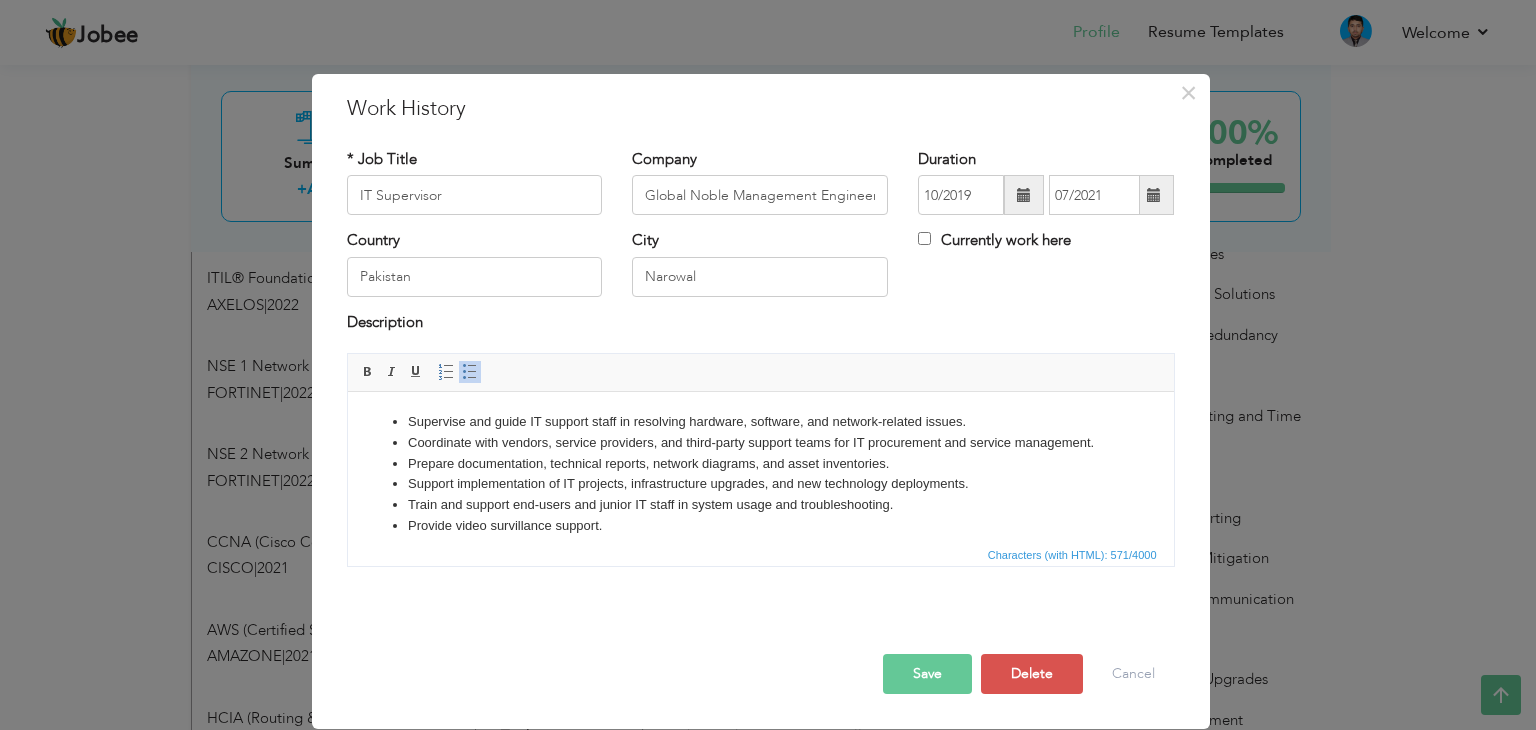 scroll, scrollTop: 12, scrollLeft: 0, axis: vertical 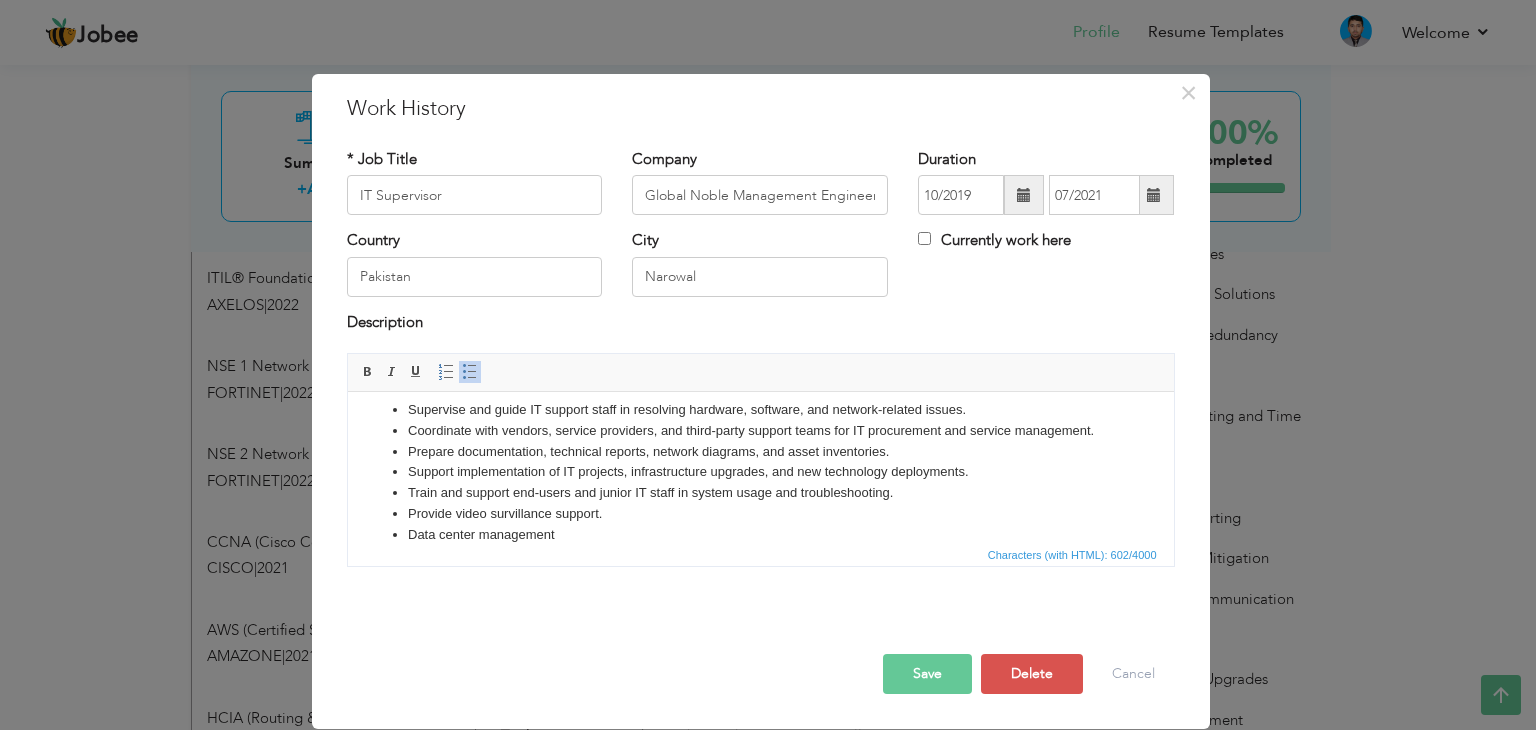 click on "Provide video survillance support." at bounding box center [760, 514] 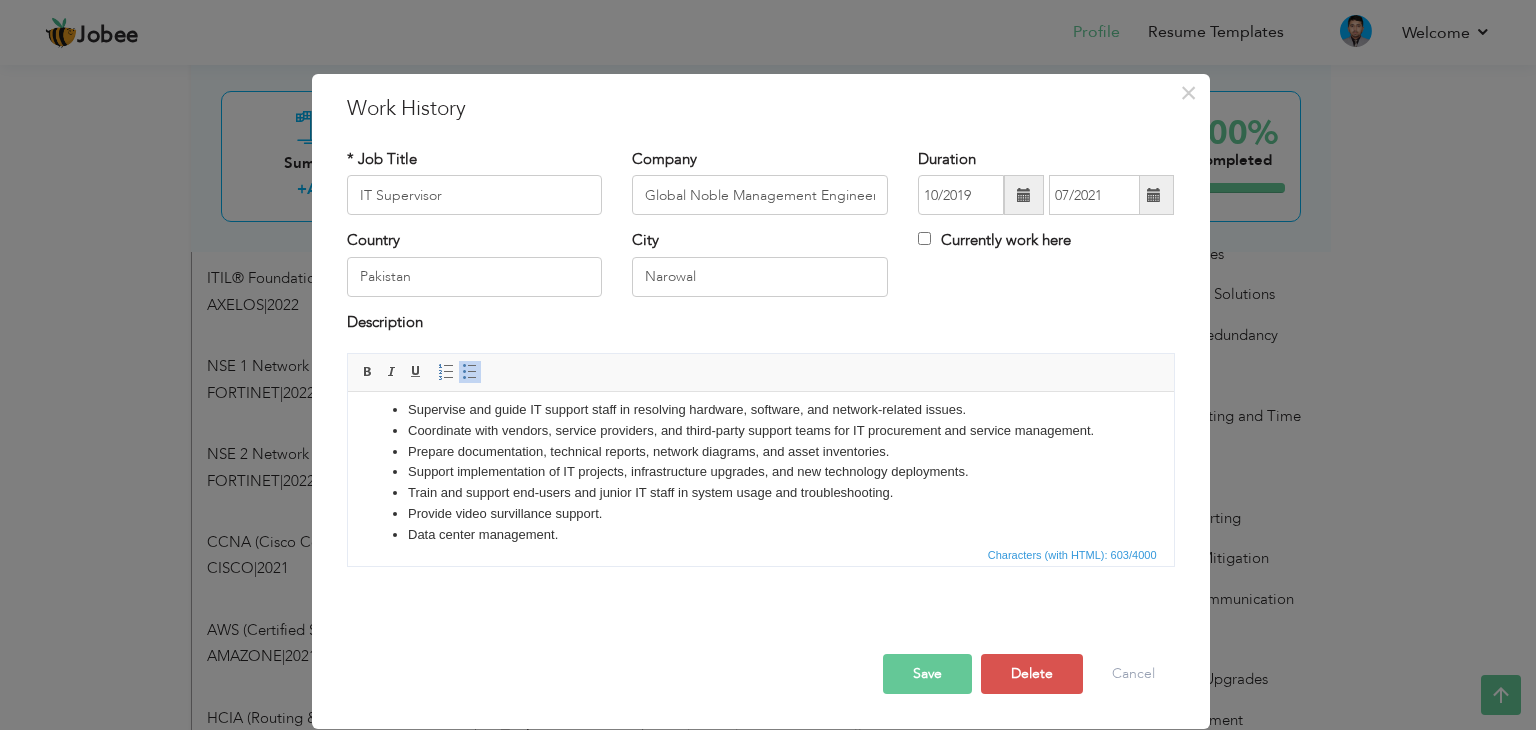 scroll, scrollTop: 32, scrollLeft: 0, axis: vertical 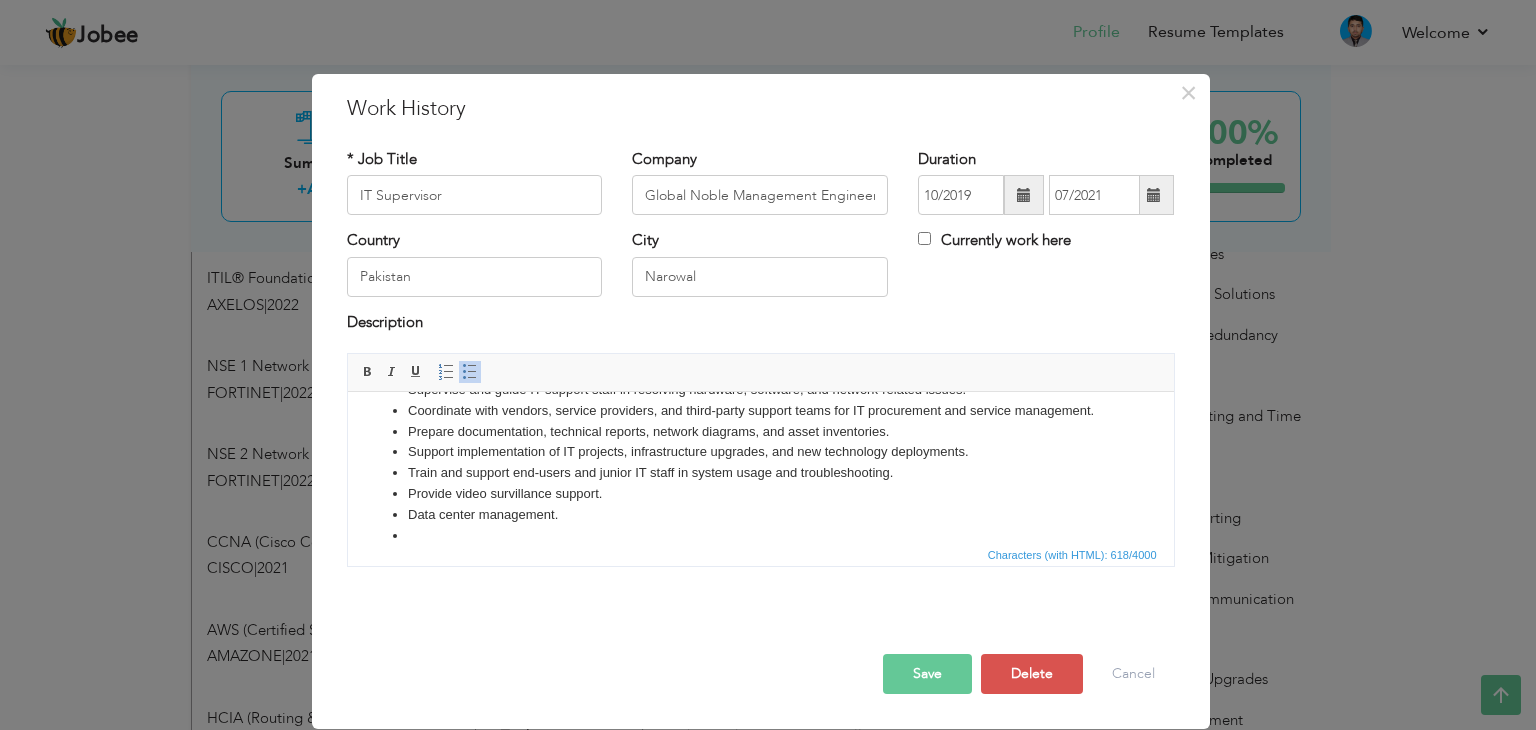click on "Data center management." at bounding box center (760, 515) 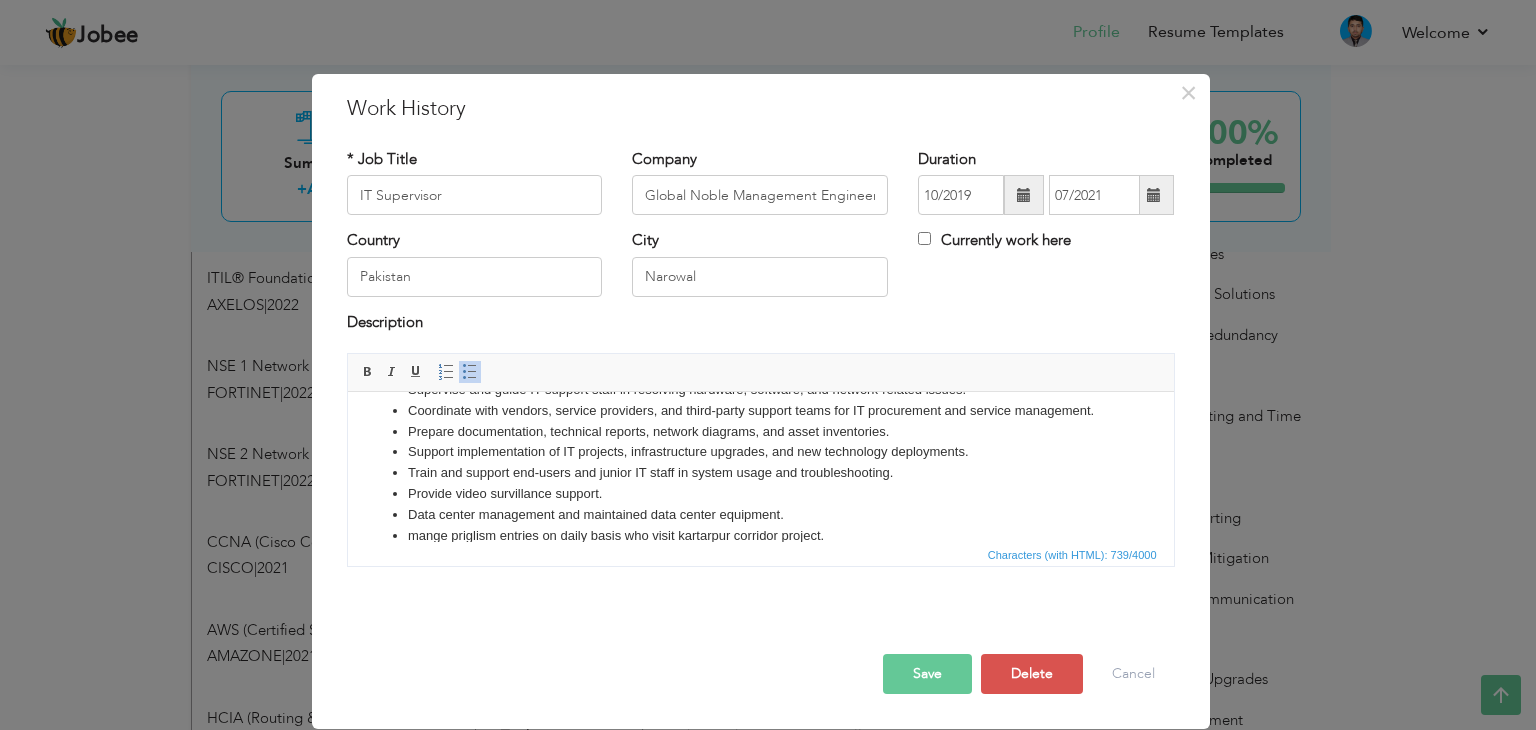 click on "mange priglism entries on daily basis who visit kartarpur corridor project." at bounding box center (760, 536) 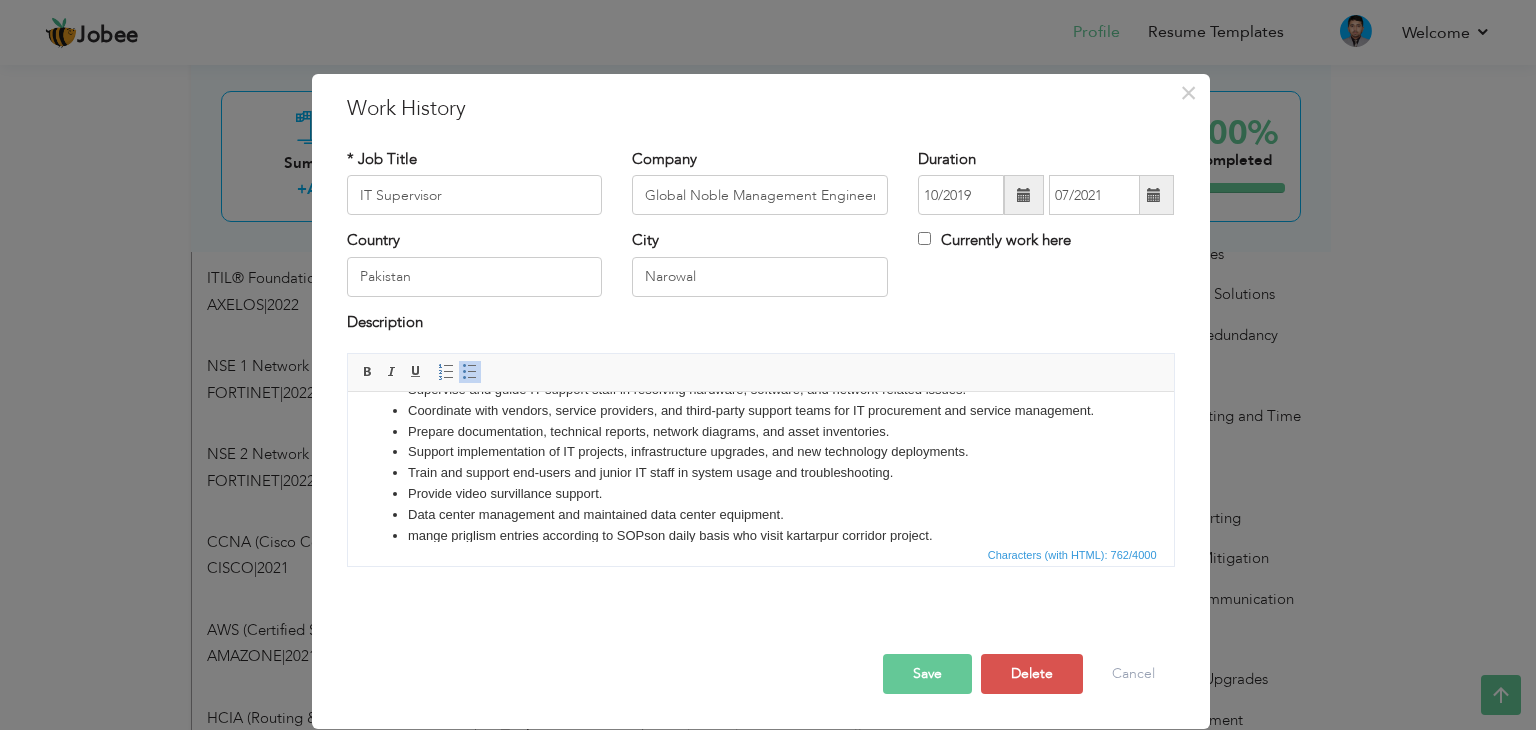 click on "mange priglism entries according to SOPs  on daily basis who visit kartarpur corridor project." at bounding box center (760, 536) 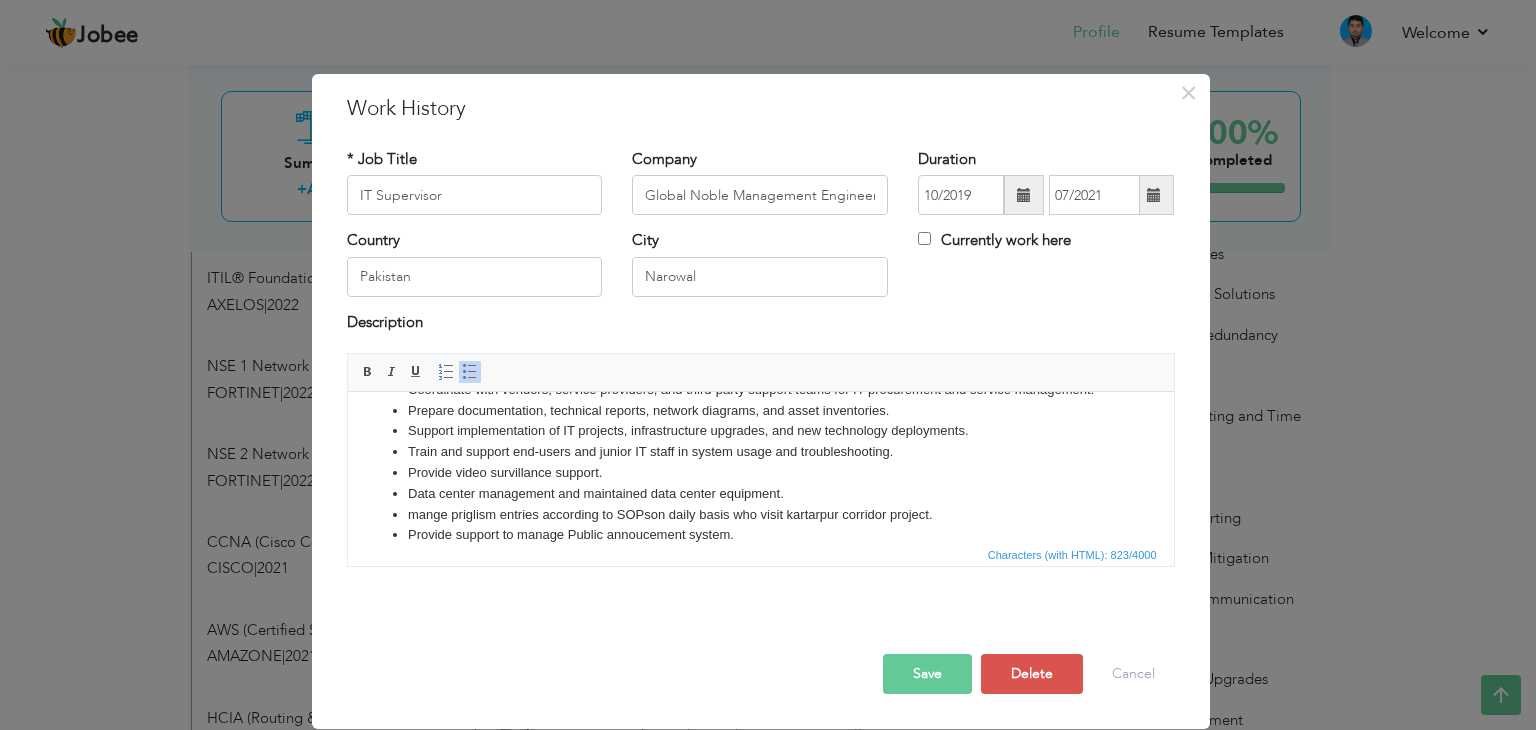click on "mange priglism entries according to SOPs  on daily basis who visit kartarpur corridor project." at bounding box center [760, 515] 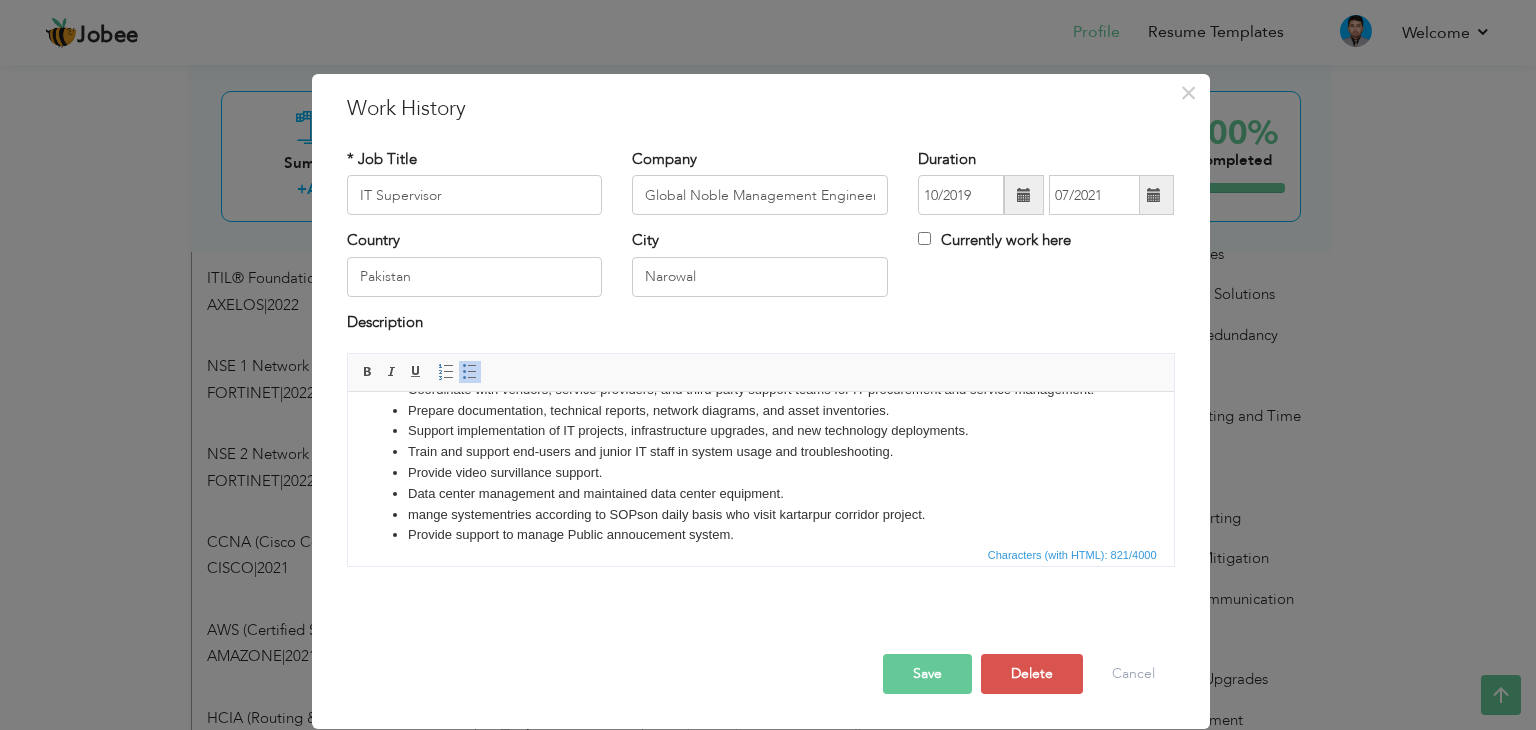 drag, startPoint x: 943, startPoint y: 510, endPoint x: 1148, endPoint y: 941, distance: 477.26932 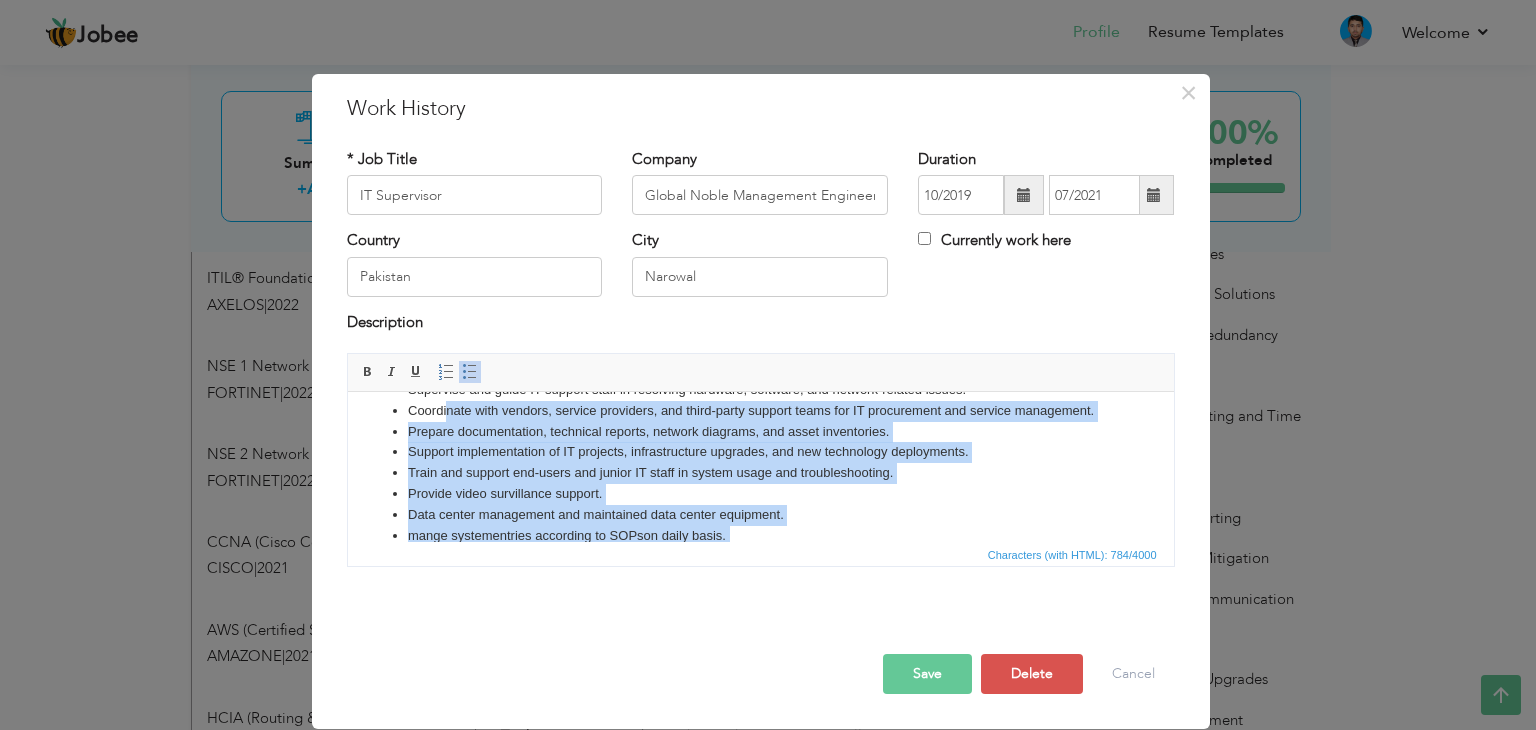 scroll, scrollTop: 0, scrollLeft: 0, axis: both 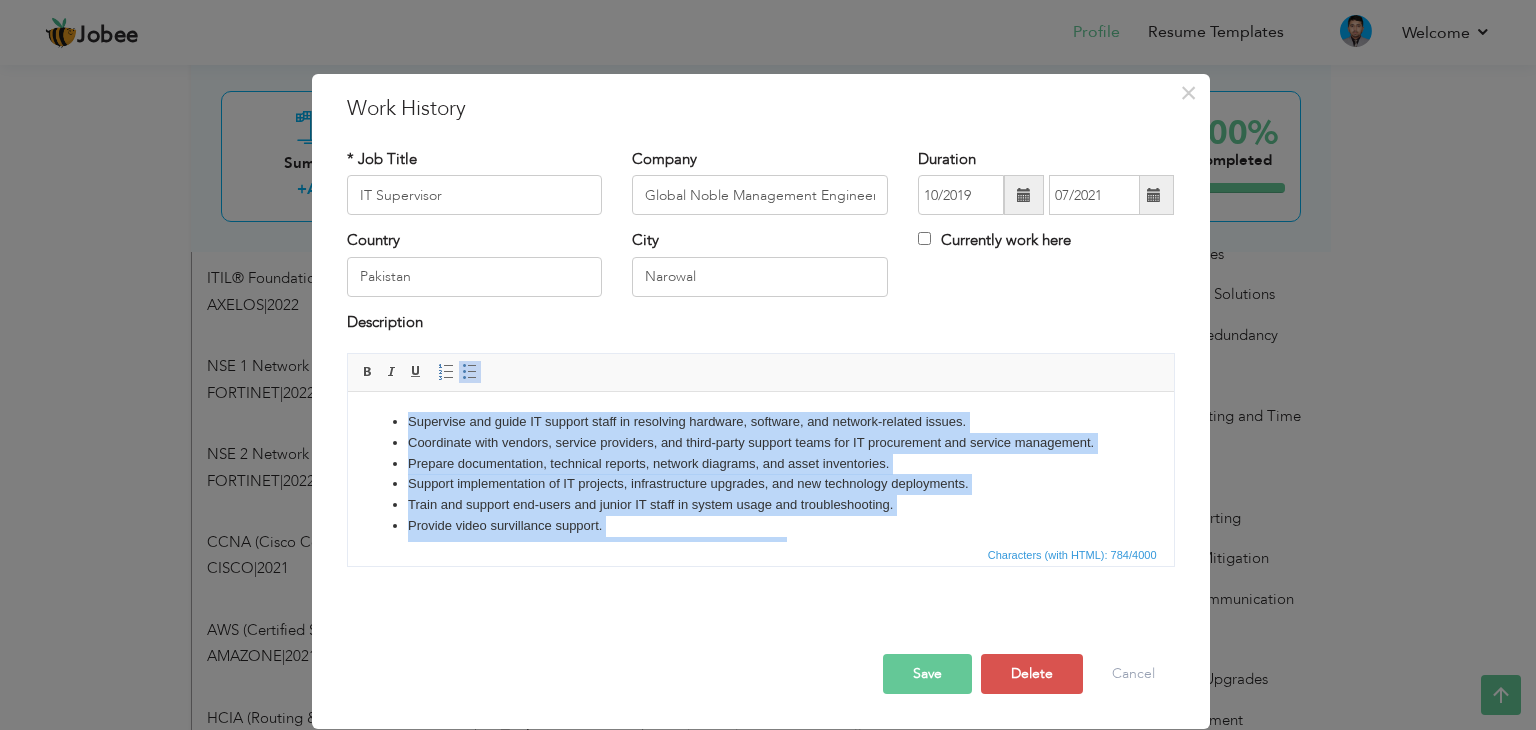 drag, startPoint x: 772, startPoint y: 536, endPoint x: 396, endPoint y: 396, distance: 401.21814 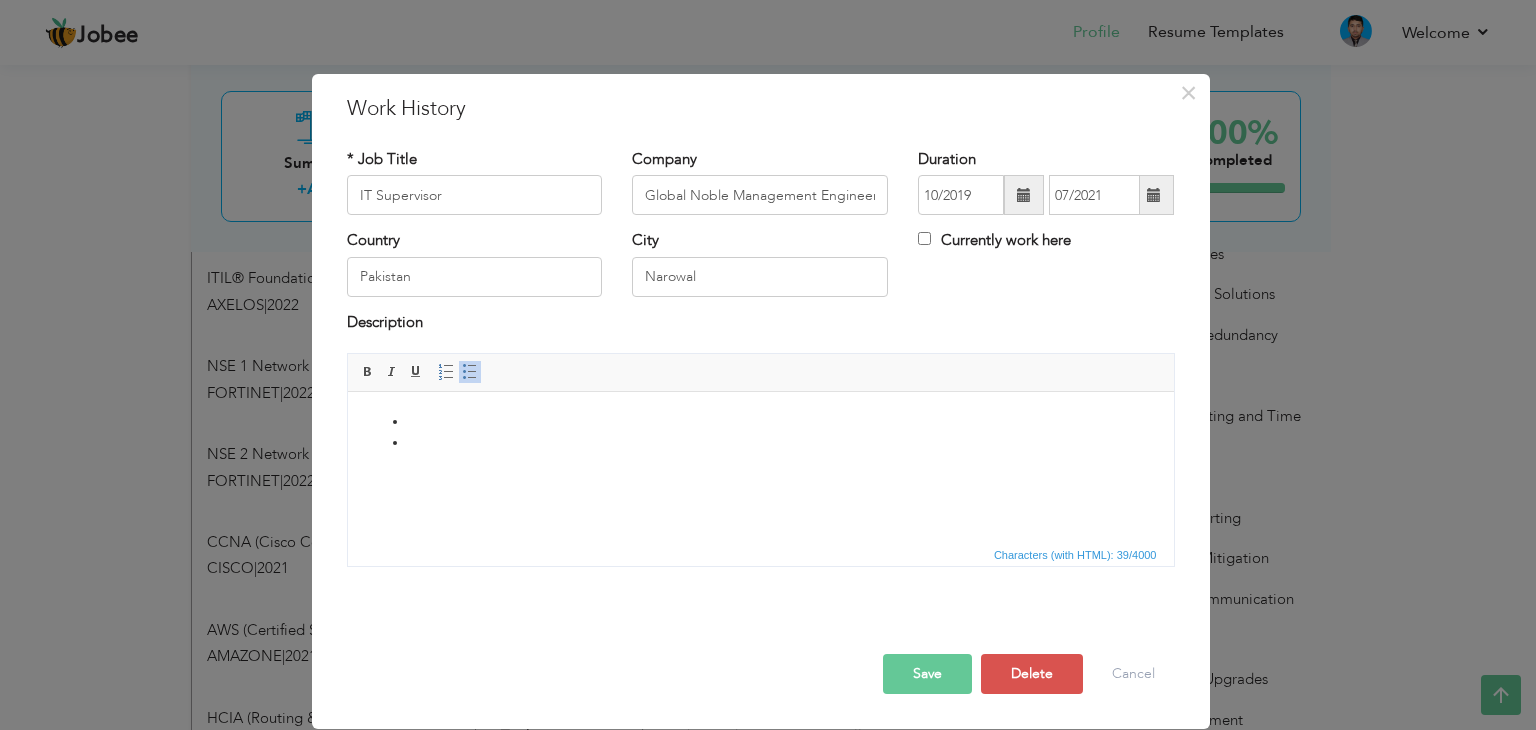 click at bounding box center [760, 443] 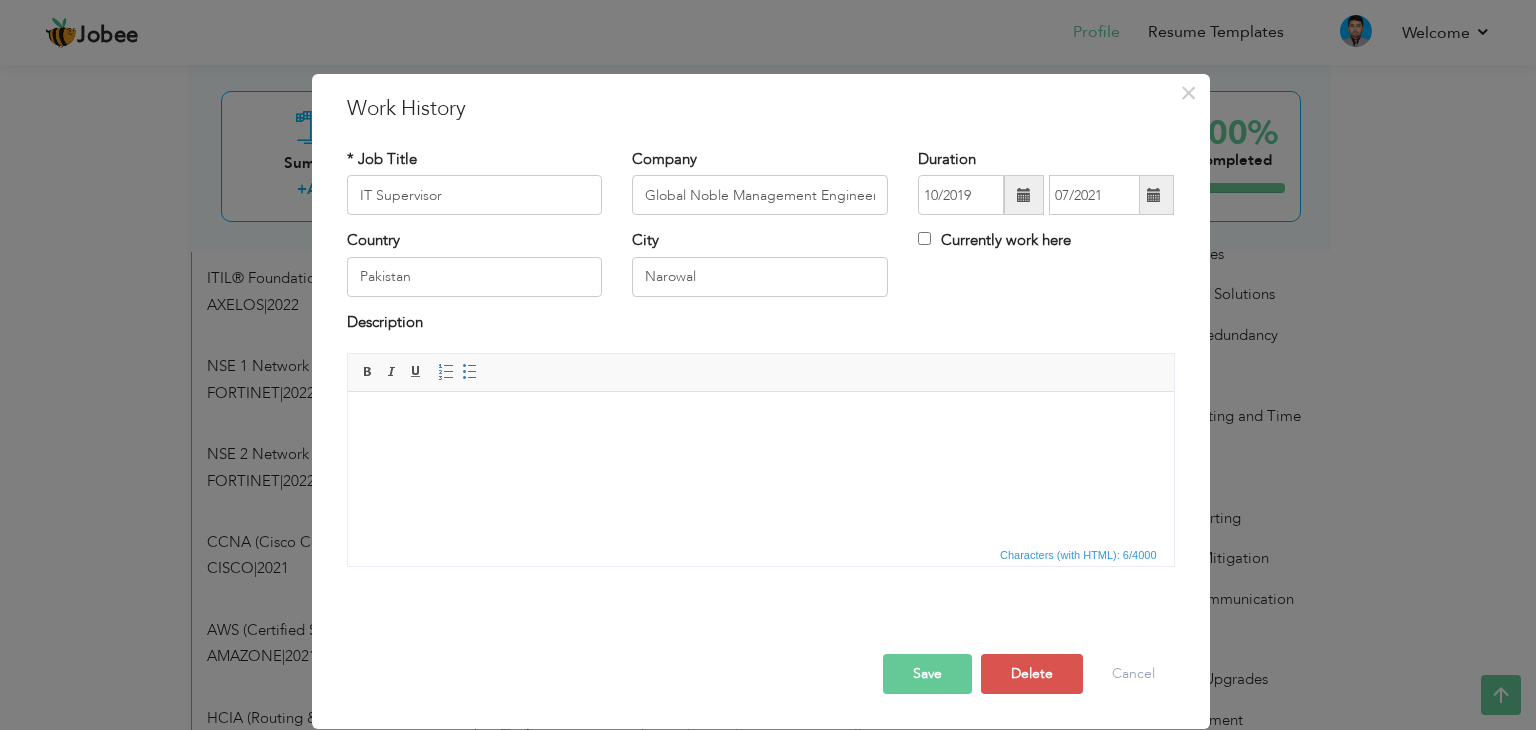 scroll, scrollTop: 316, scrollLeft: 0, axis: vertical 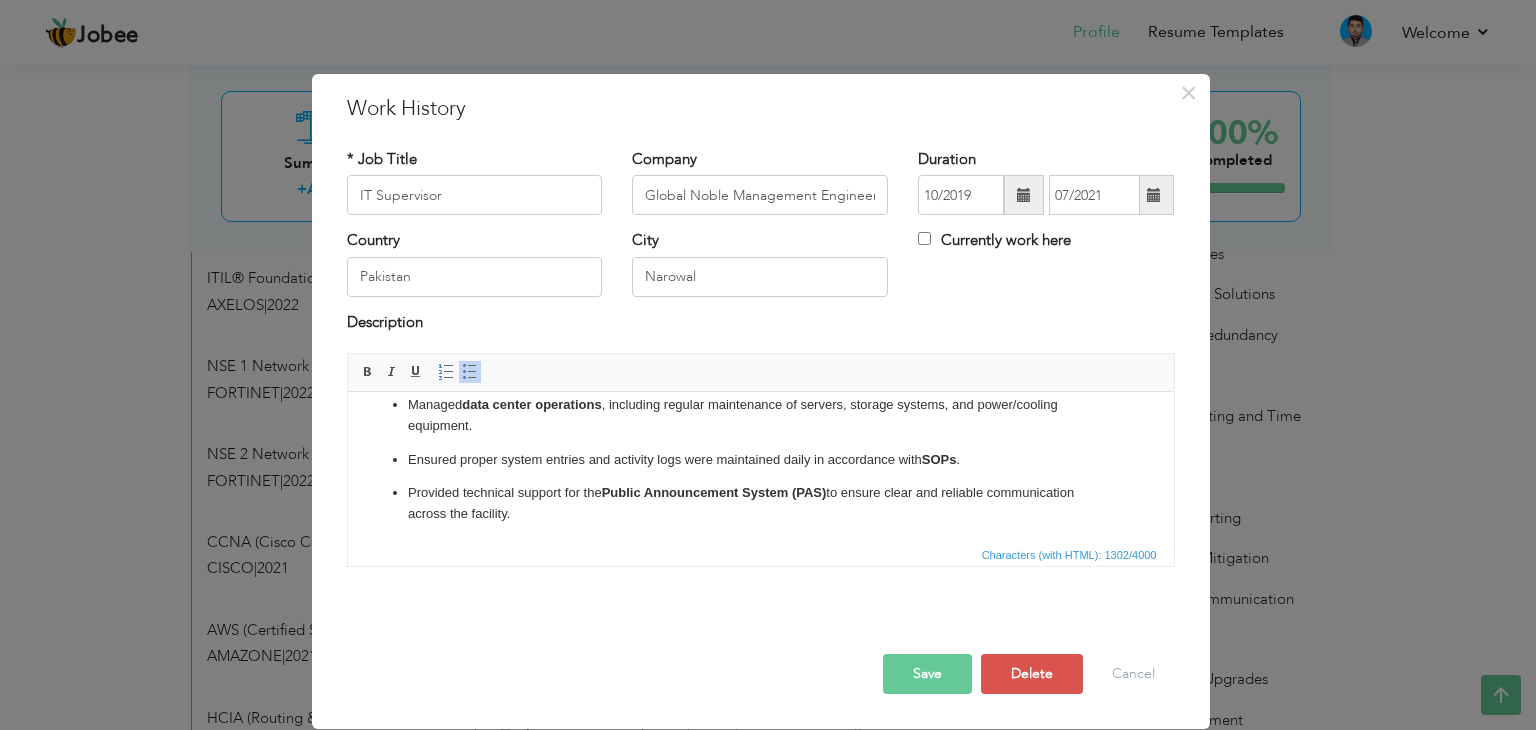 drag, startPoint x: 144, startPoint y: 478, endPoint x: 218, endPoint y: 491, distance: 75.13322 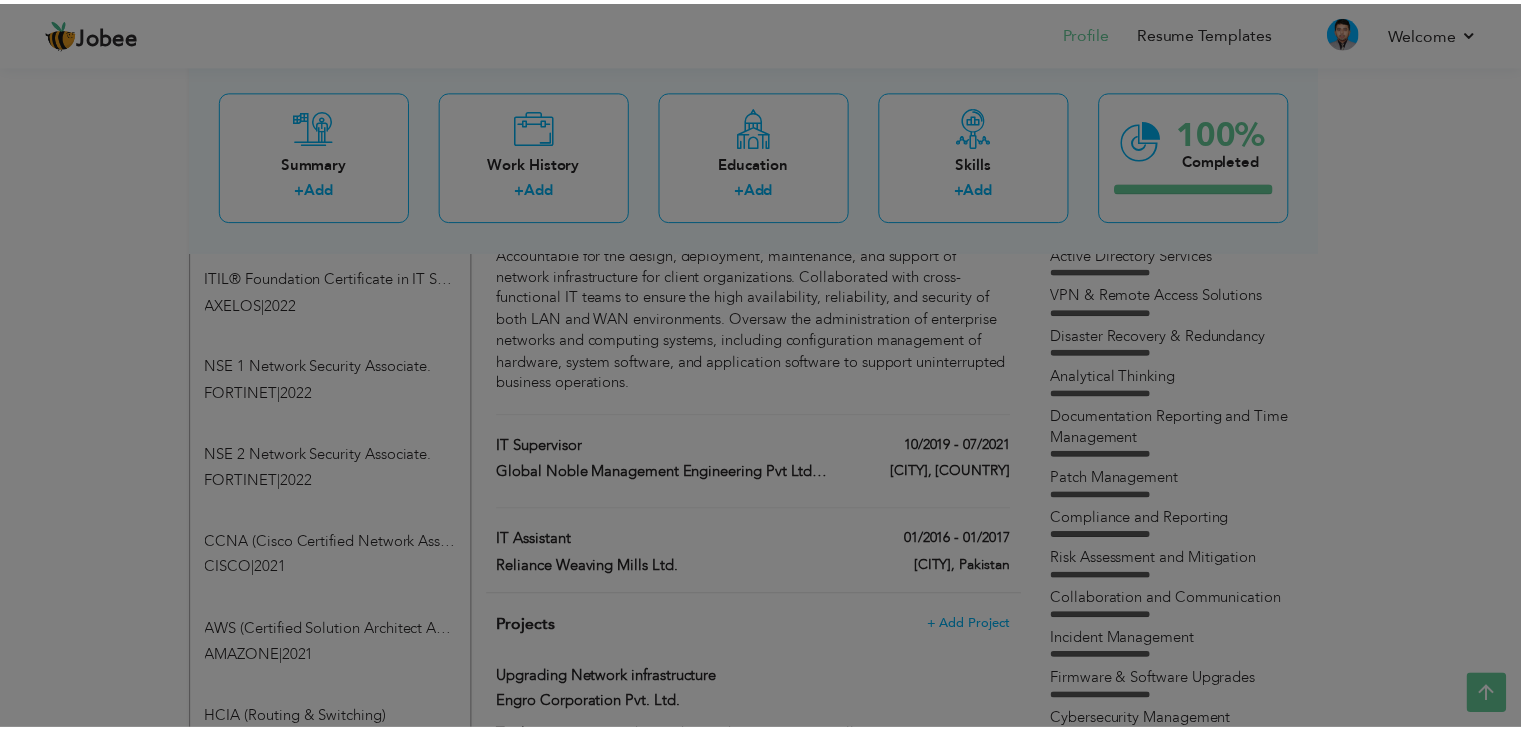 scroll, scrollTop: 0, scrollLeft: 0, axis: both 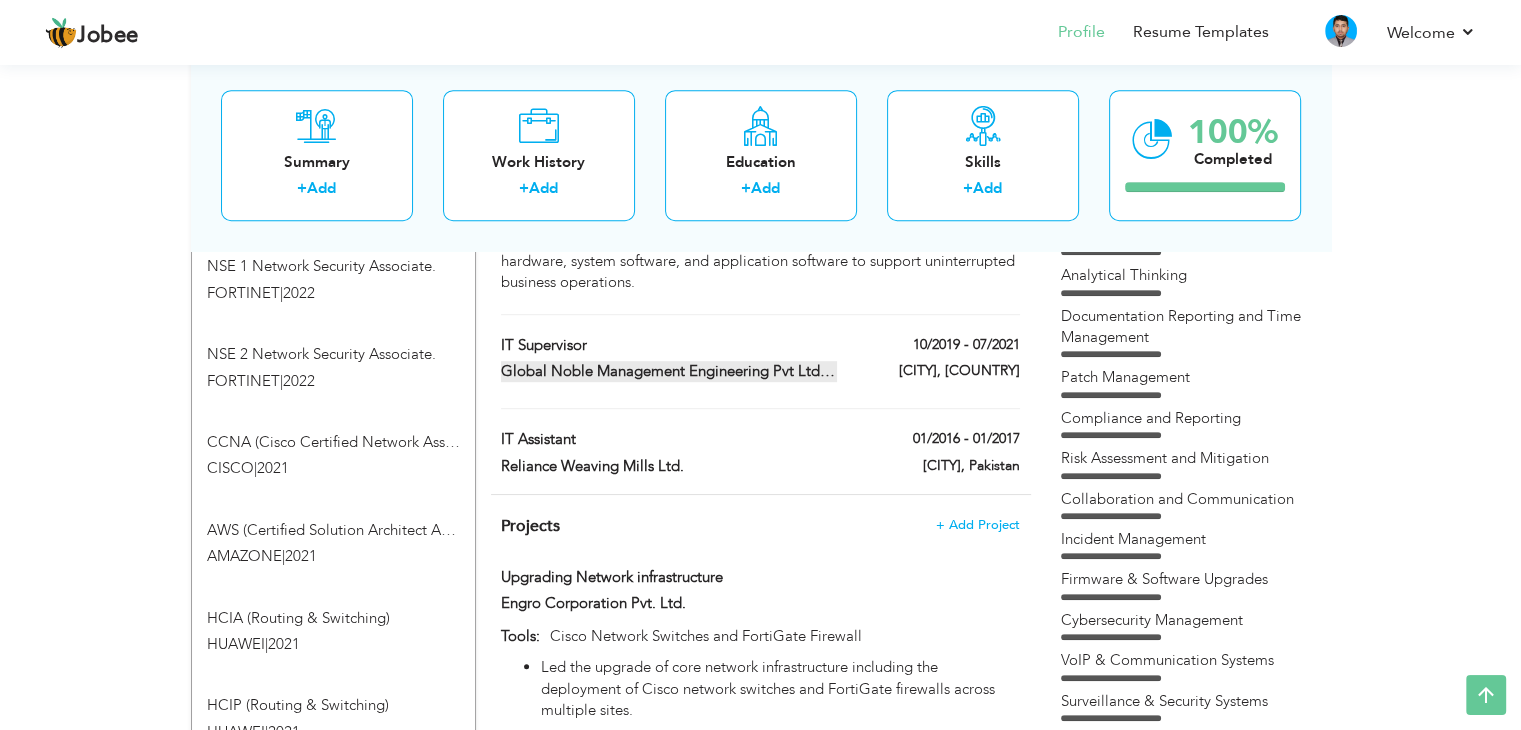 click on "Global Noble Management Engineering Pvt Ltd (FWO)" at bounding box center [669, 371] 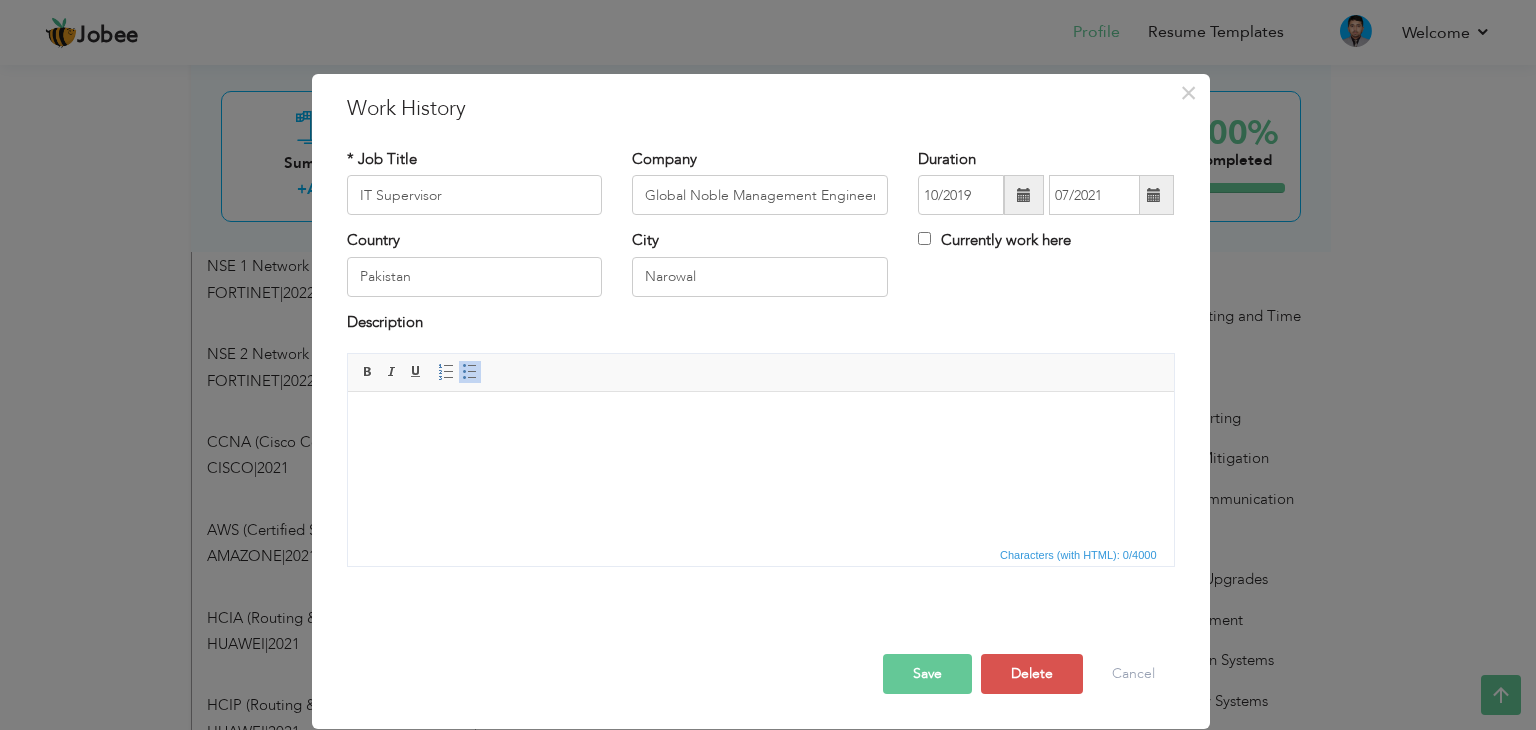 click at bounding box center (760, 422) 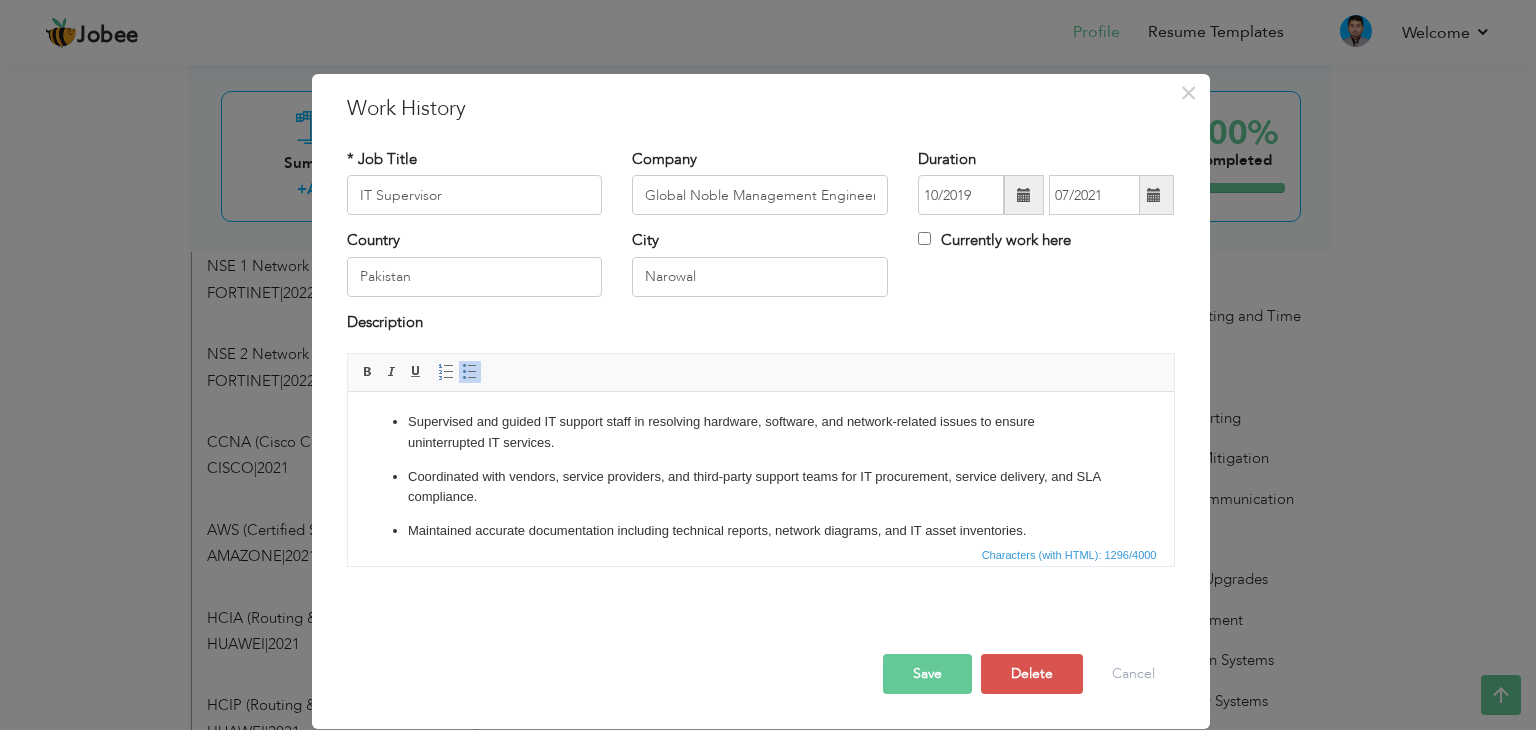 scroll, scrollTop: 282, scrollLeft: 0, axis: vertical 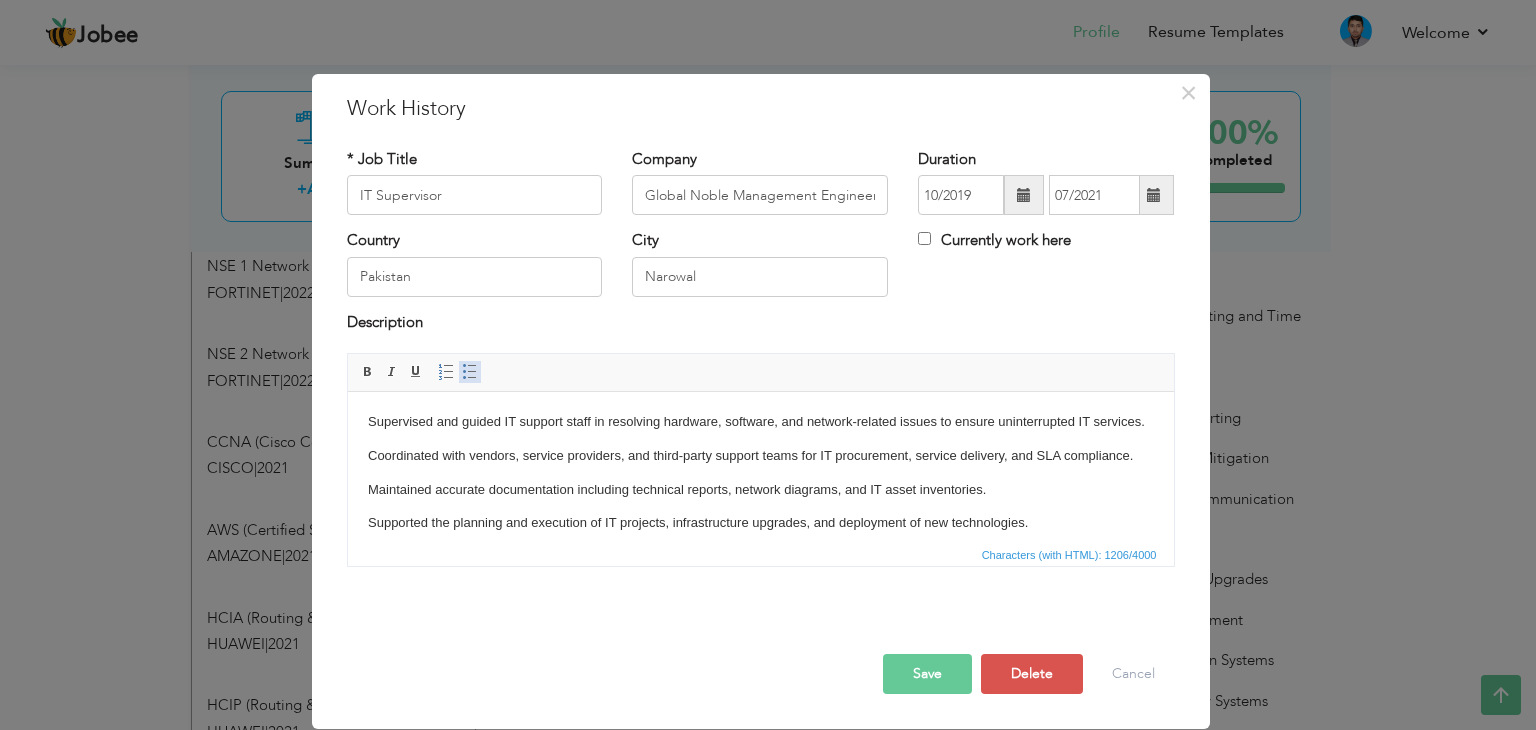 click at bounding box center [470, 372] 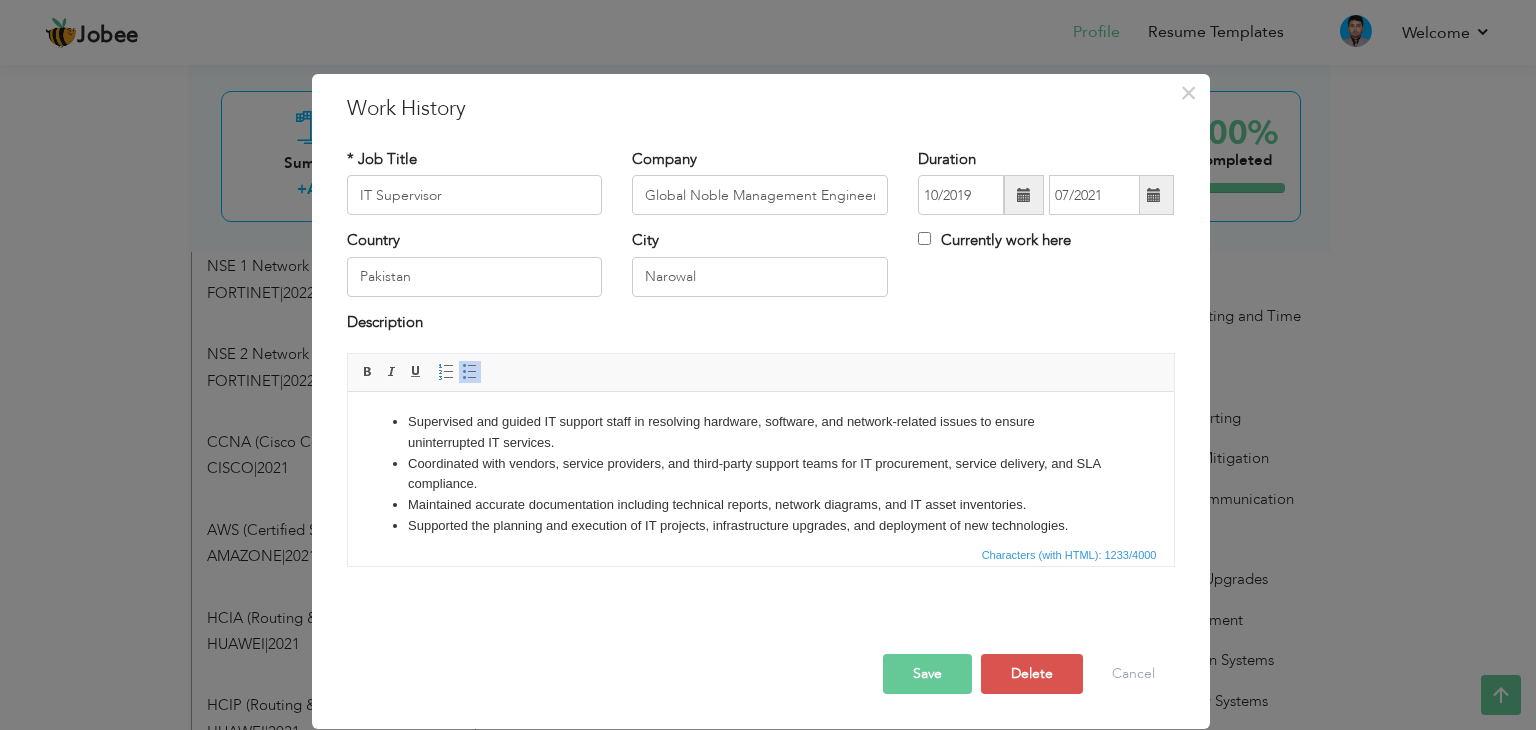 click on "Supervised and guided IT support staff in resolving hardware, software, and network-related issues to ensure uninterrupted IT services." at bounding box center [760, 433] 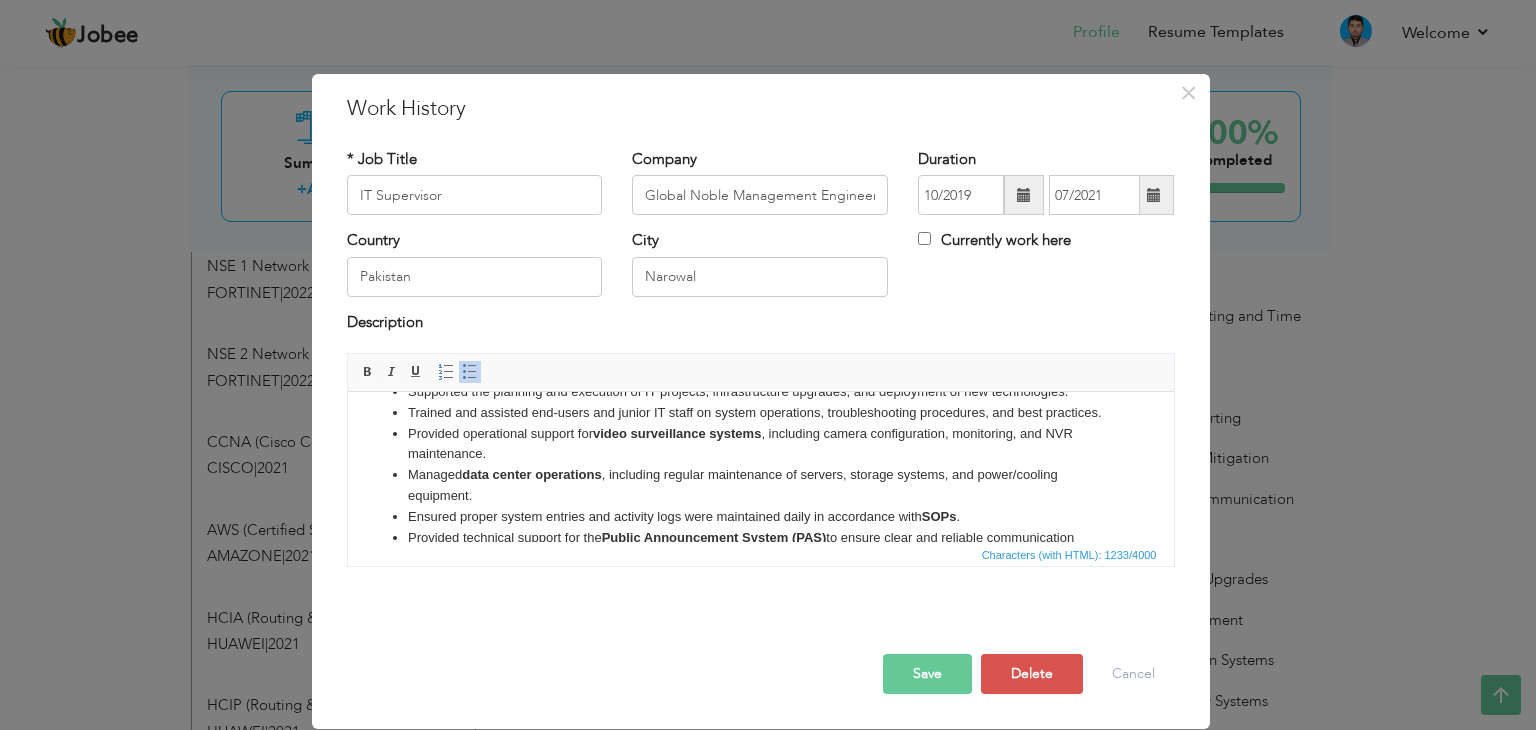 scroll, scrollTop: 100, scrollLeft: 0, axis: vertical 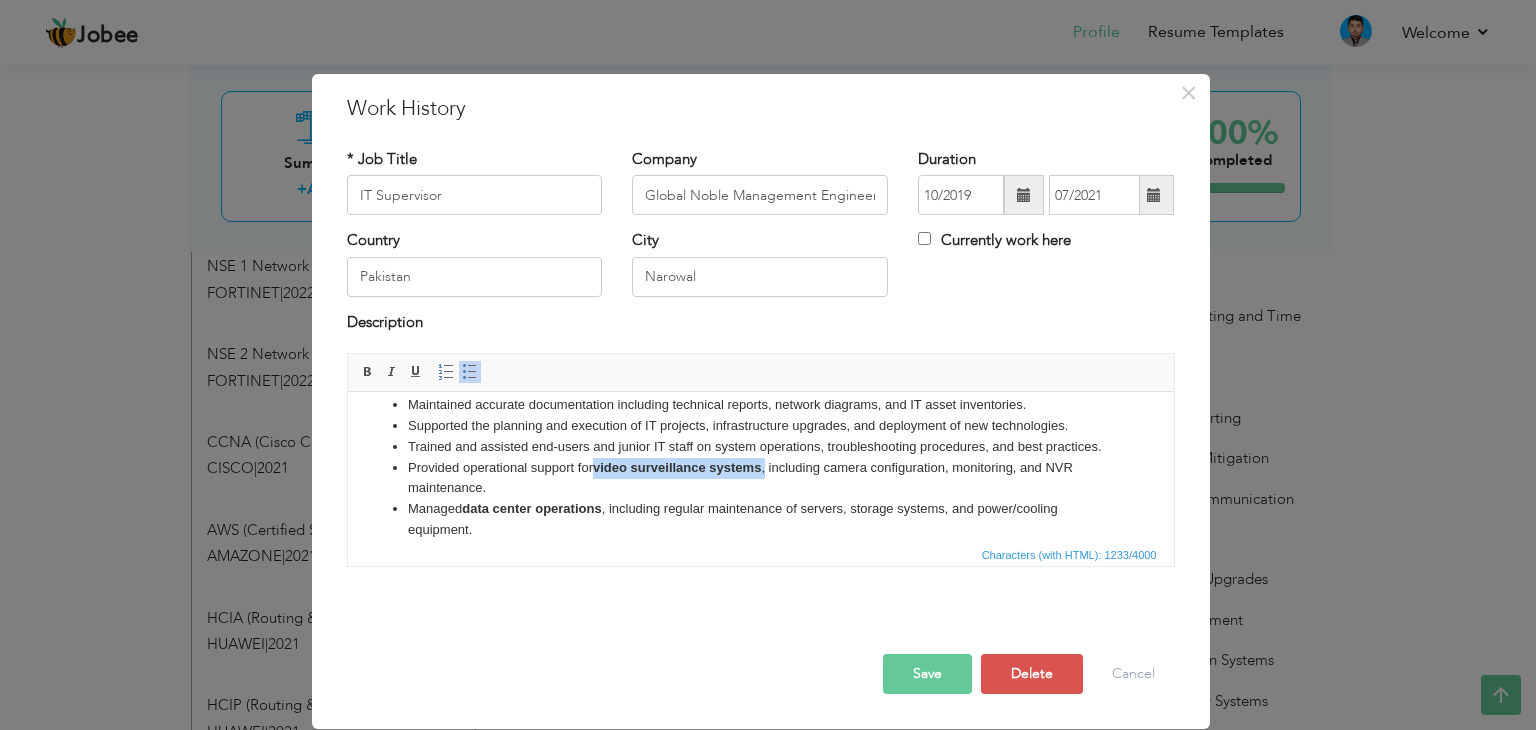 drag, startPoint x: 766, startPoint y: 492, endPoint x: 596, endPoint y: 488, distance: 170.04706 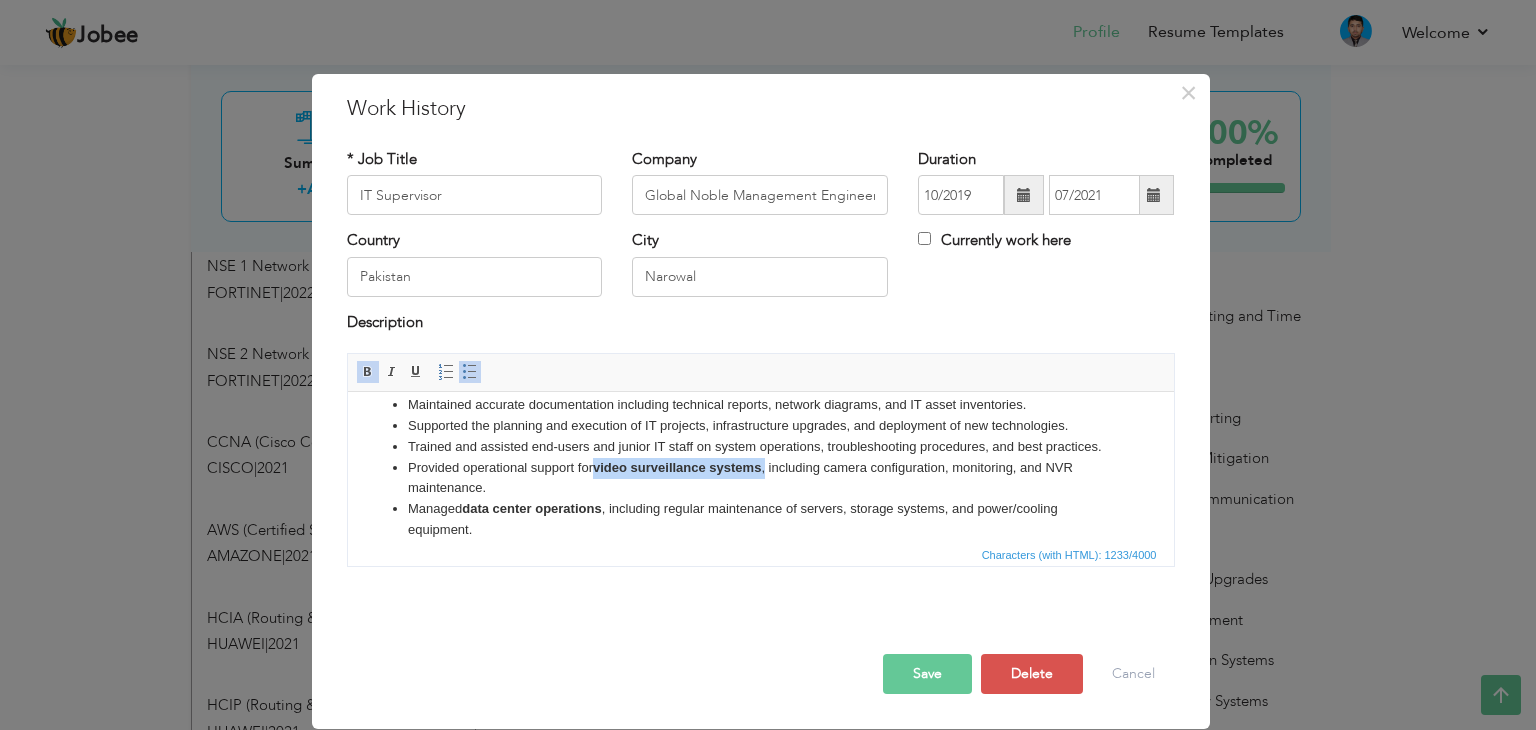click at bounding box center [368, 372] 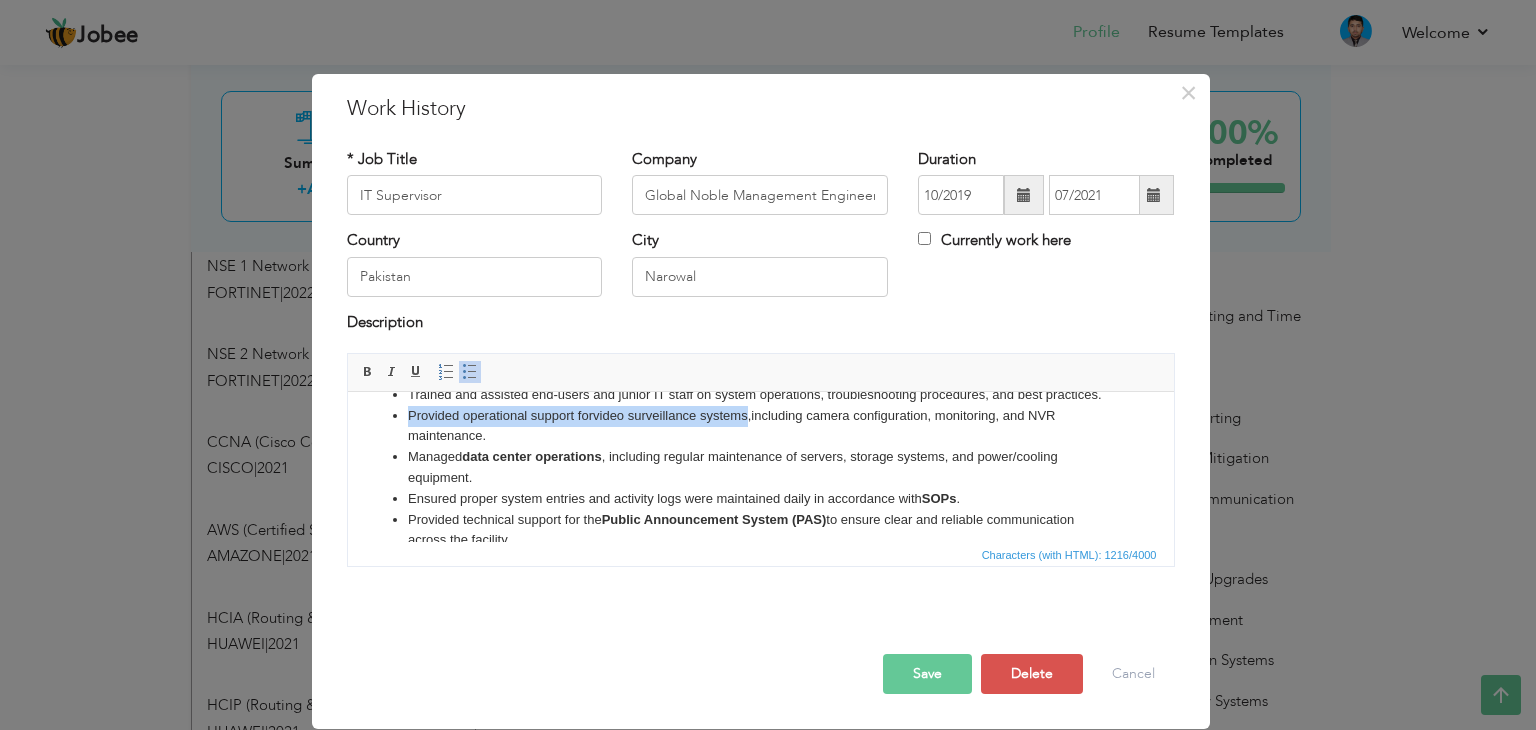 scroll, scrollTop: 201, scrollLeft: 0, axis: vertical 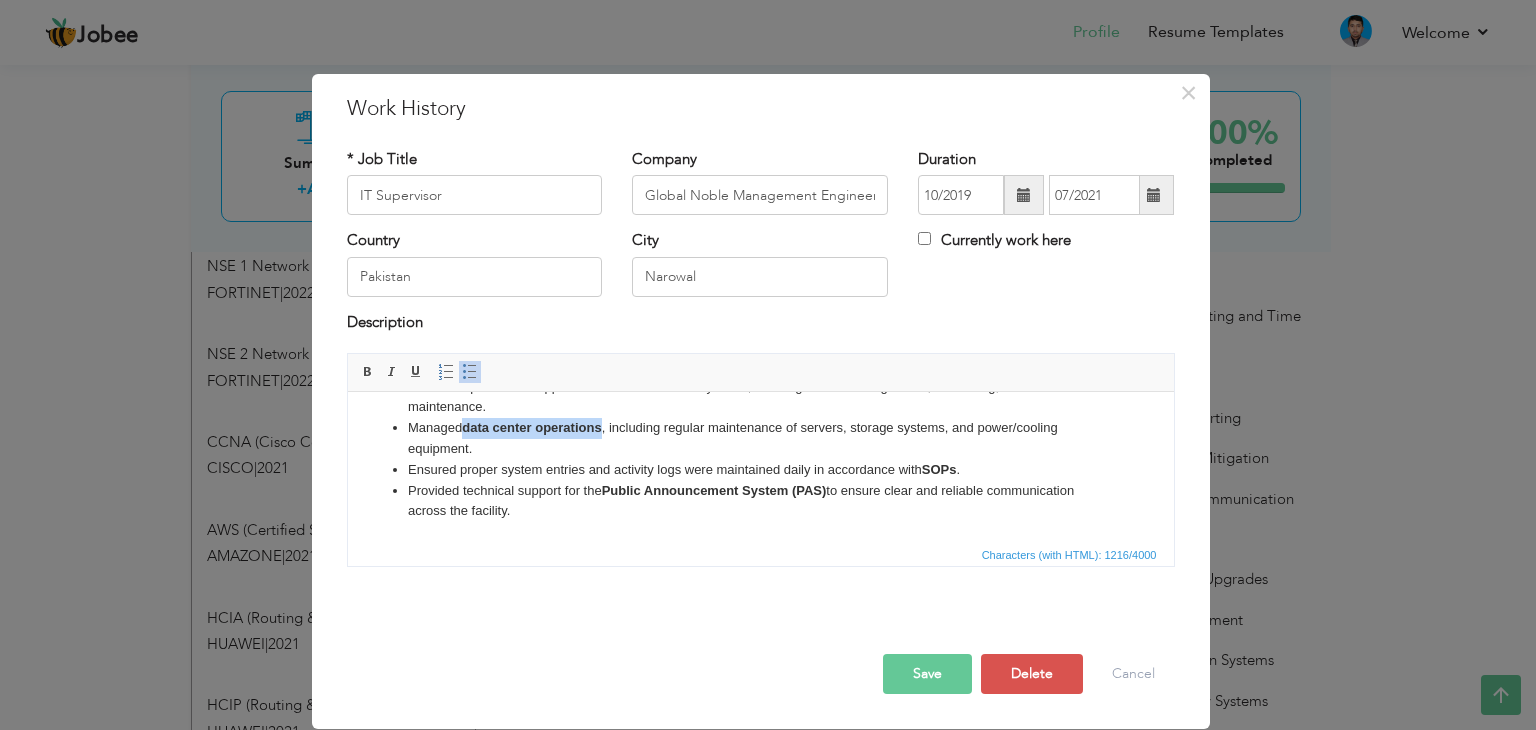 drag, startPoint x: 605, startPoint y: 435, endPoint x: 467, endPoint y: 431, distance: 138.05795 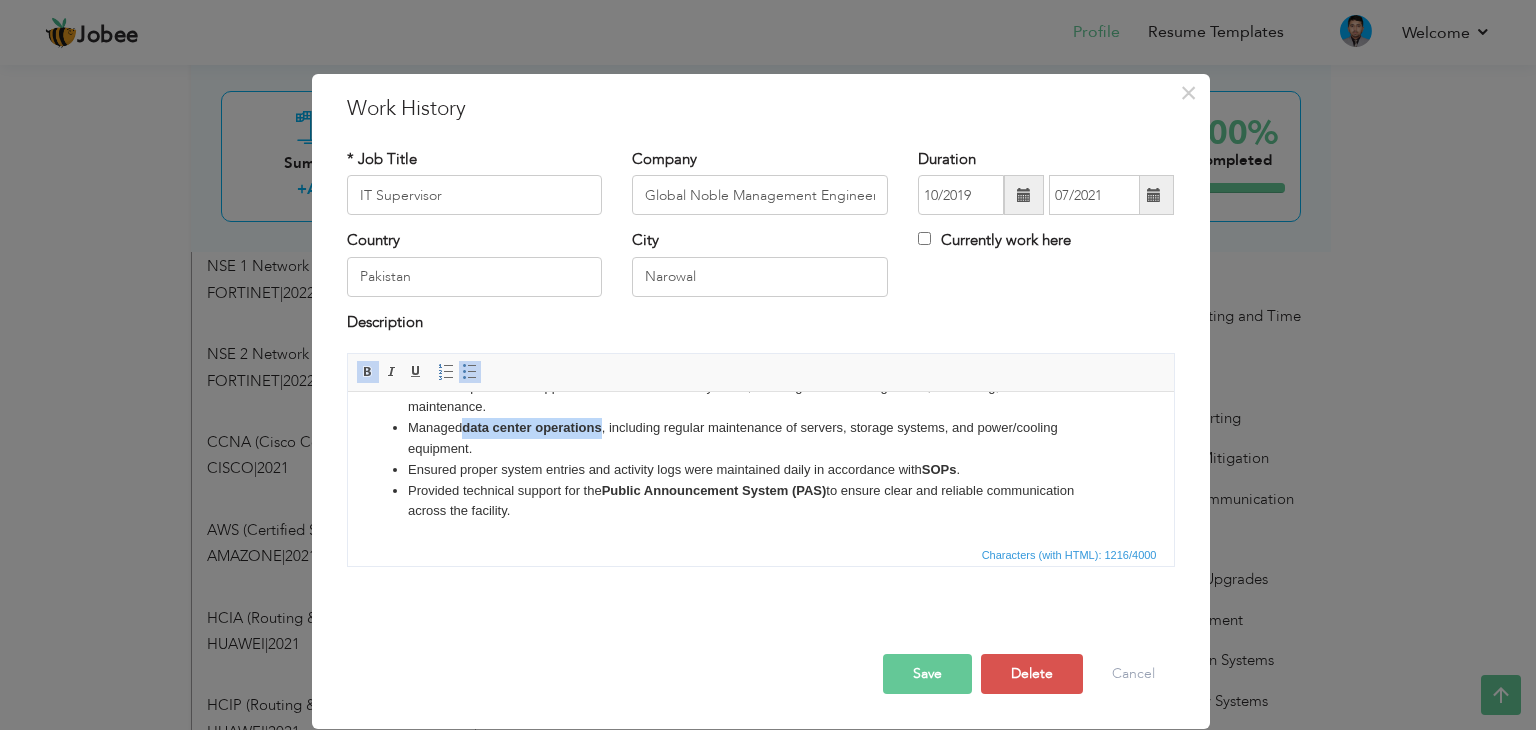 click at bounding box center [368, 372] 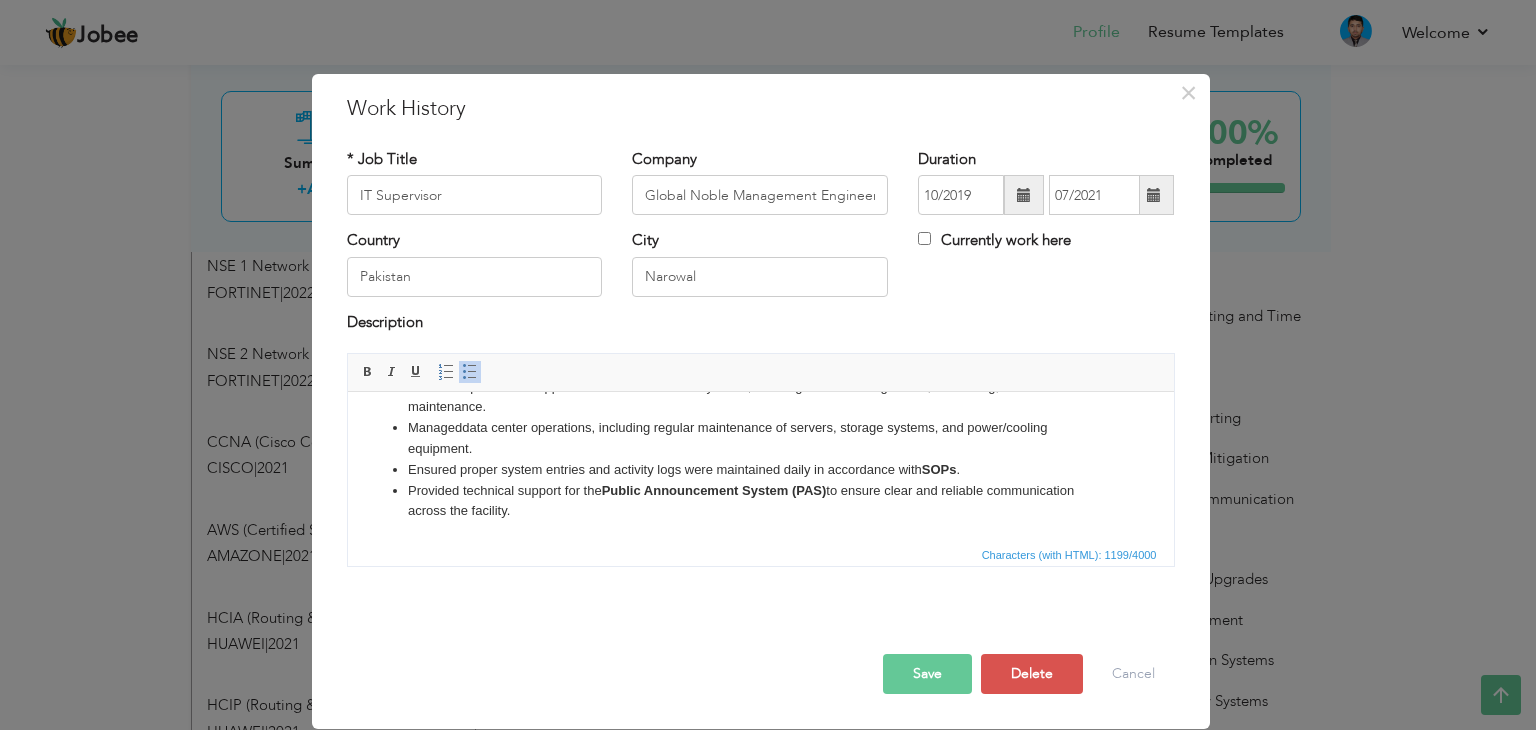 click on "Ensured proper system entries and activity logs were maintained daily in accordance with  SOPs ." at bounding box center (760, 470) 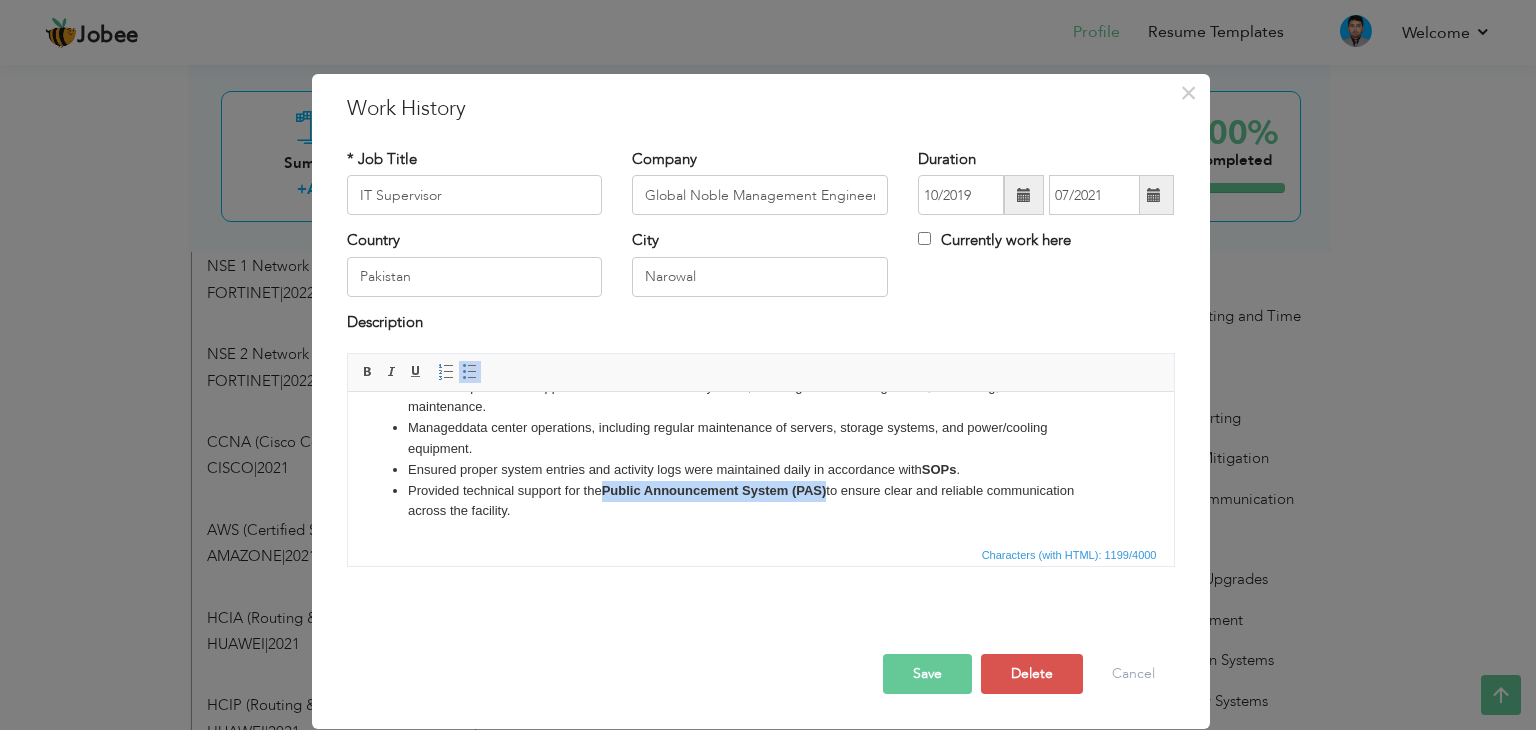 drag, startPoint x: 828, startPoint y: 491, endPoint x: 607, endPoint y: 488, distance: 221.02036 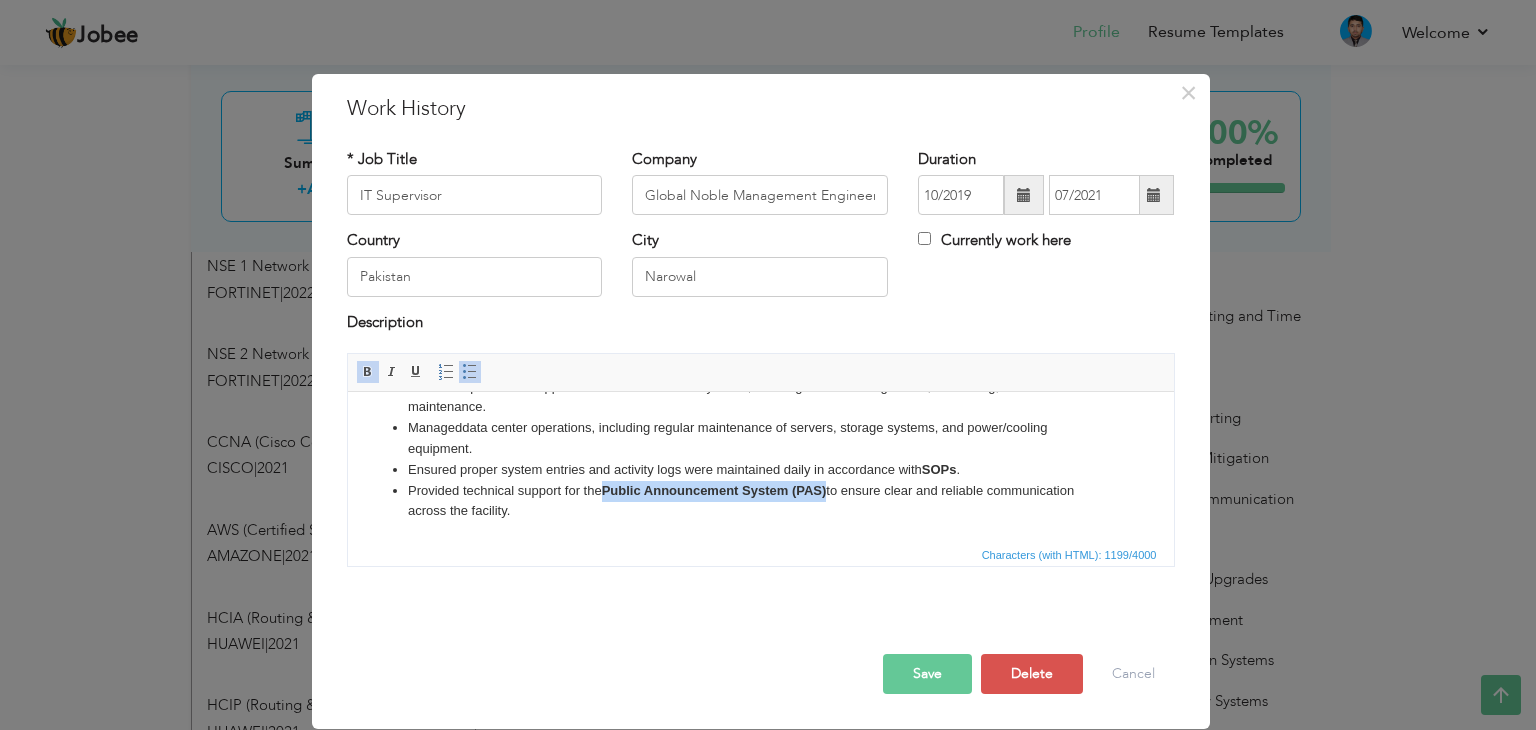 click at bounding box center (368, 372) 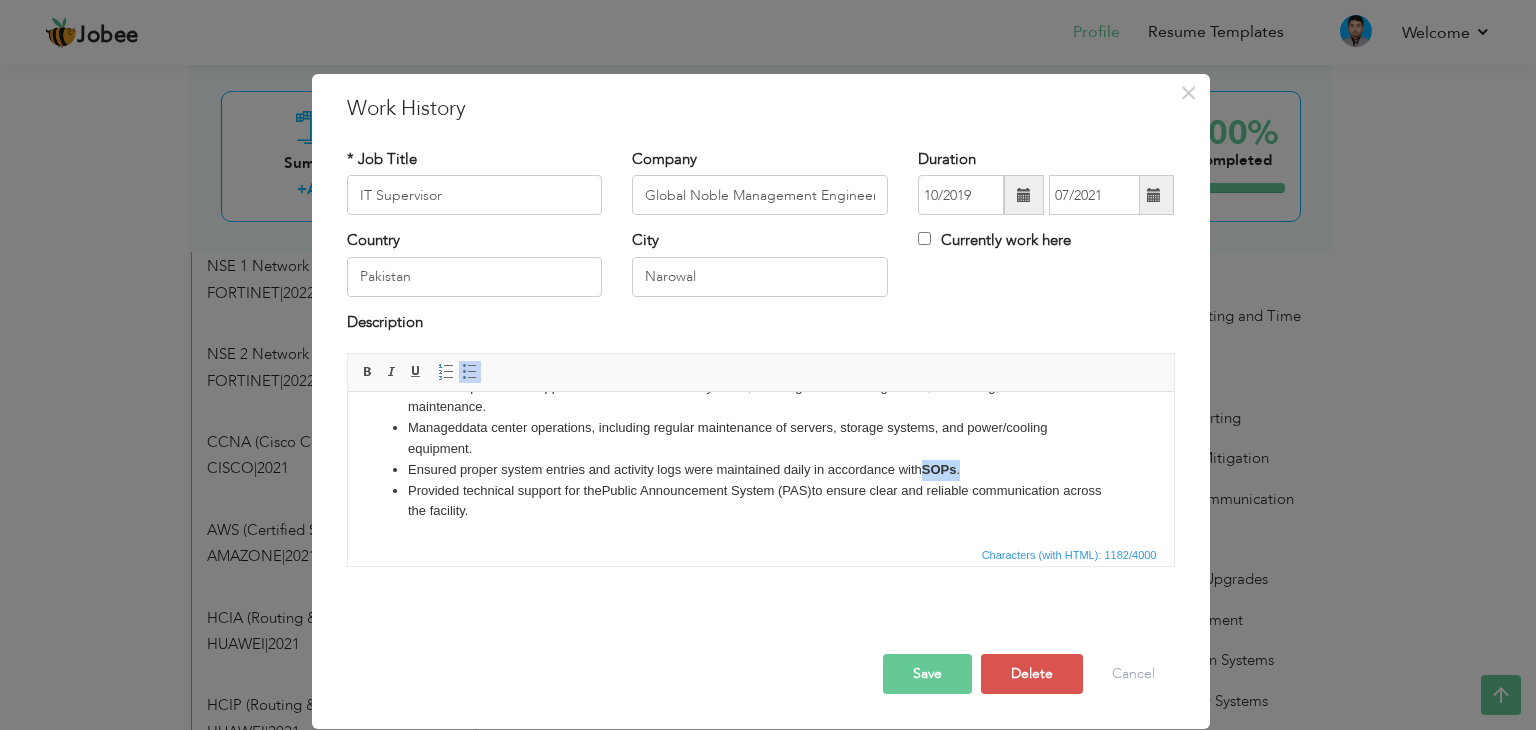 drag, startPoint x: 976, startPoint y: 465, endPoint x: 926, endPoint y: 468, distance: 50.08992 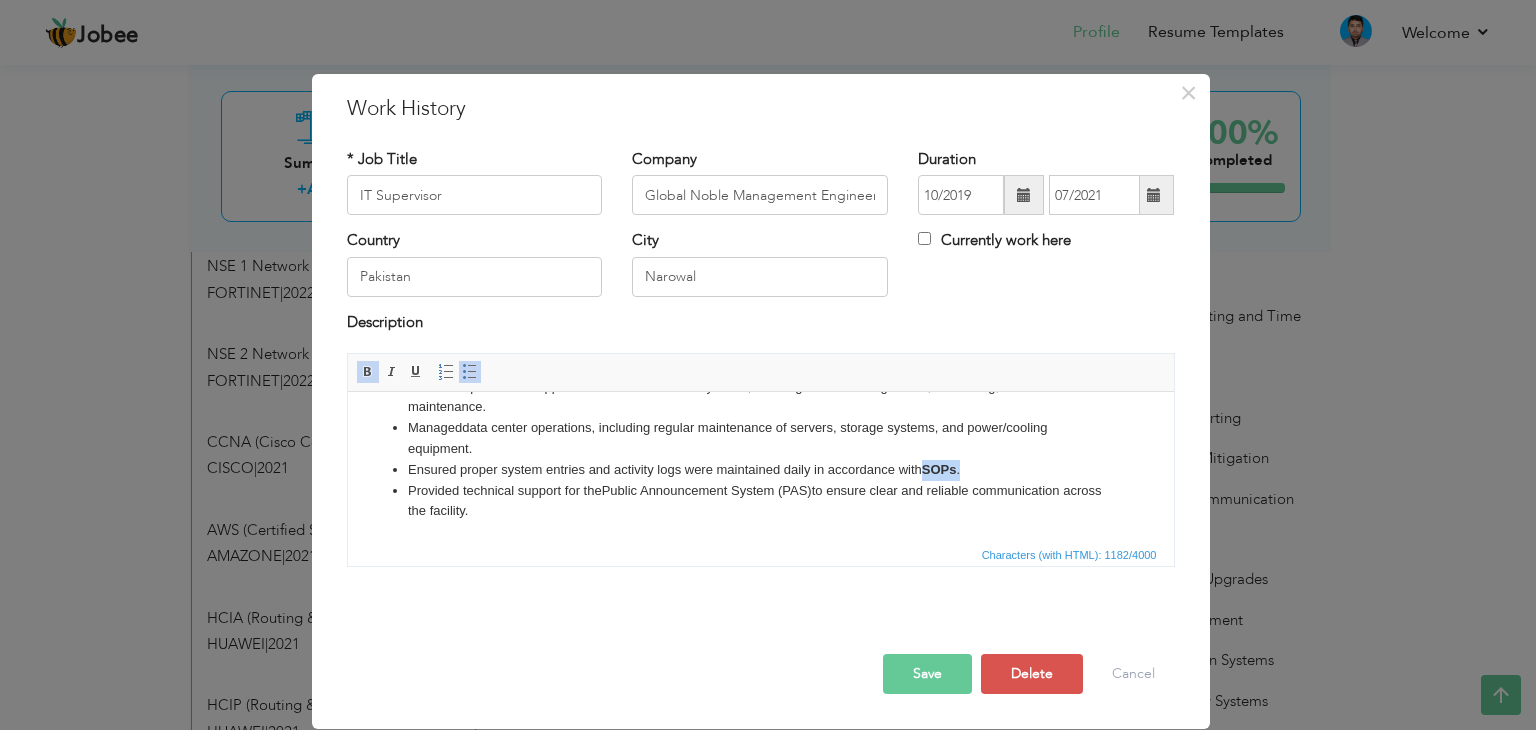 click at bounding box center (368, 372) 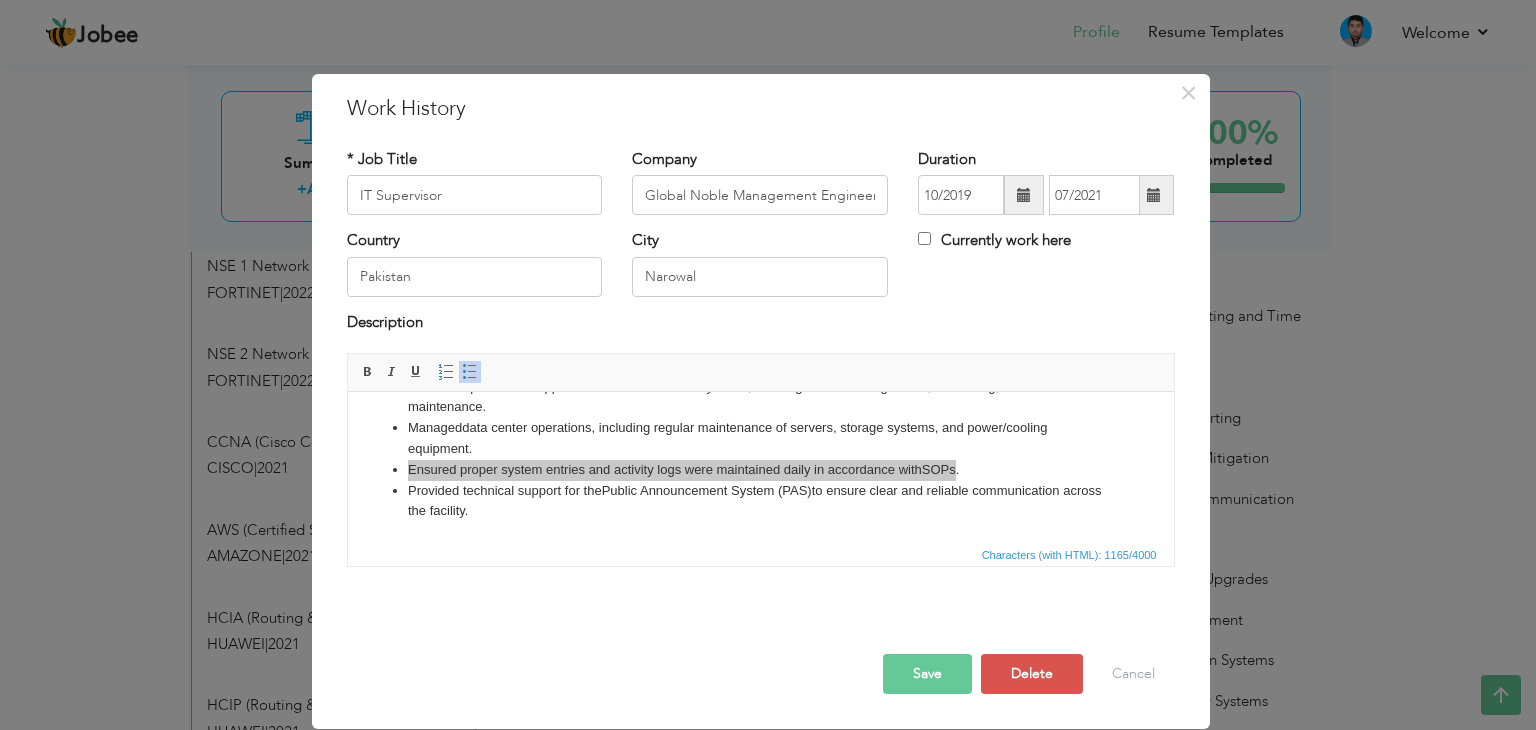 click on "Characters (with HTML): 1165/4000" at bounding box center (761, 554) 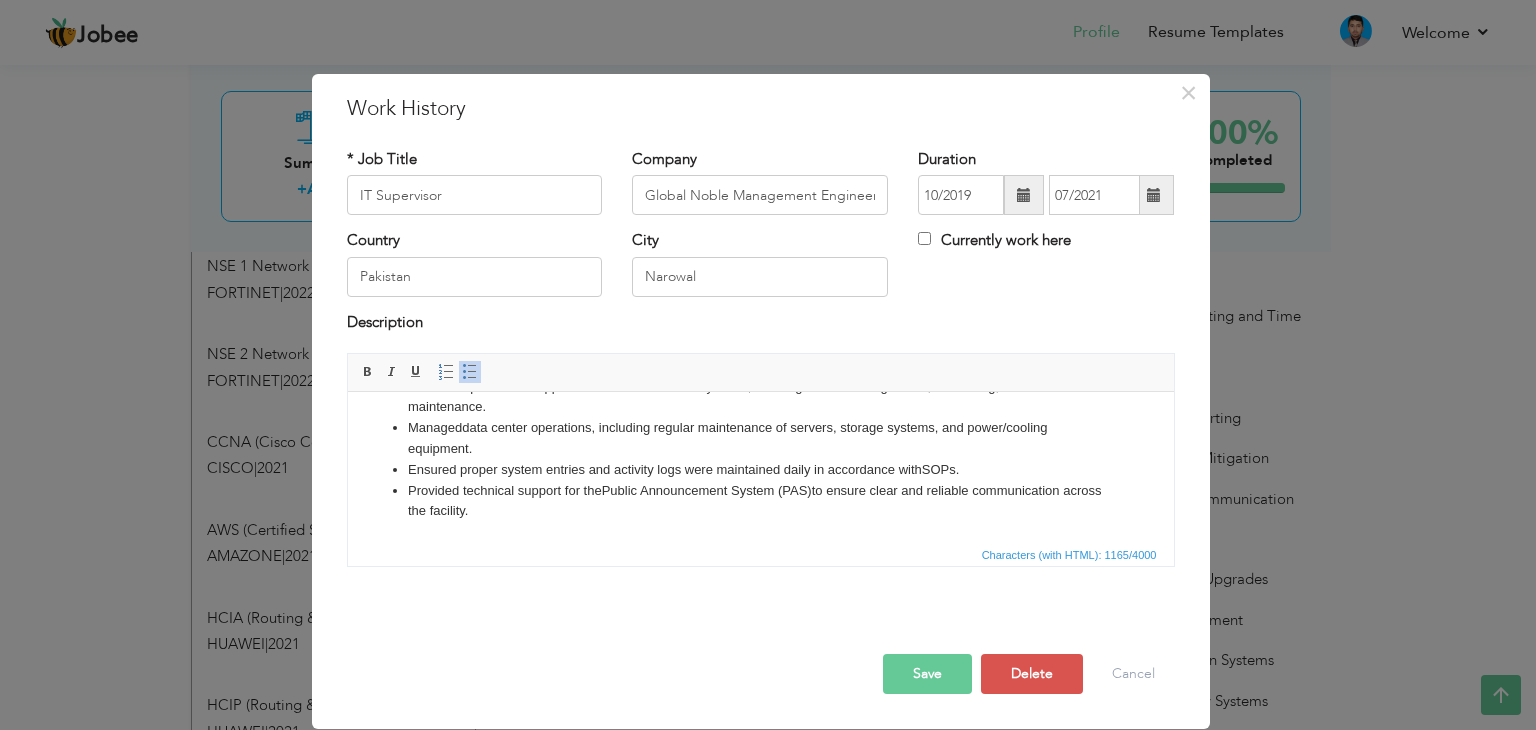 click on "Provided technical support for the Public Announcement System (PAS) to ensure clear and reliable communication across the facility." at bounding box center (760, 502) 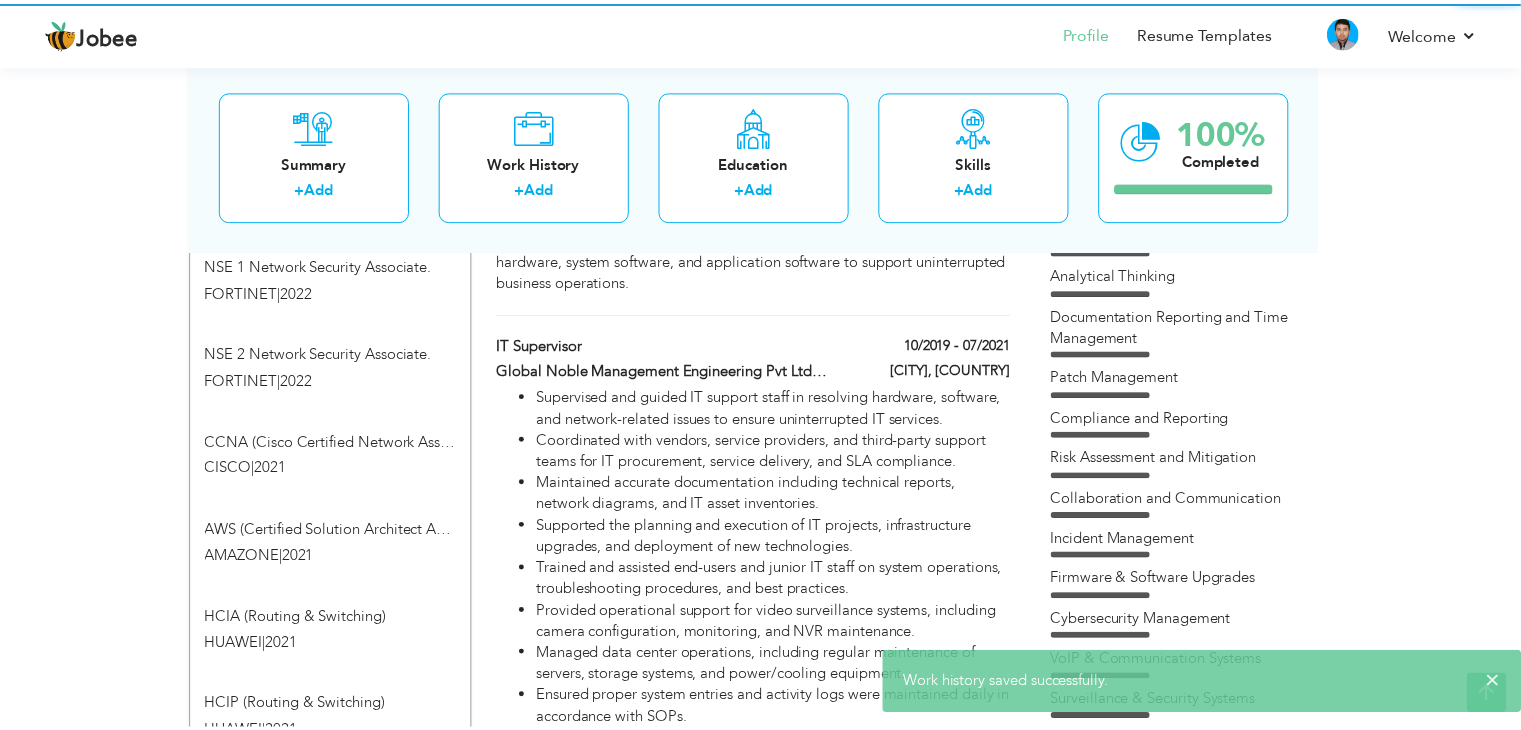 scroll, scrollTop: 0, scrollLeft: 0, axis: both 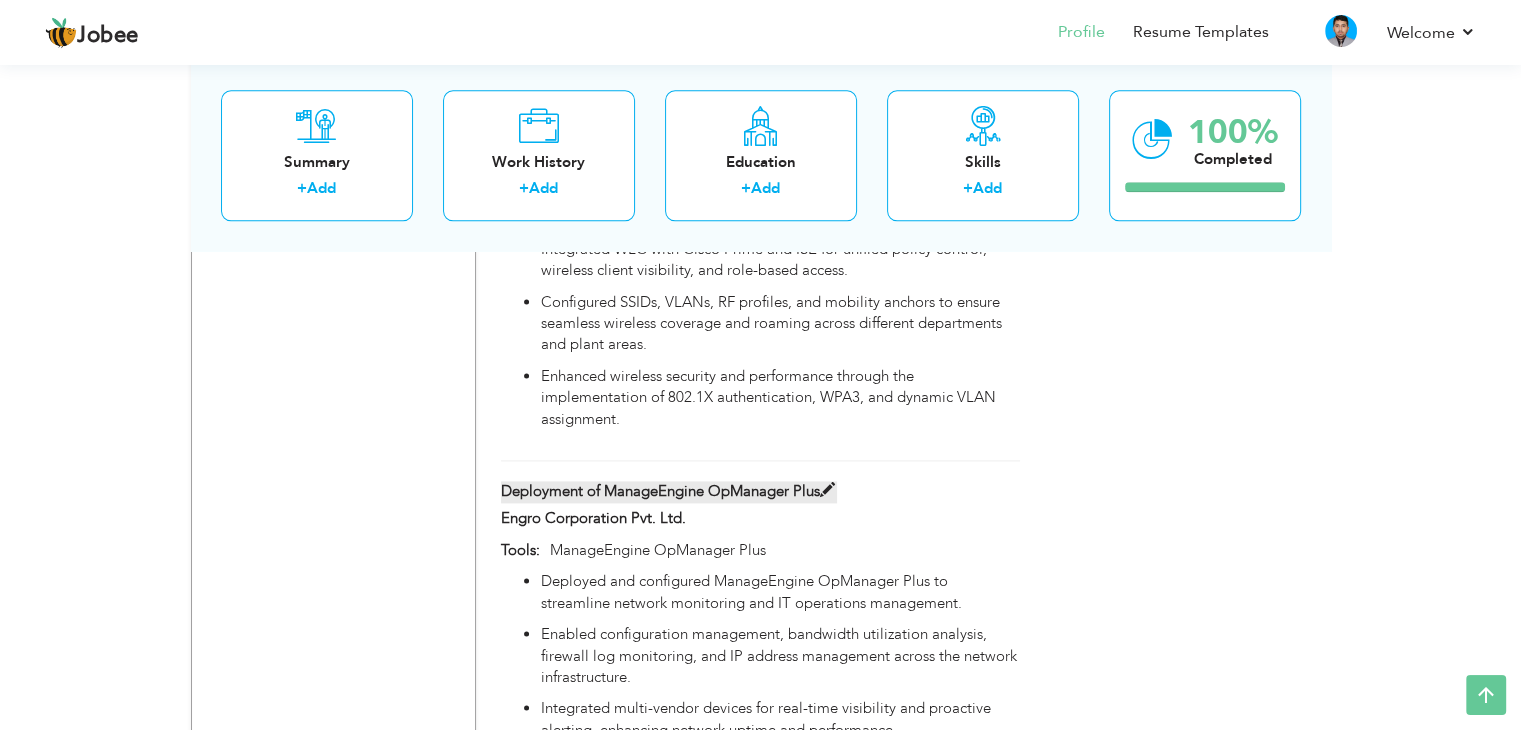 click on "Deployment of ManageEngine OpManager Plus" at bounding box center (669, 491) 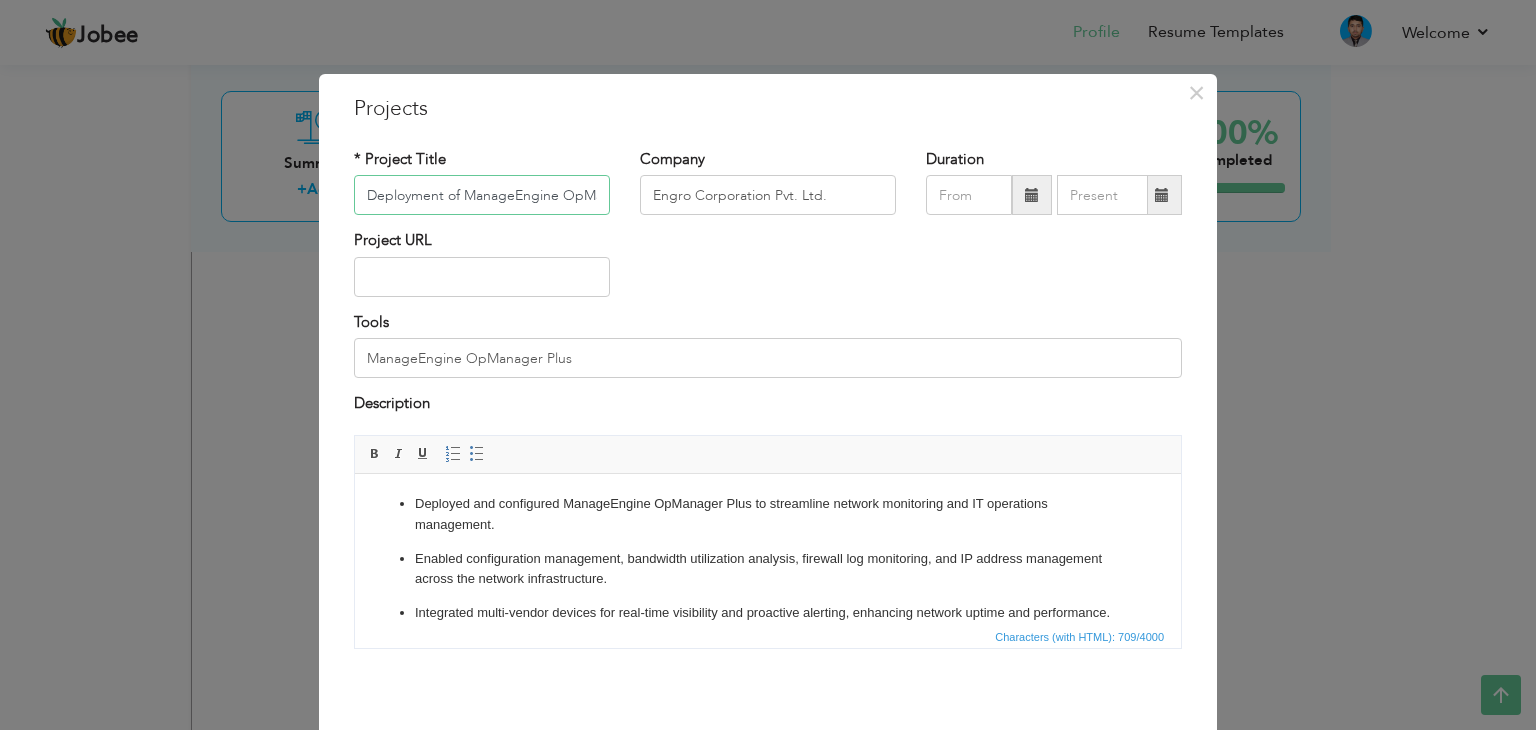 scroll, scrollTop: 0, scrollLeft: 69, axis: horizontal 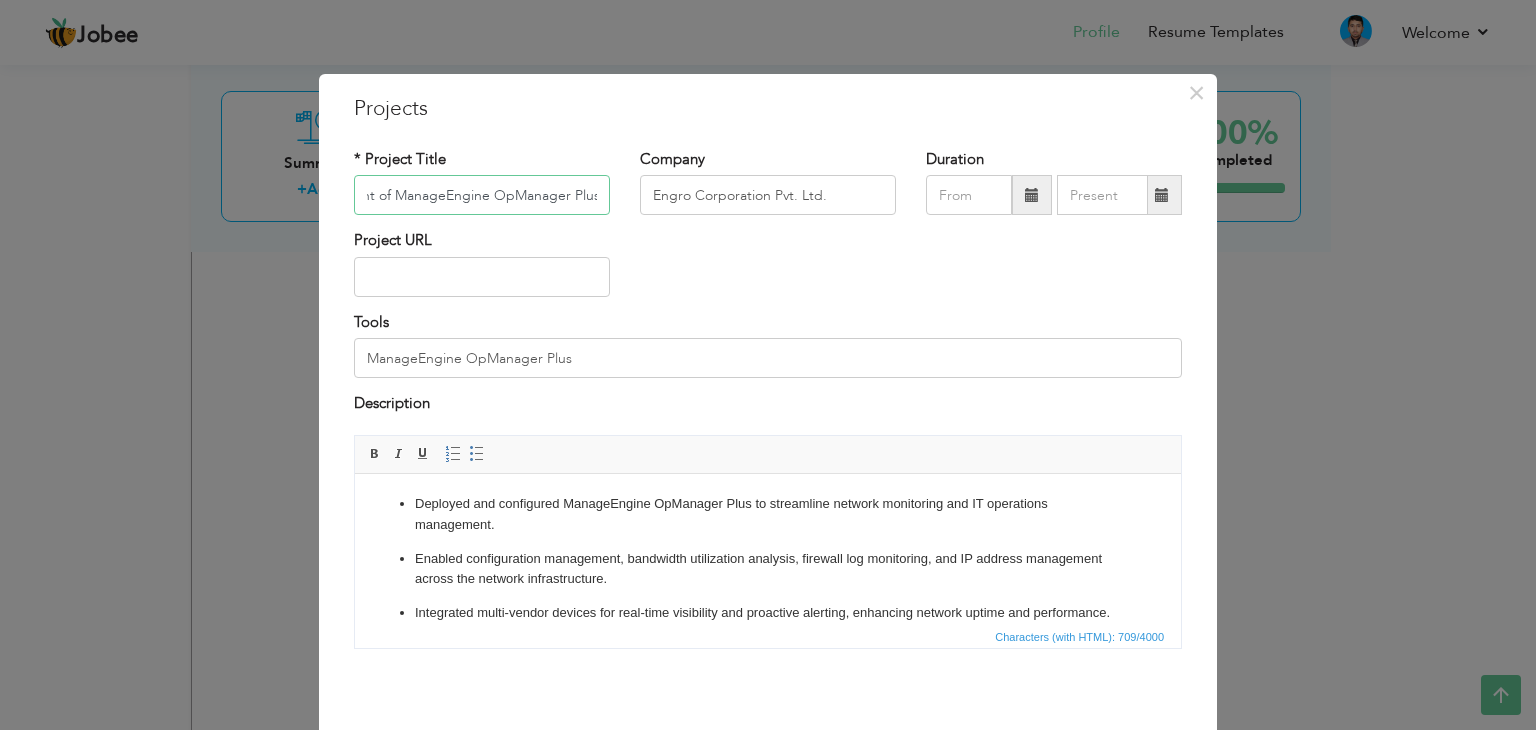 click on "Deployment of ManageEngine OpManager Plus" at bounding box center [482, 195] 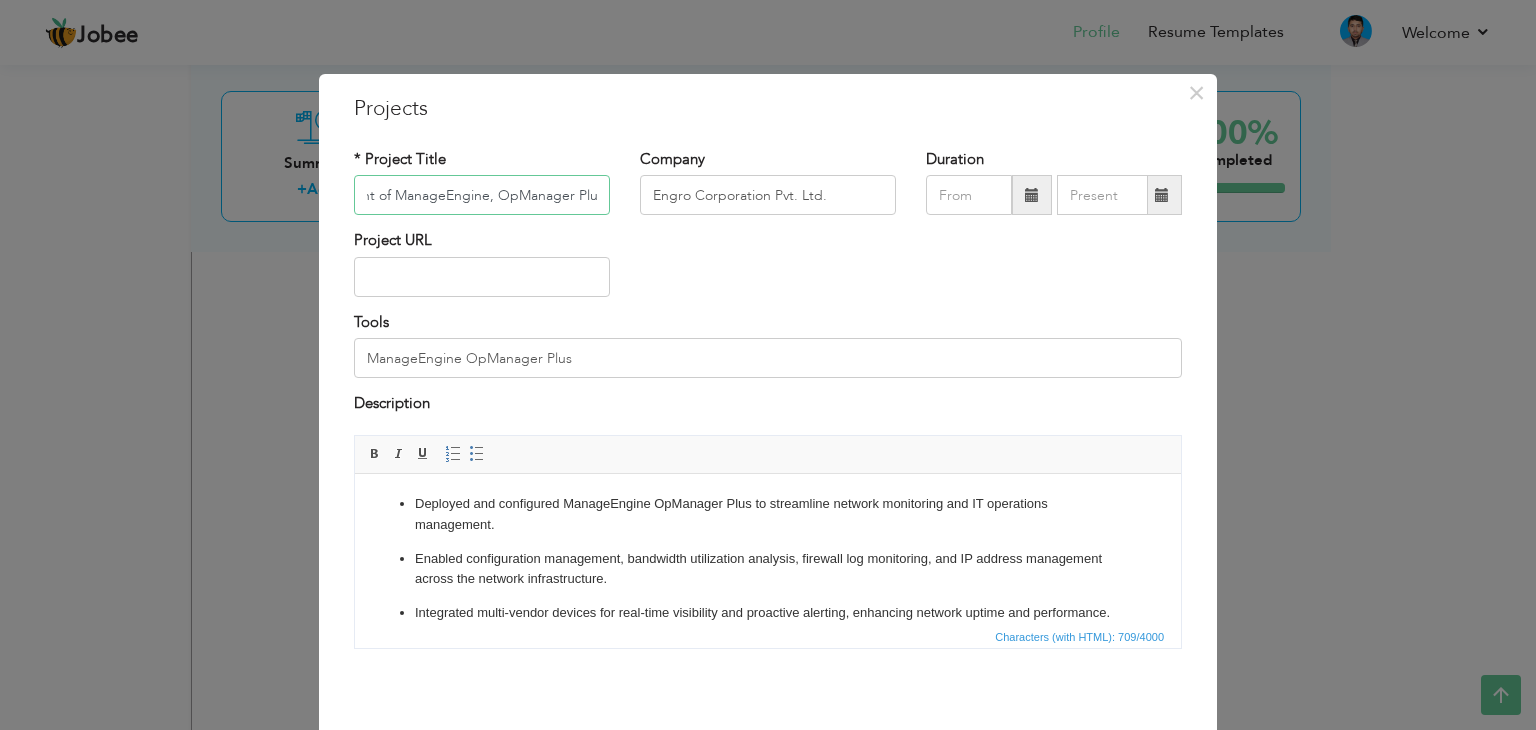 type on "Deployment of ManageEngine, OpManager Plus" 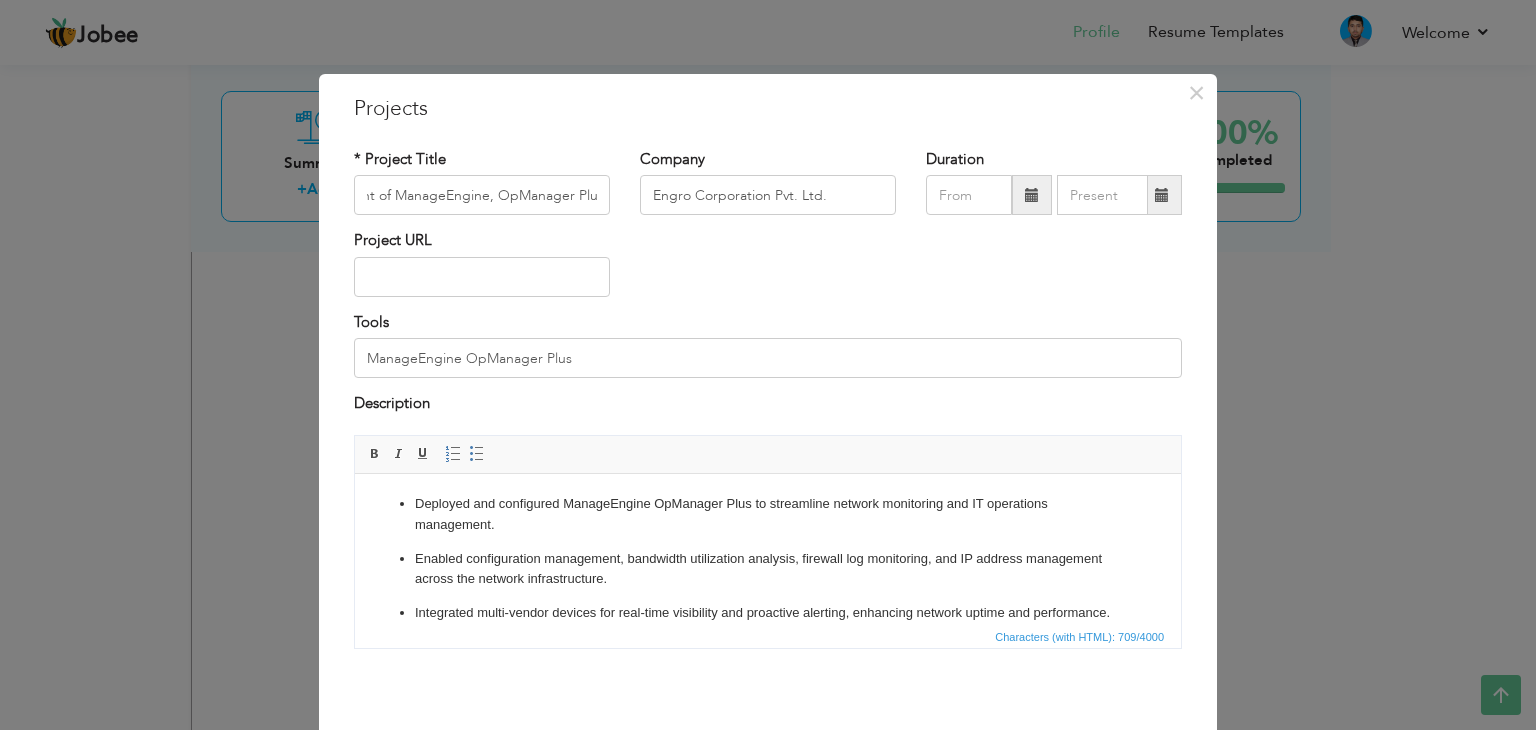 scroll, scrollTop: 0, scrollLeft: 0, axis: both 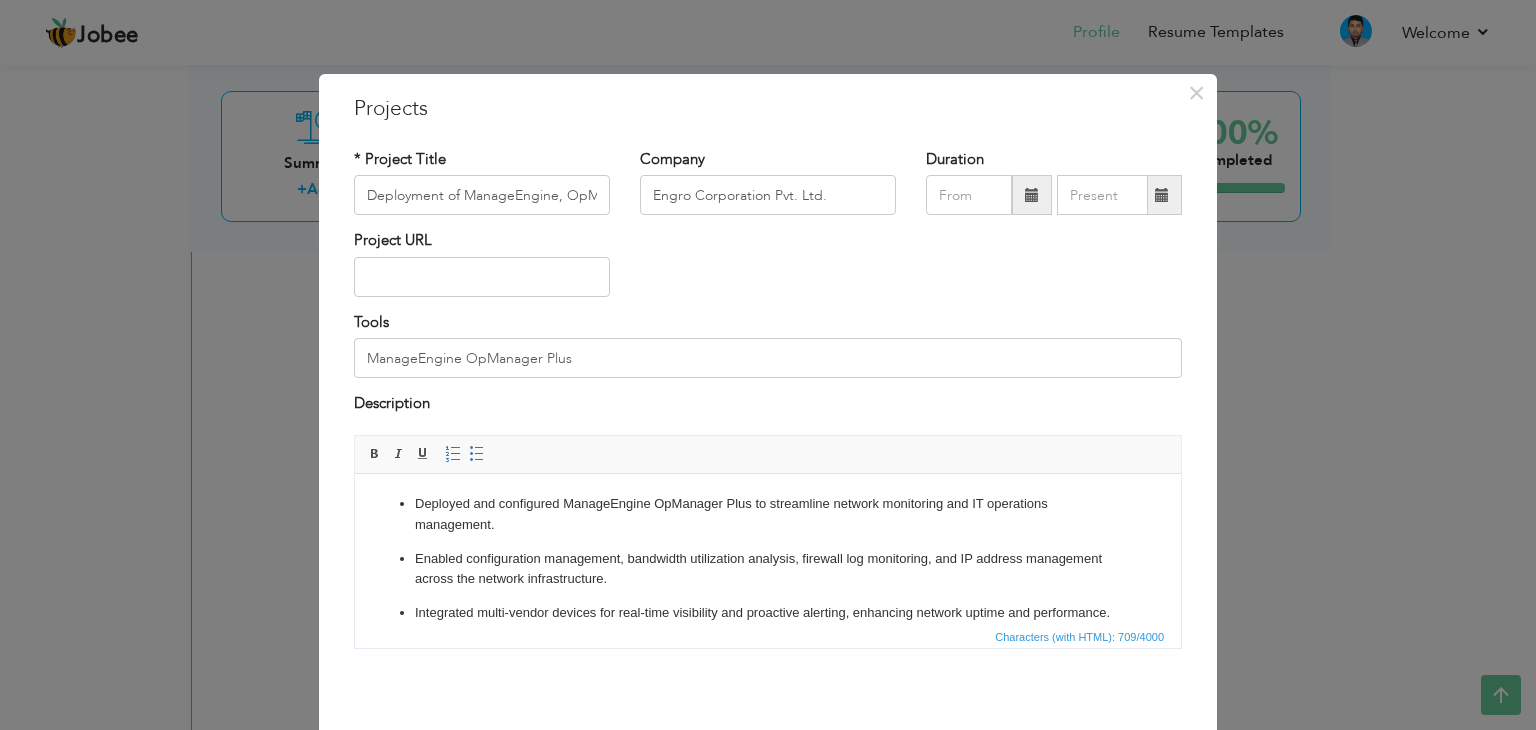 click on "Project URL" at bounding box center (768, 270) 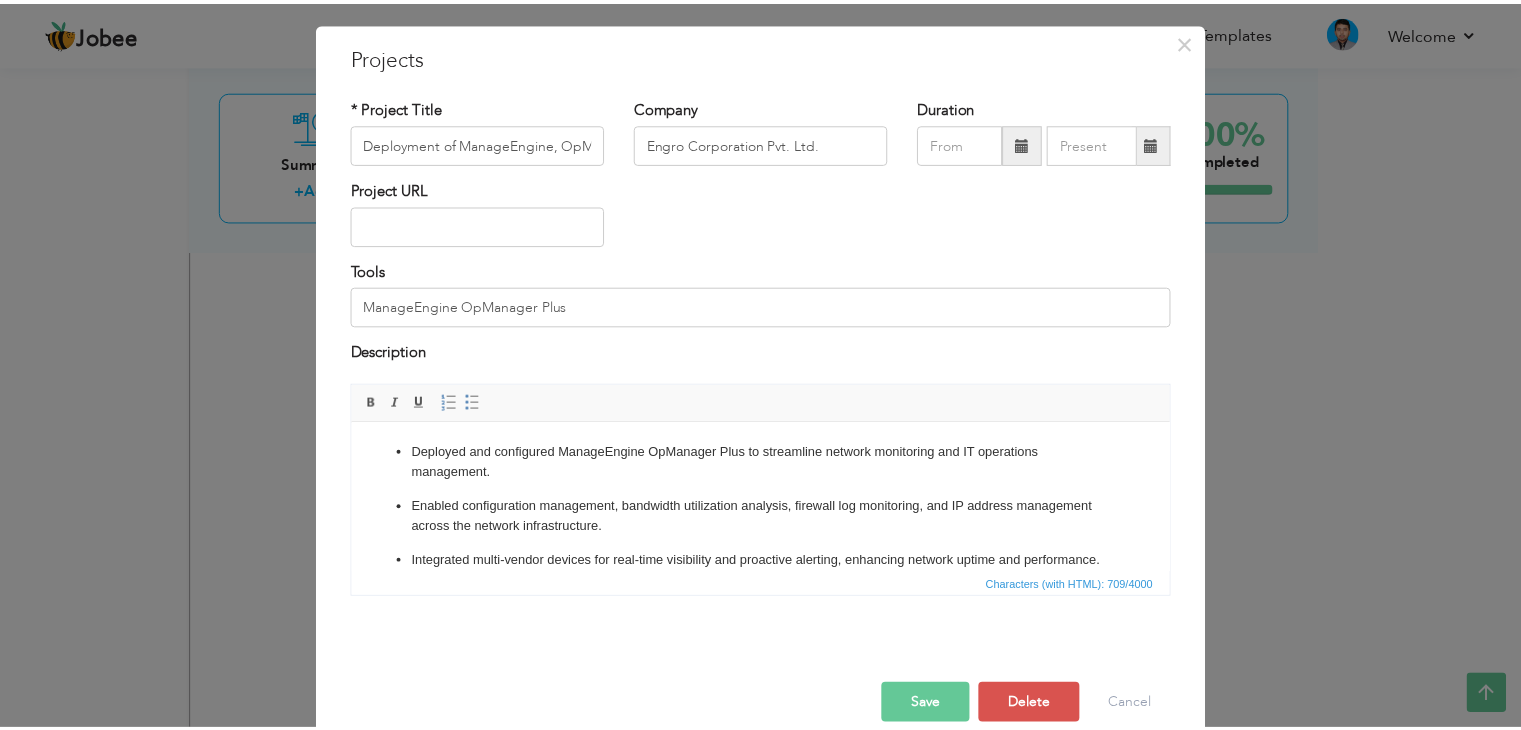 scroll, scrollTop: 80, scrollLeft: 0, axis: vertical 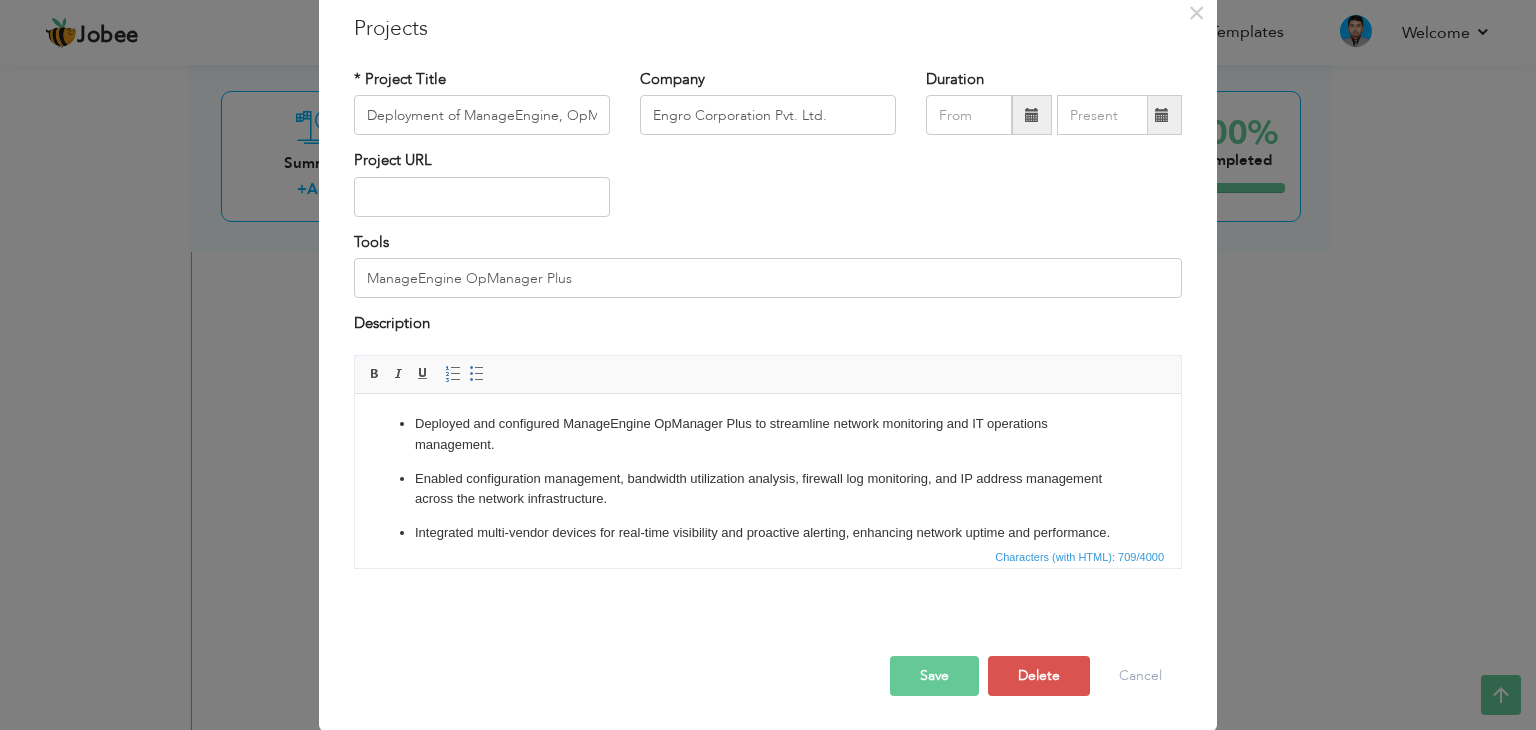 click on "Save" at bounding box center (934, 676) 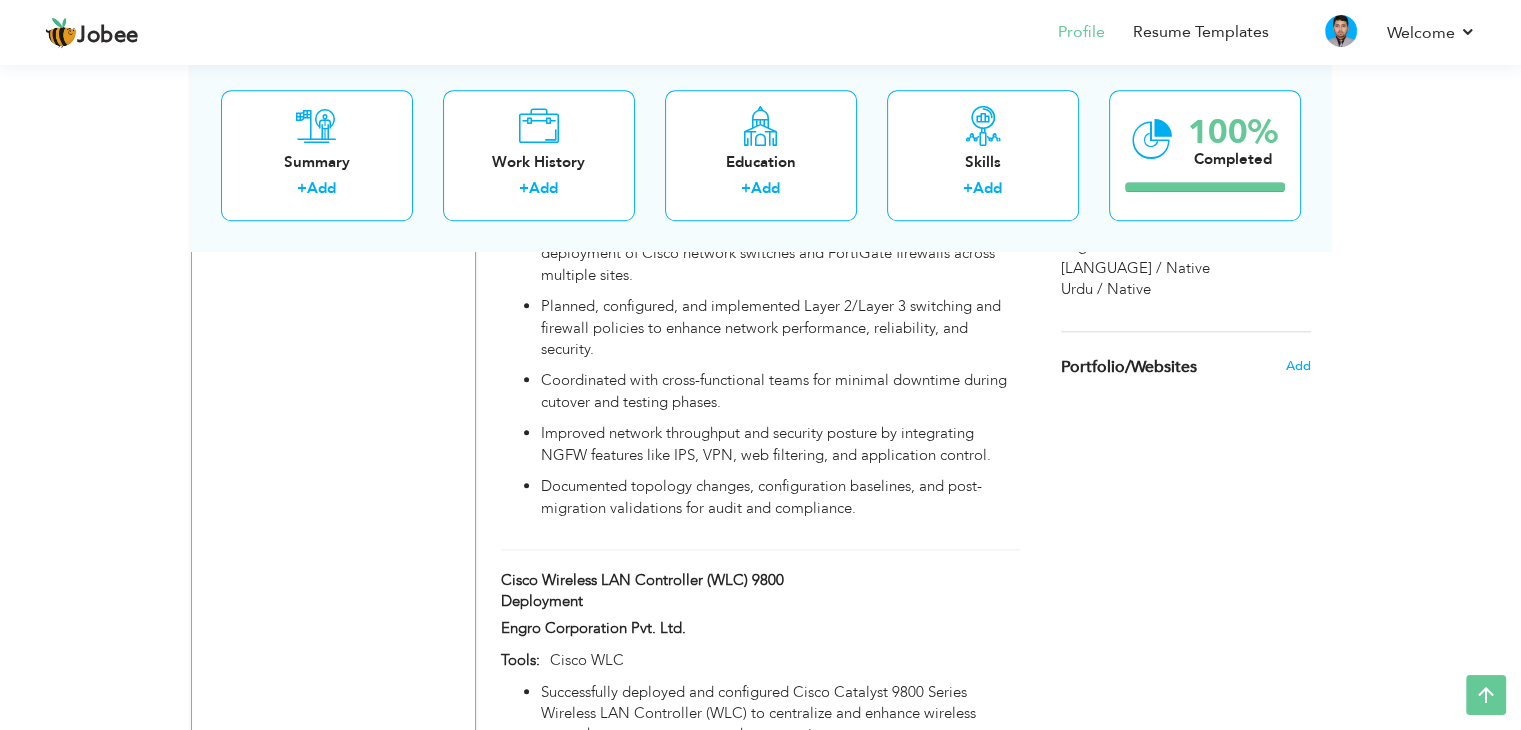 scroll, scrollTop: 1812, scrollLeft: 0, axis: vertical 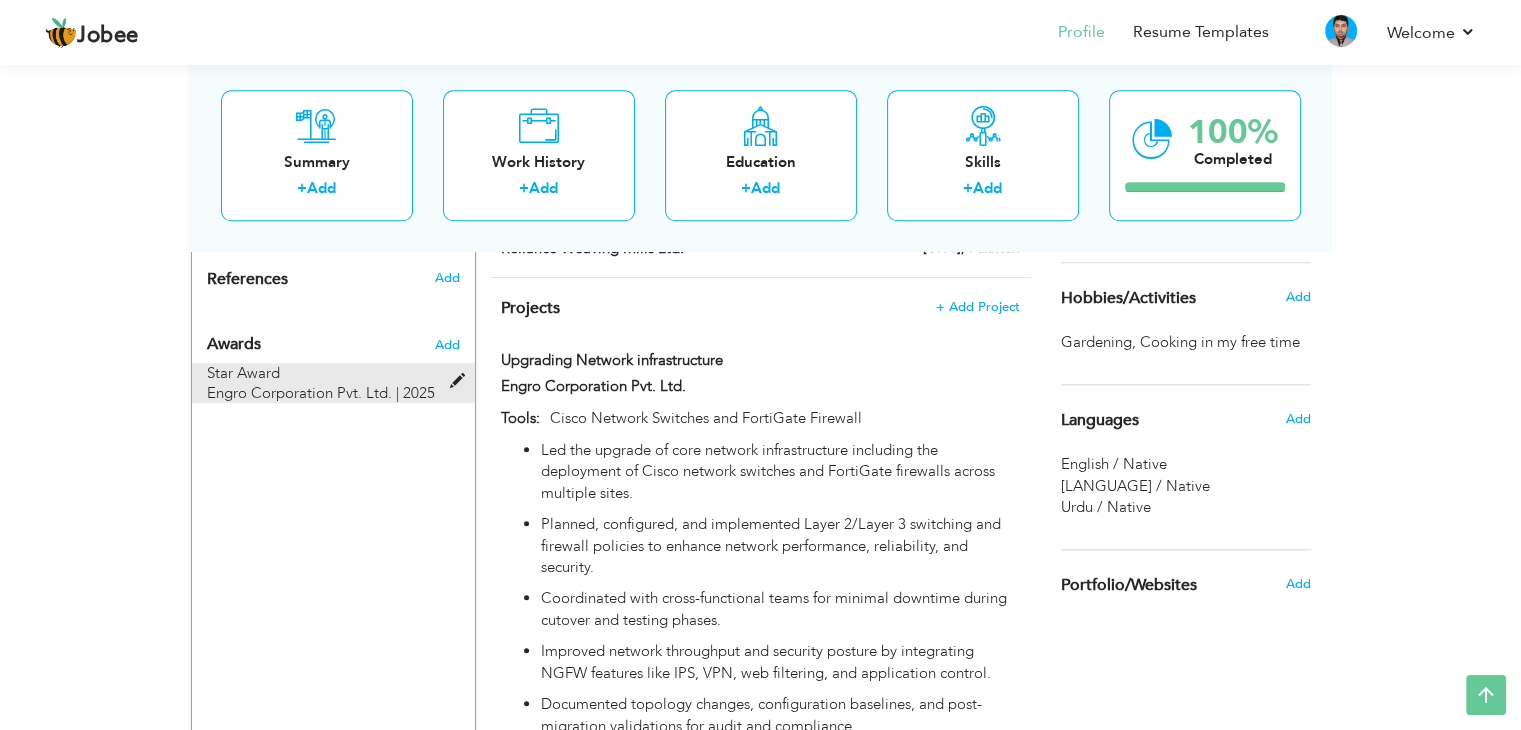 click at bounding box center (461, 381) 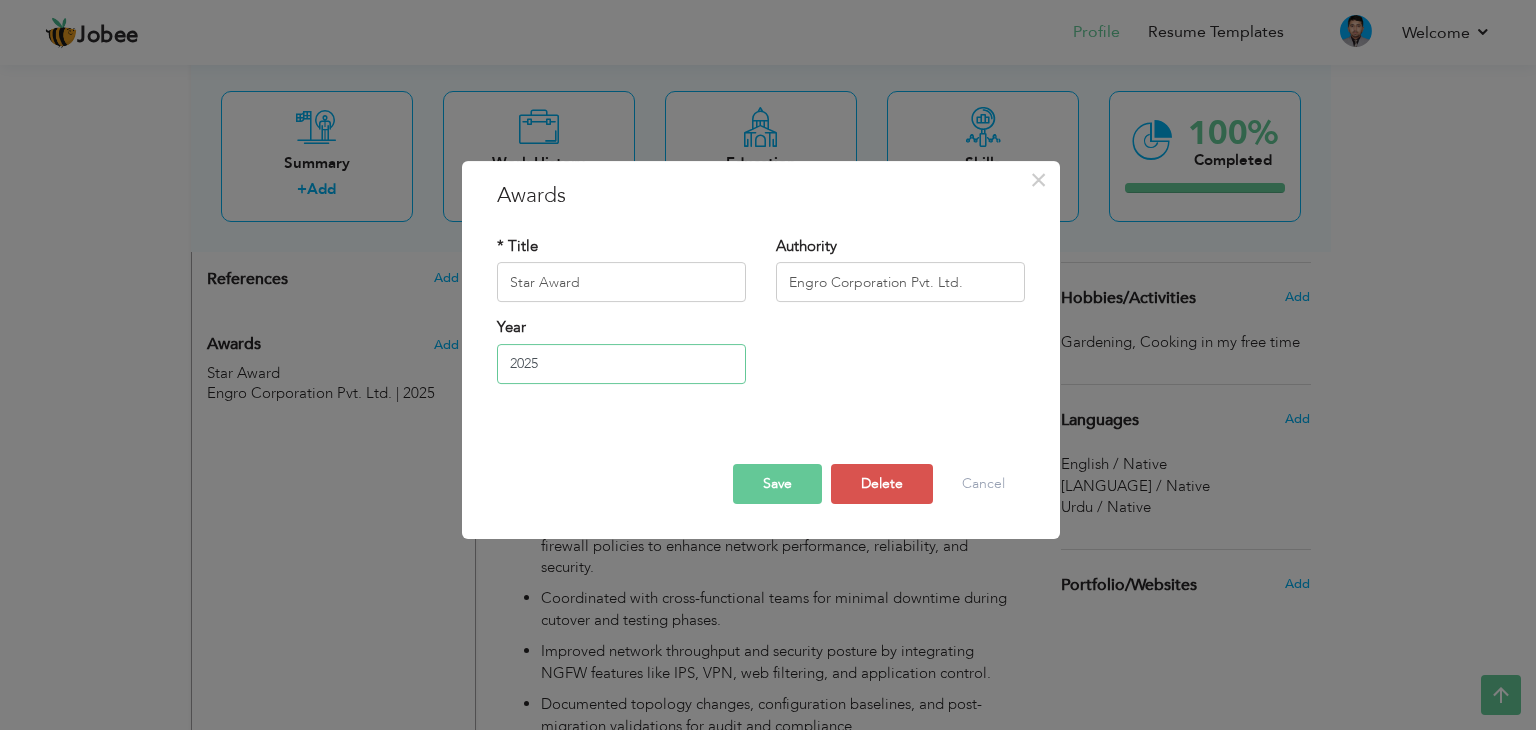 click on "2025" at bounding box center [621, 364] 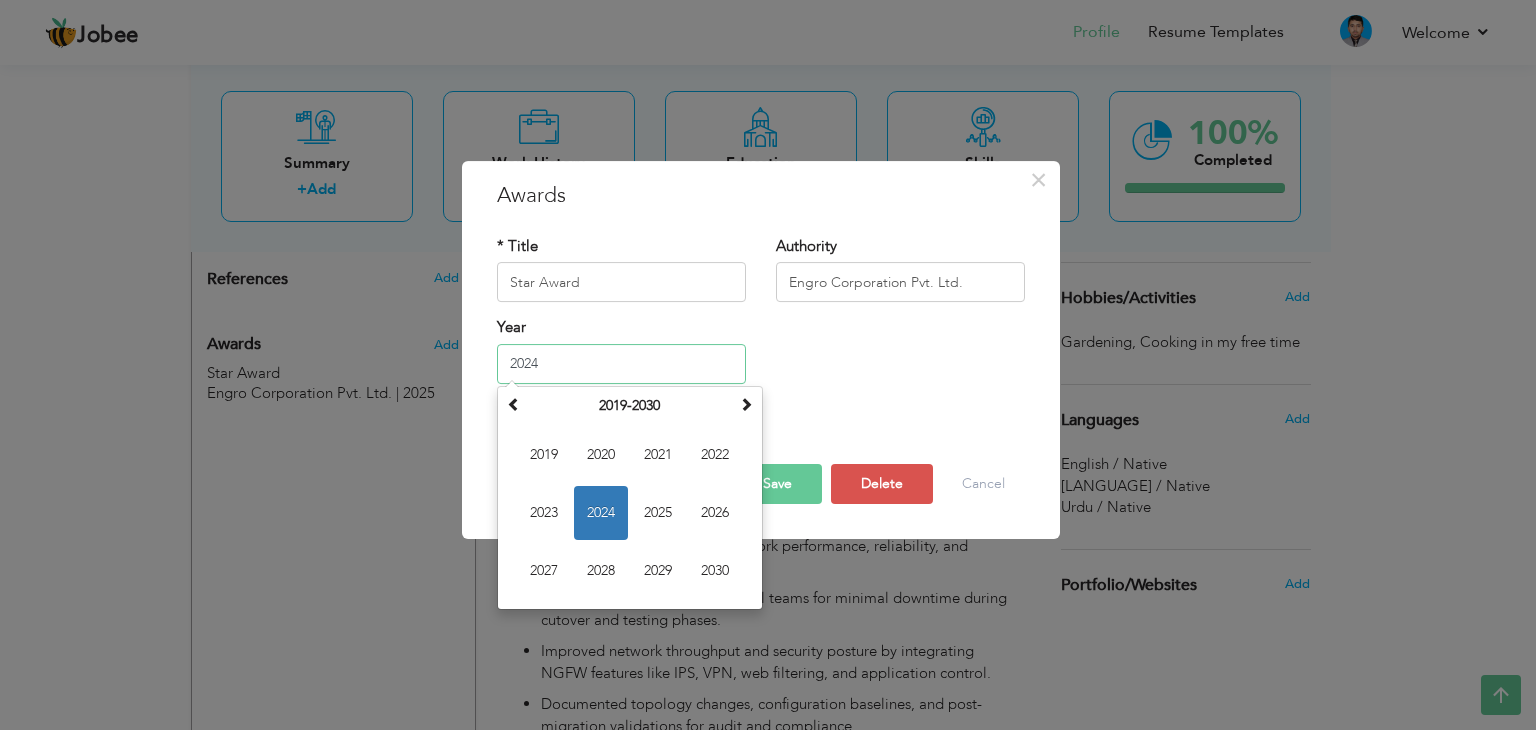 type on "2024" 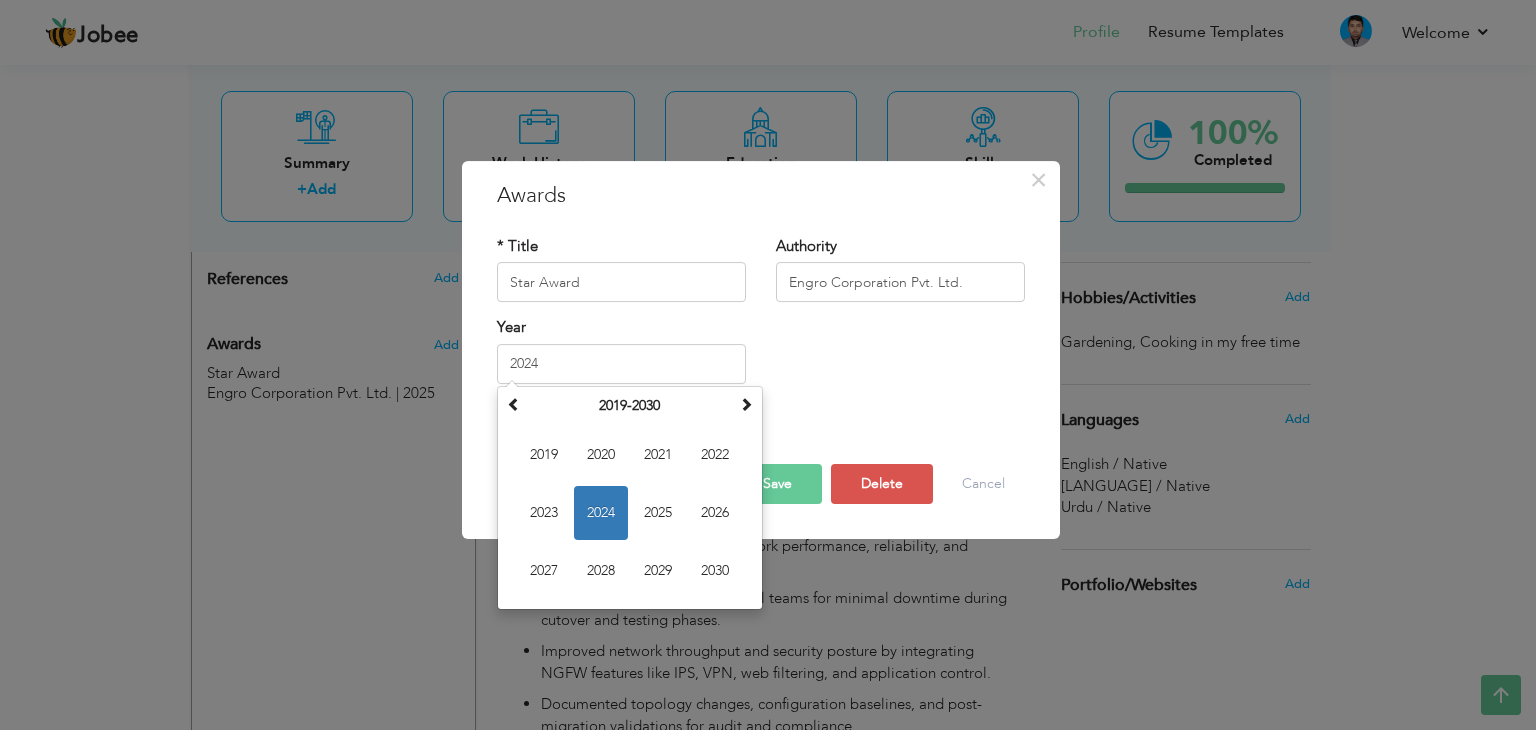 click on "Year
2024 December 2024 Su Mo Tu We Th Fr Sa 1 2 3 4 5 6 7 8 9 10 11 12 13 14 15 16 17 18 19 20 21 22 23 24 25 26 27 28 29 30 31 1 2 3 4 5 6 7 8 9 10 11 2024 Jan Feb Mar Apr May Jun Jul Aug Sep Oct Nov Dec 2019-2030 2019 2020 2021 2022 2023 2024 2025 2026 2027 2028 2029 2030 2000-2107 2000 - 2011 2012 - 2023 2024 - 2035 2036 - 2047 2048 - 2059 2060 - 2071 2072 - 2083 2084 - 2095 2096 - 2107" at bounding box center [761, 358] 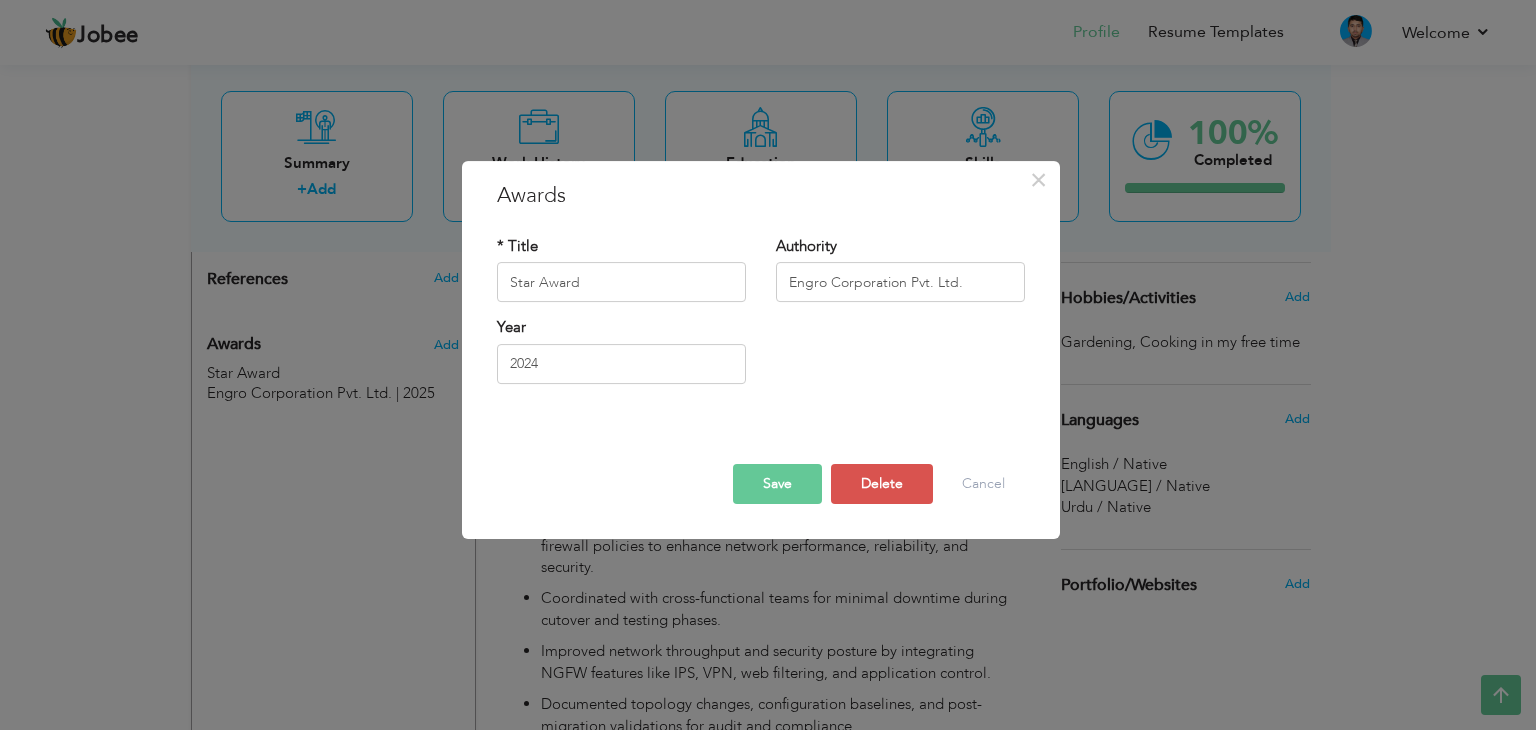 click on "Save" at bounding box center [777, 484] 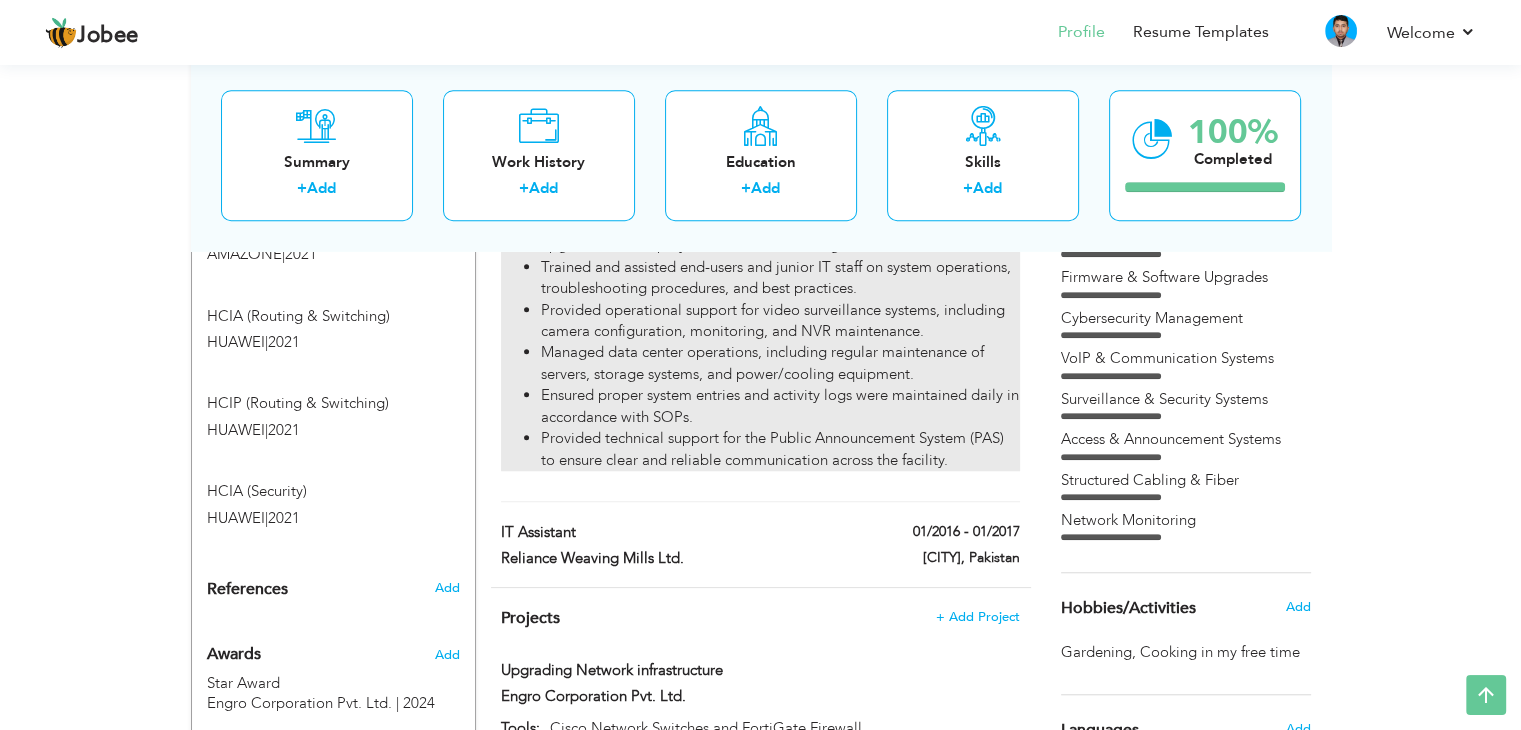 scroll, scrollTop: 1700, scrollLeft: 0, axis: vertical 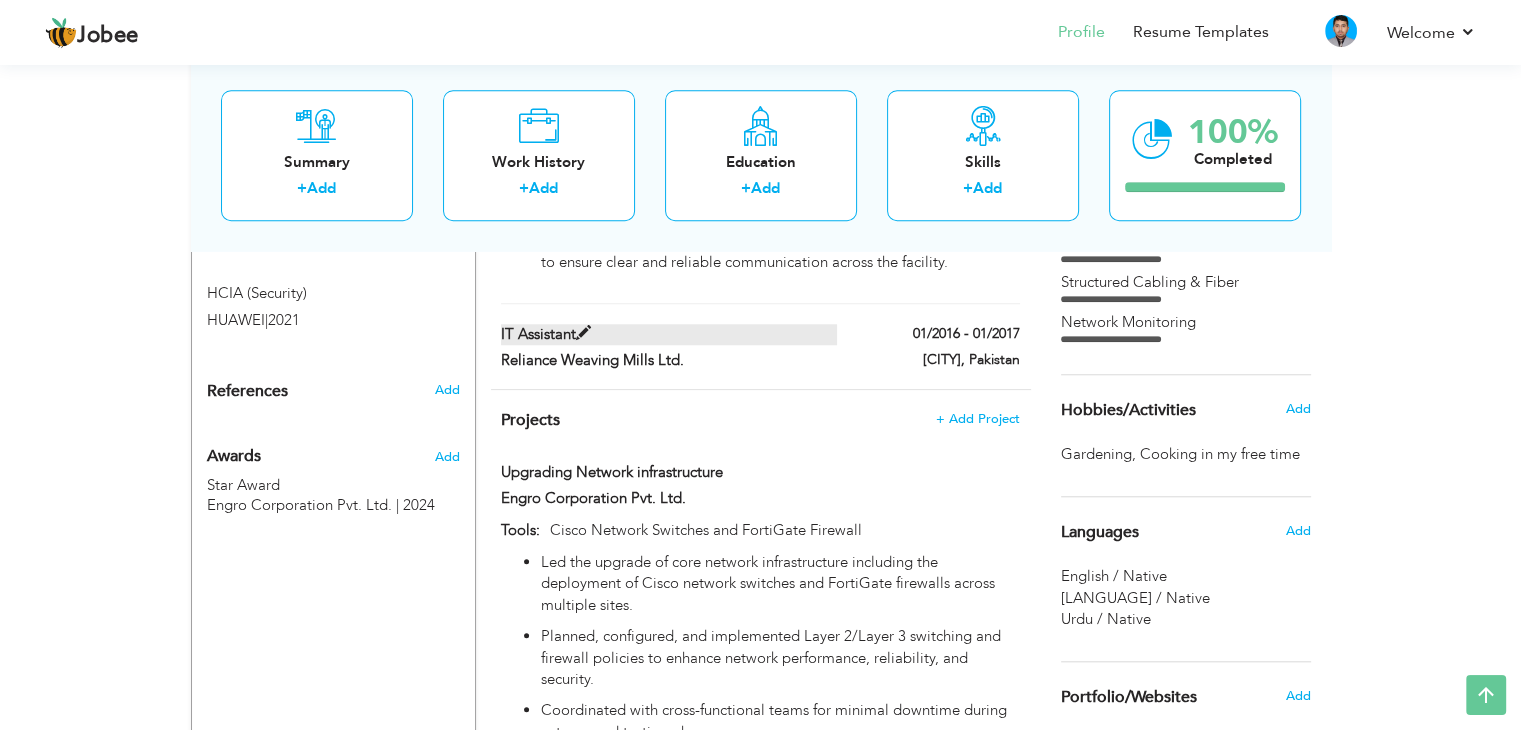 click at bounding box center (583, 333) 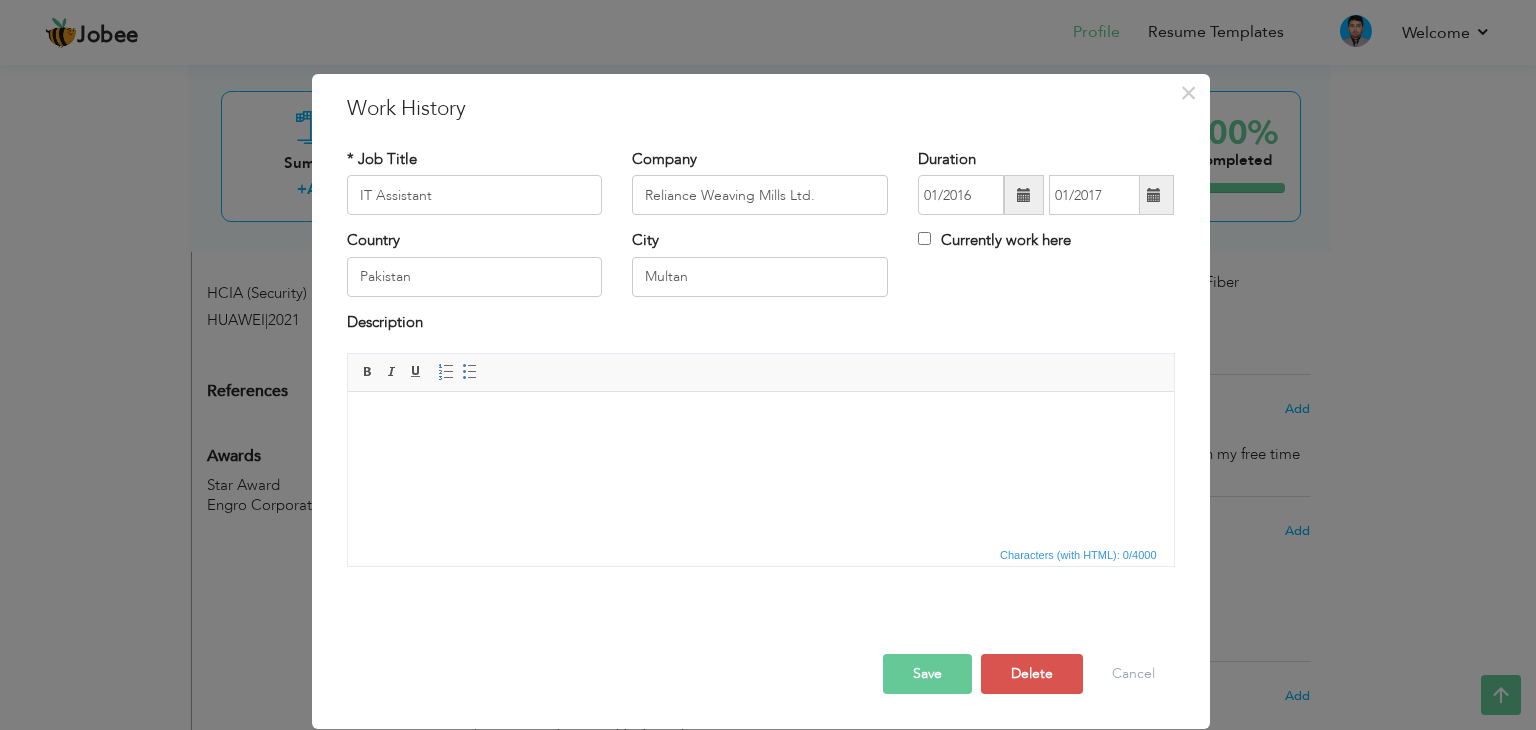 click at bounding box center (760, 422) 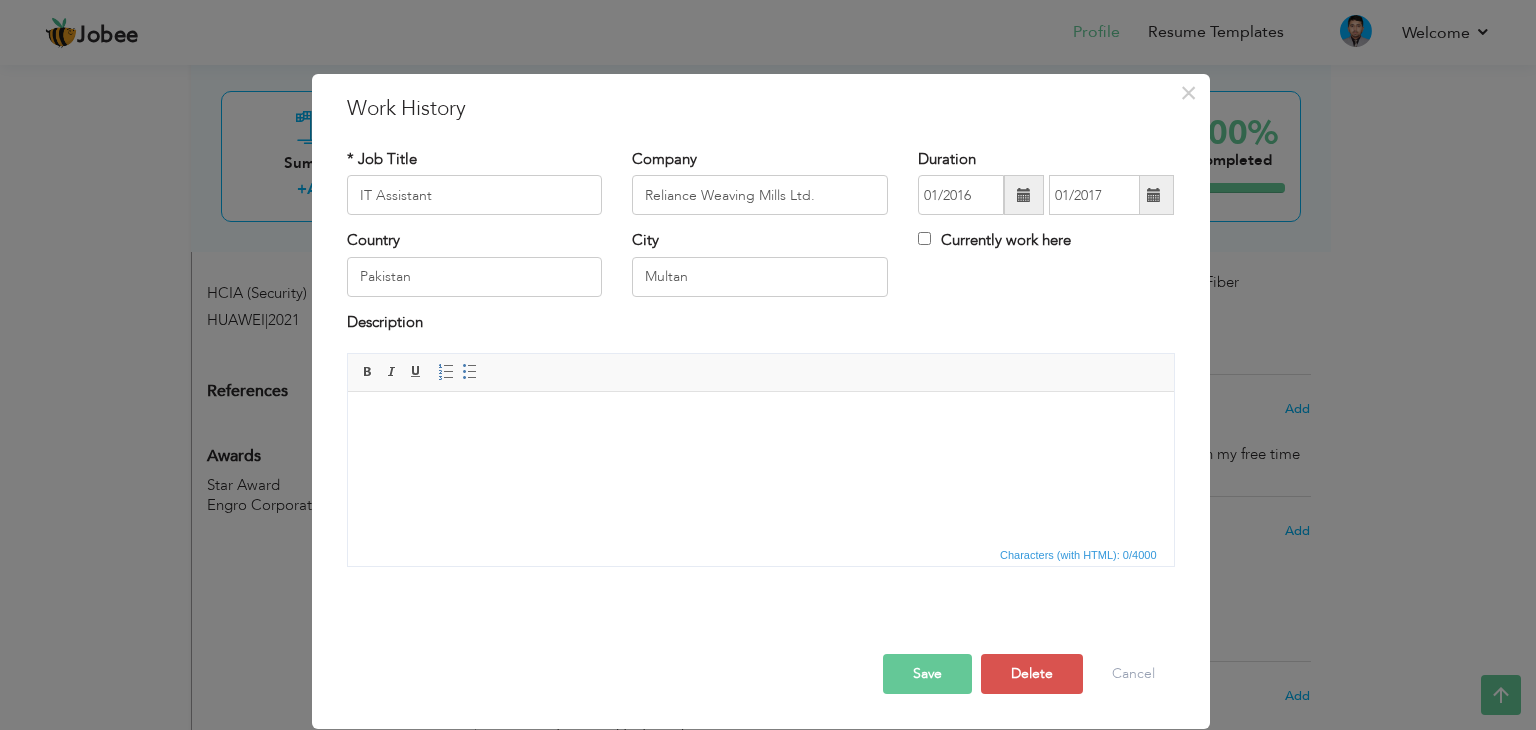type 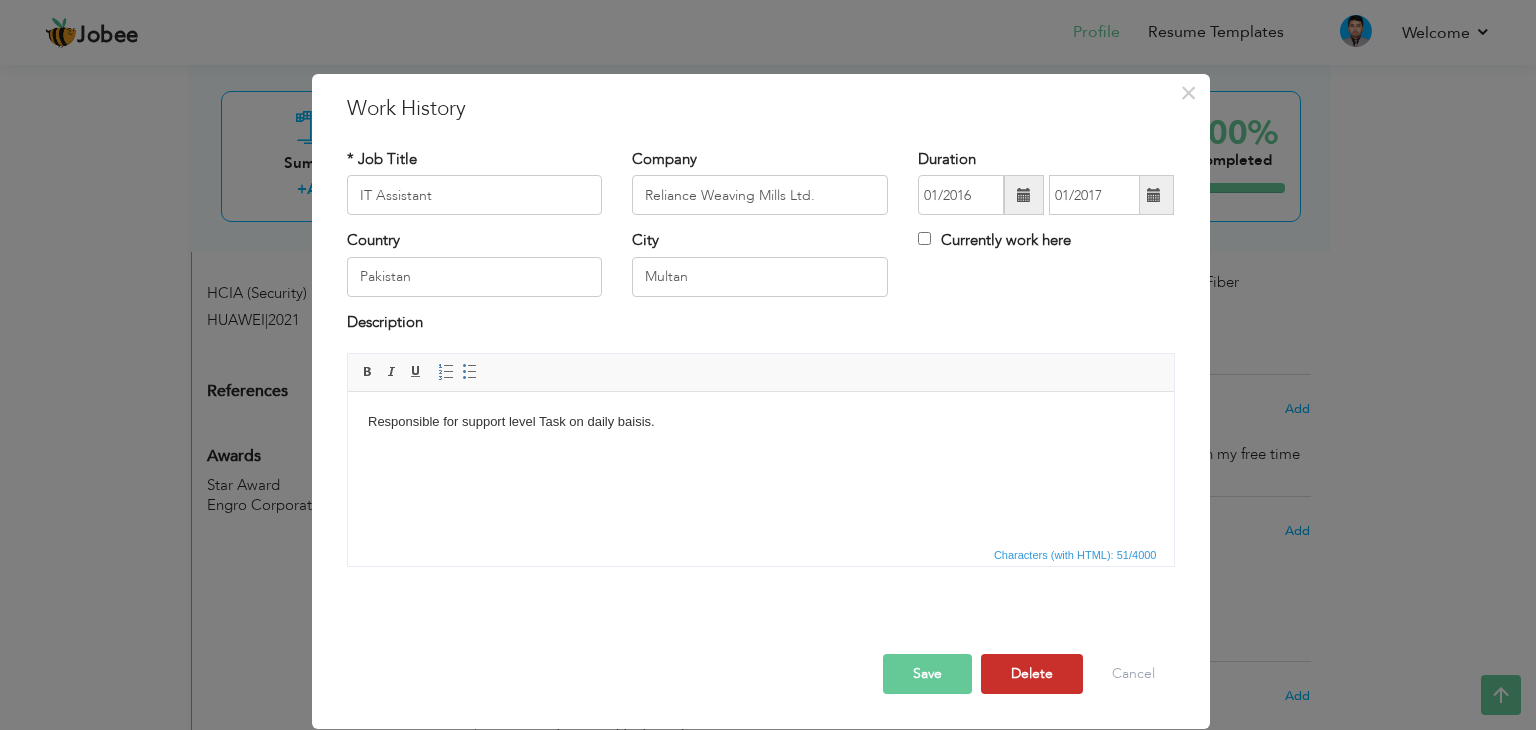 click on "Delete" at bounding box center (1032, 674) 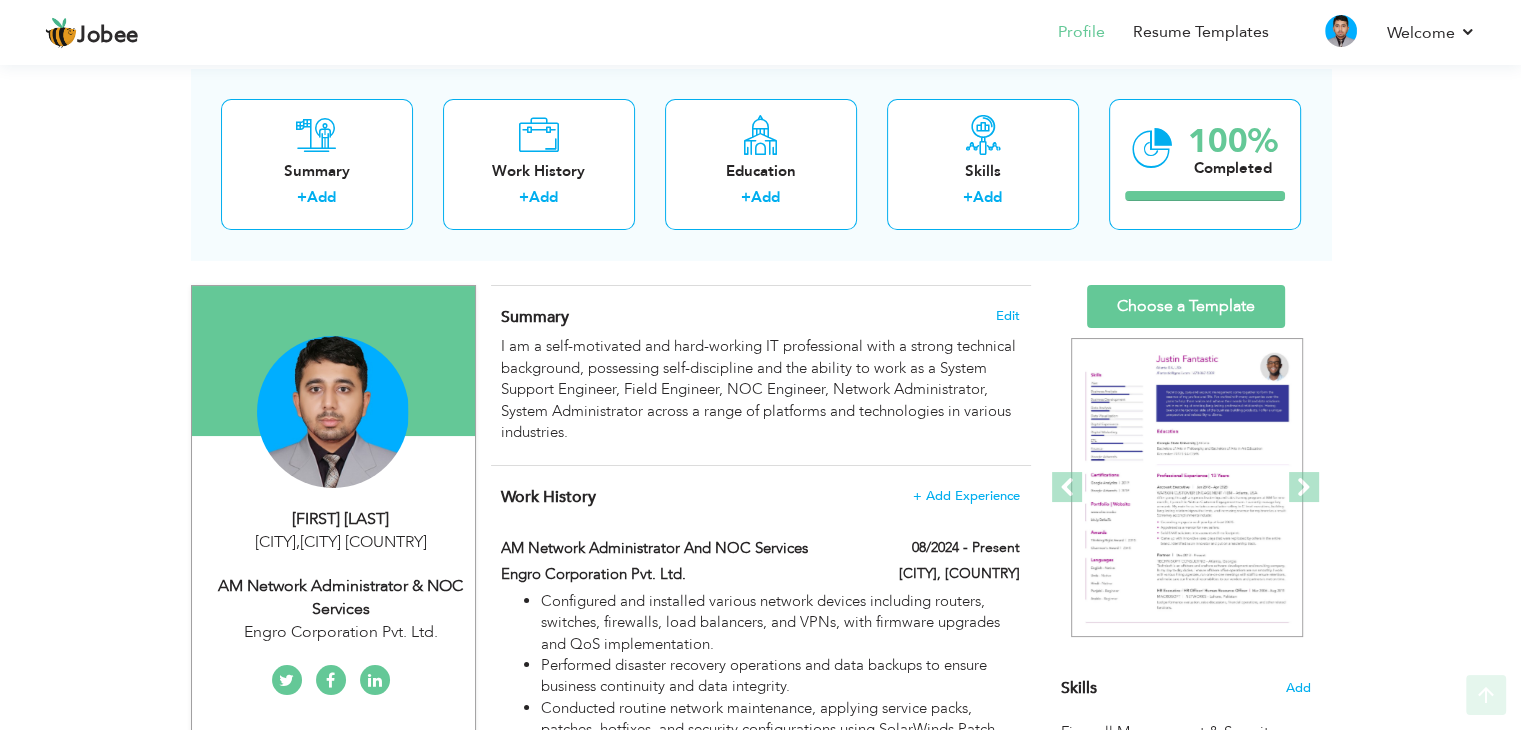 scroll, scrollTop: 200, scrollLeft: 0, axis: vertical 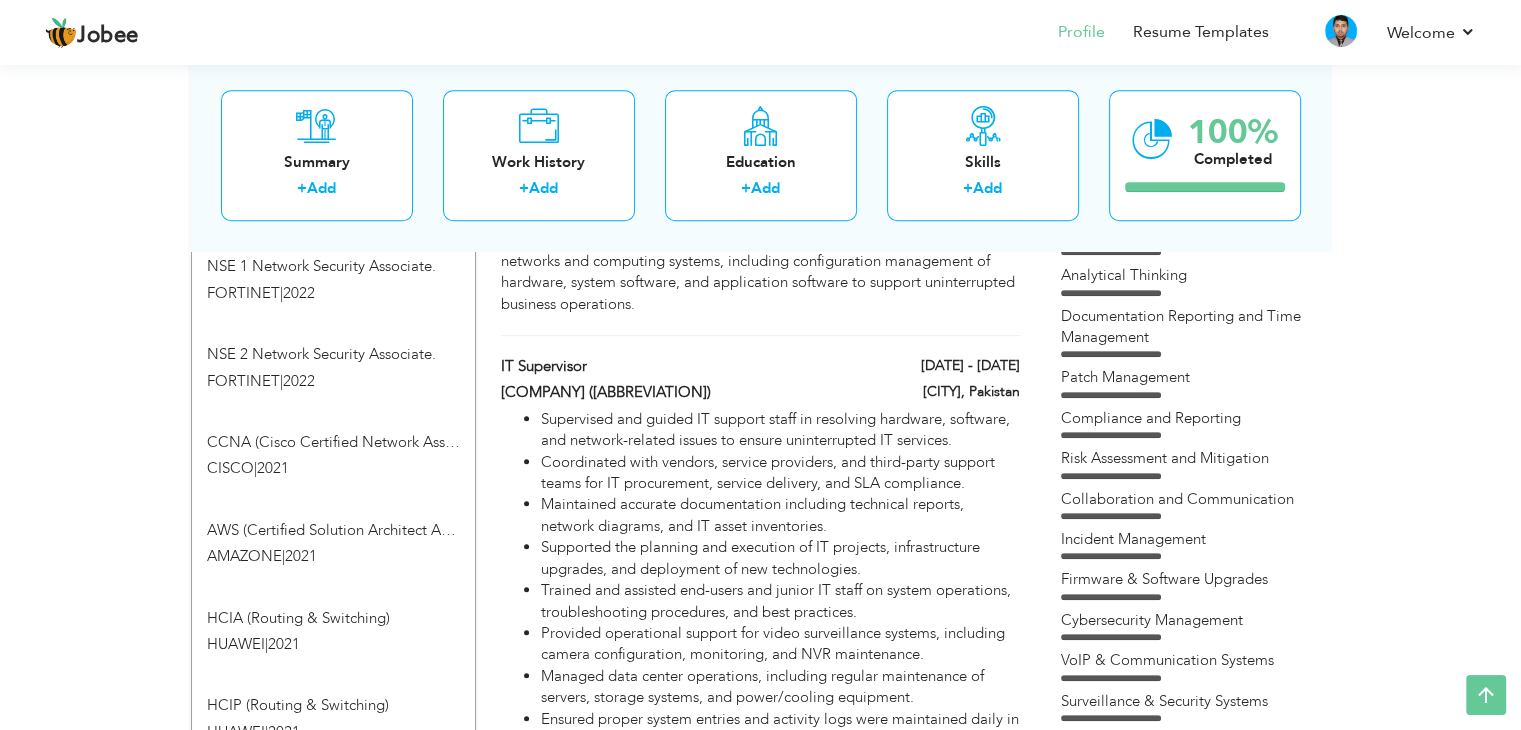 click on "Choose a Template
‹" at bounding box center (1188, 1424) 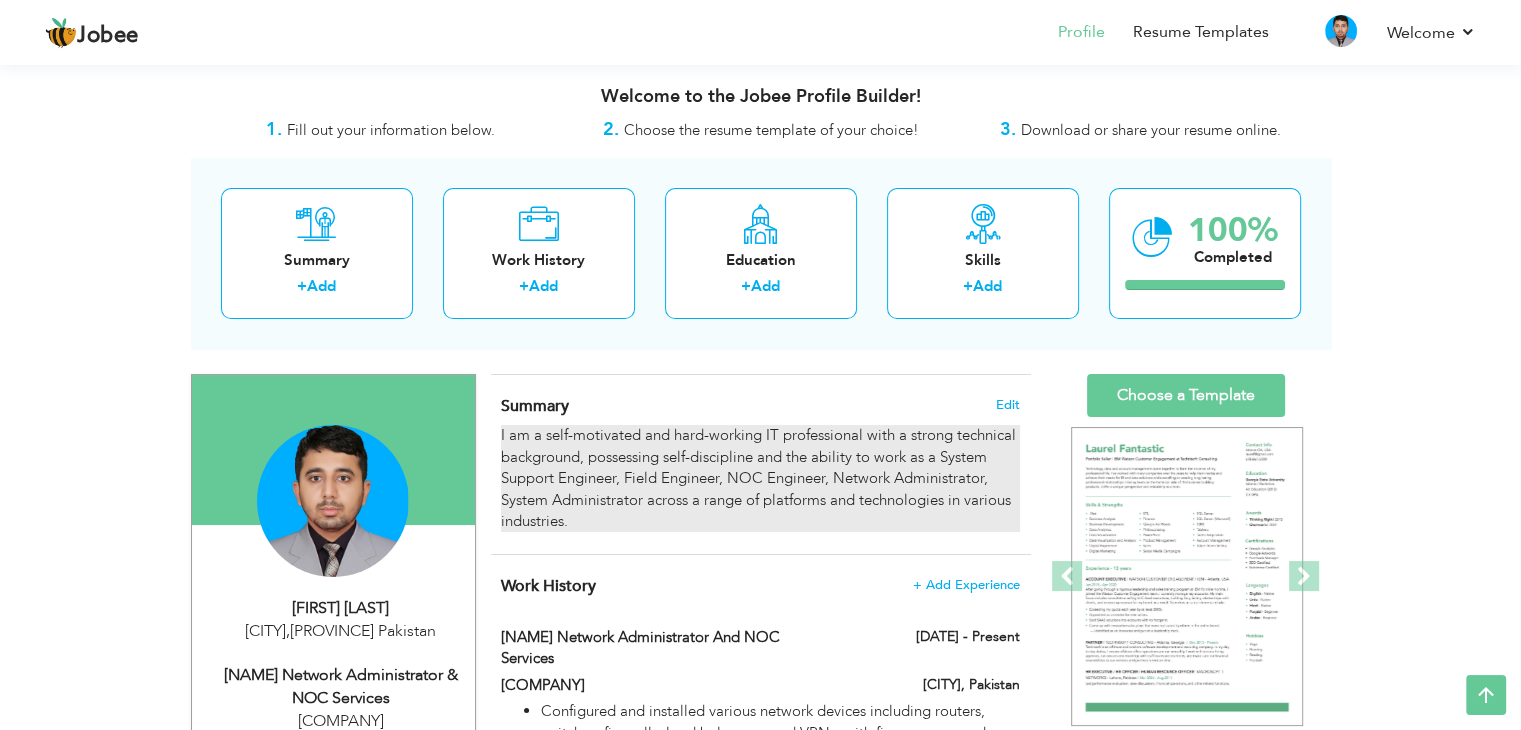 scroll, scrollTop: 0, scrollLeft: 0, axis: both 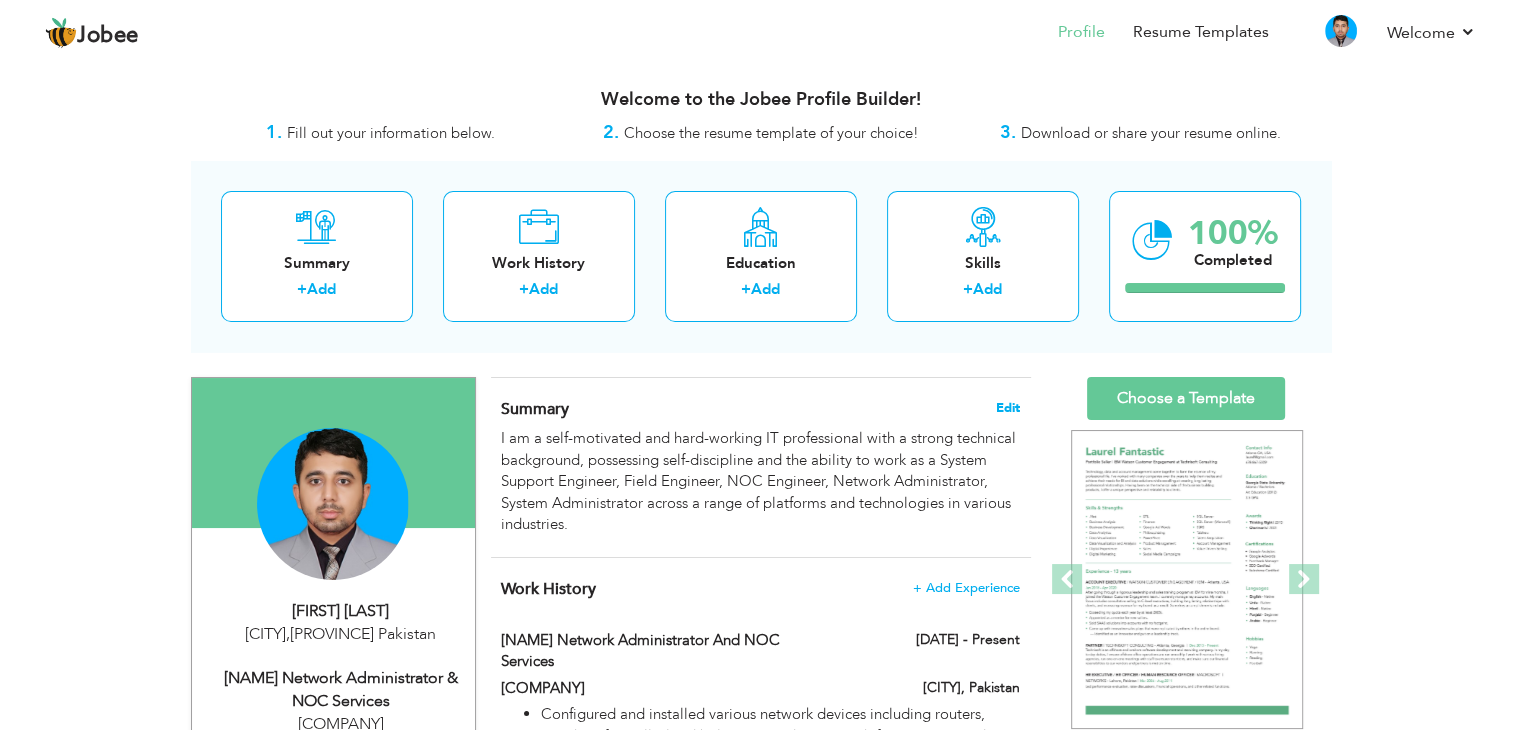 click on "Edit" at bounding box center (1008, 408) 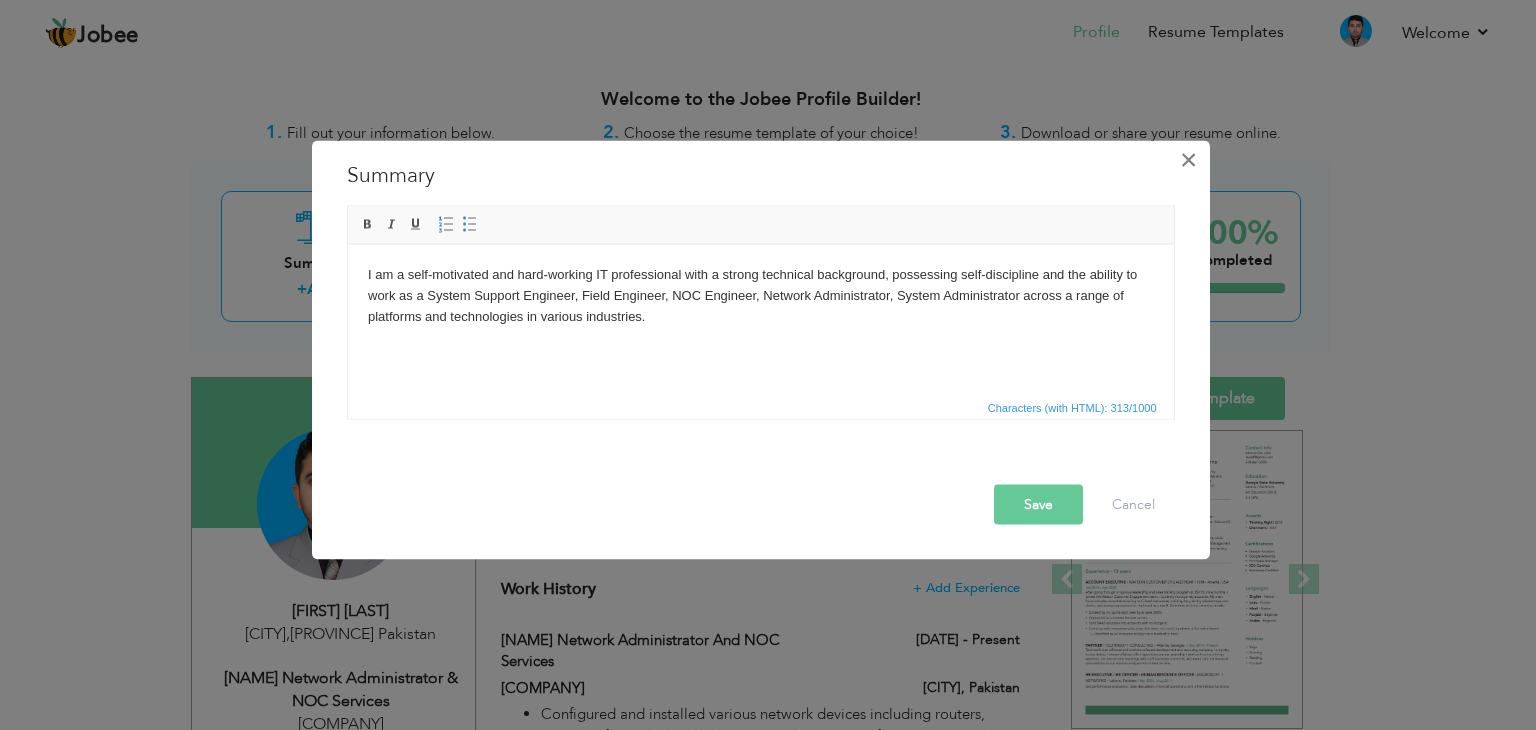 click on "×" at bounding box center [1188, 160] 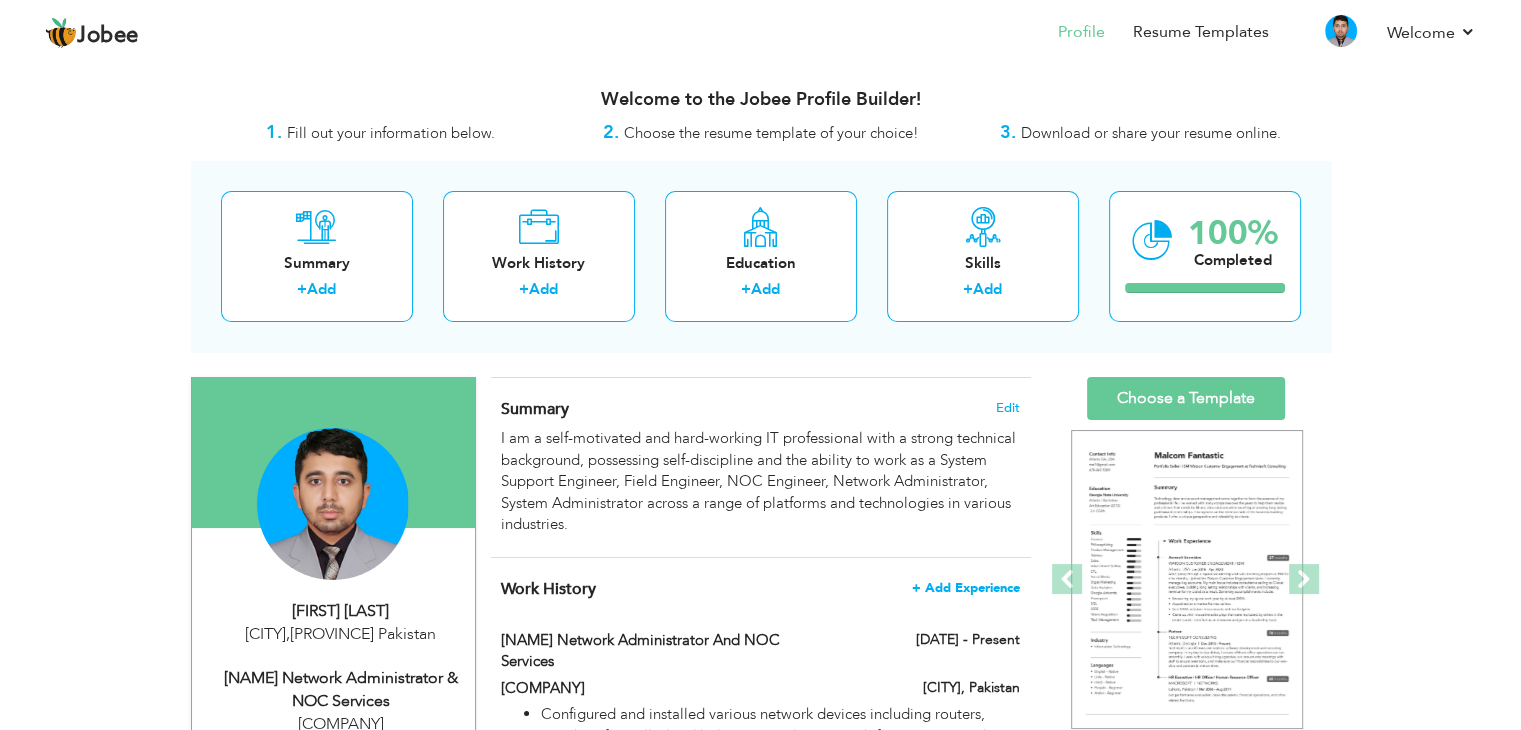 click on "+ Add Experience" at bounding box center [966, 588] 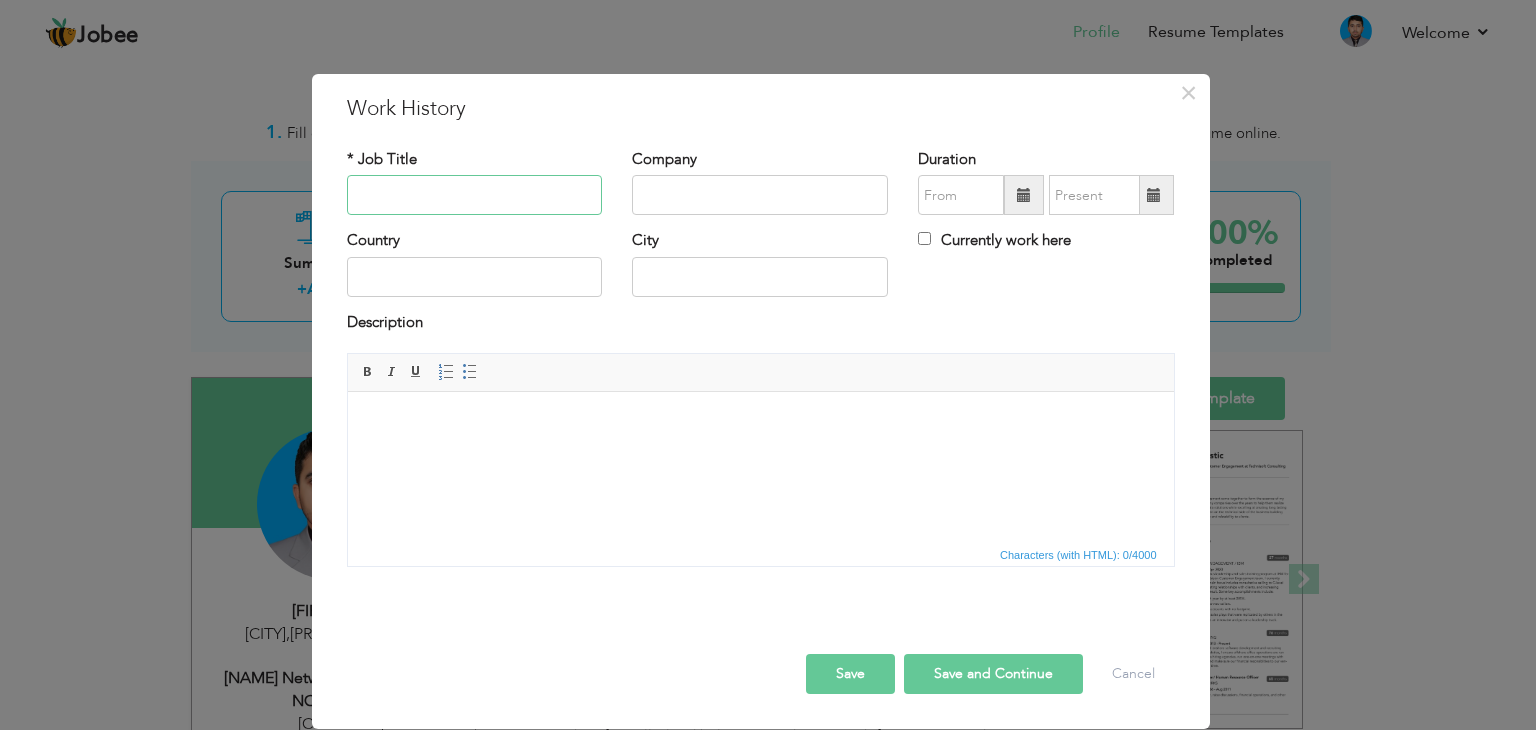 click at bounding box center (475, 195) 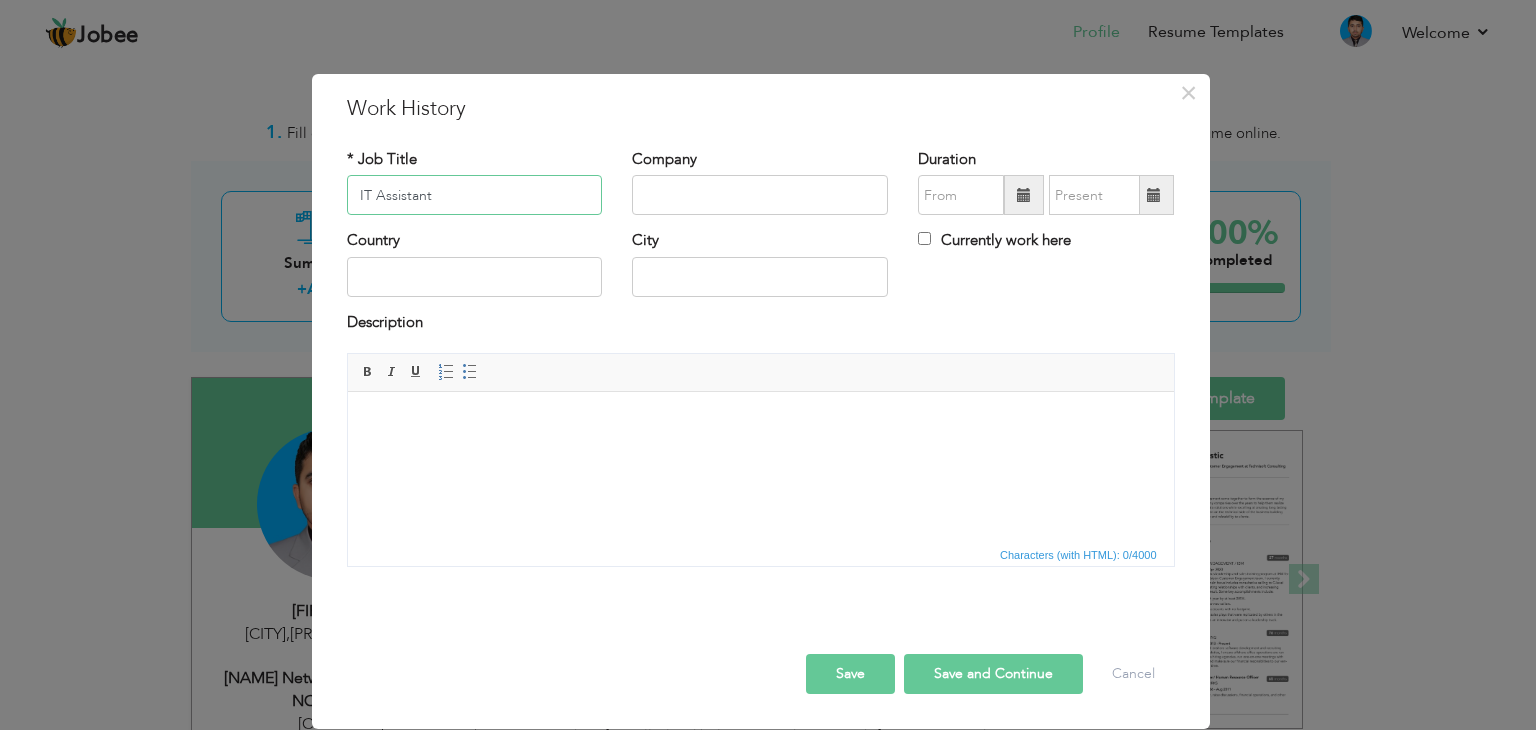 type on "IT Assistant" 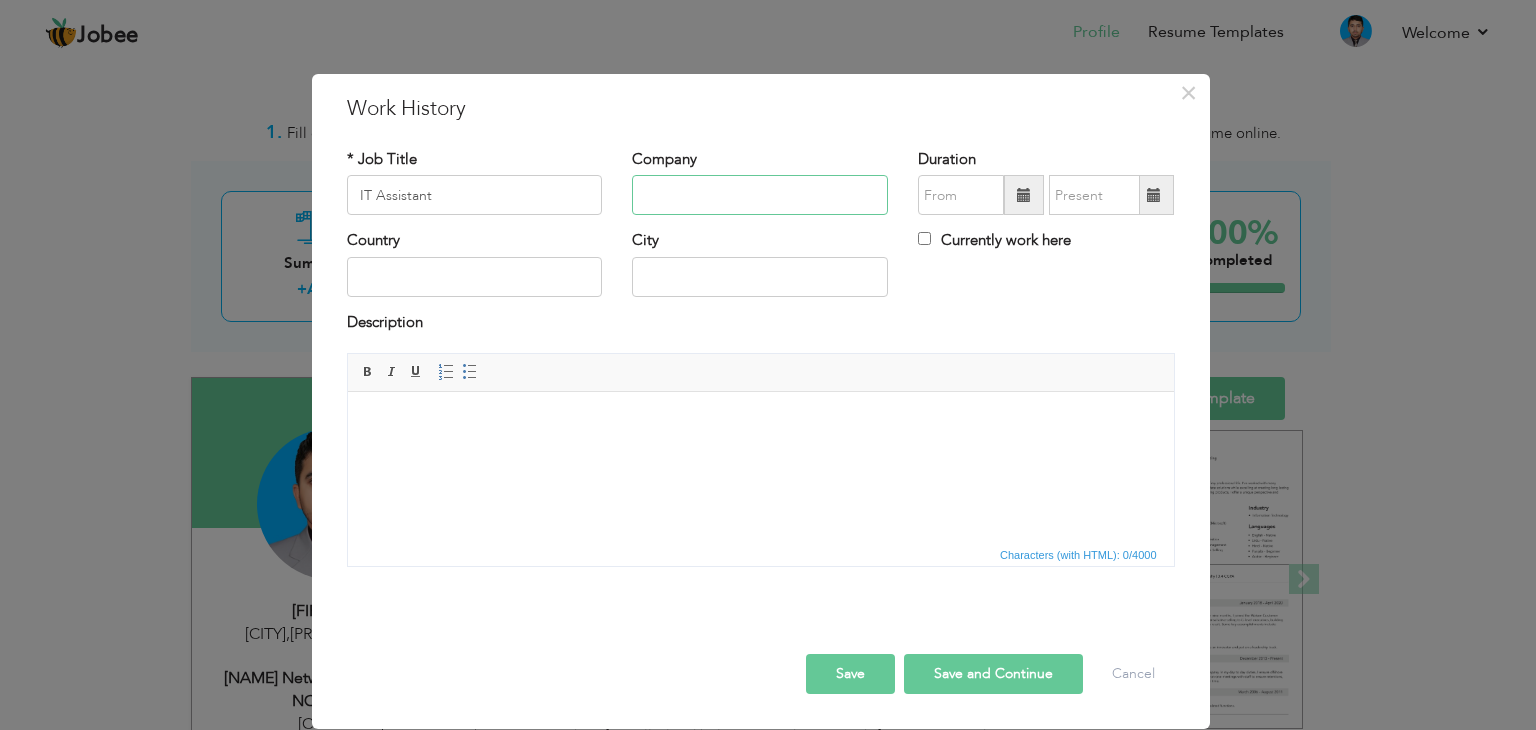 click at bounding box center (760, 195) 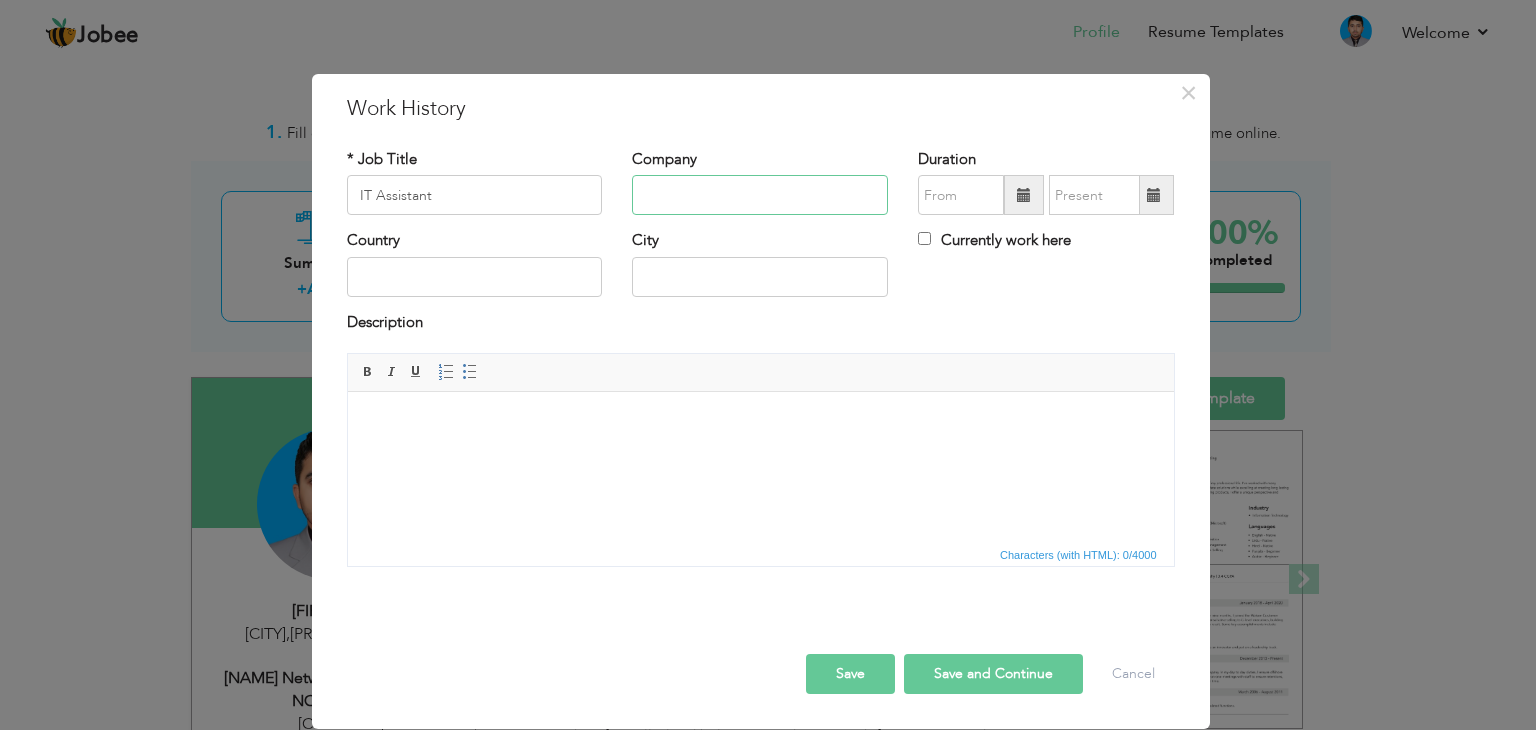 click at bounding box center [760, 195] 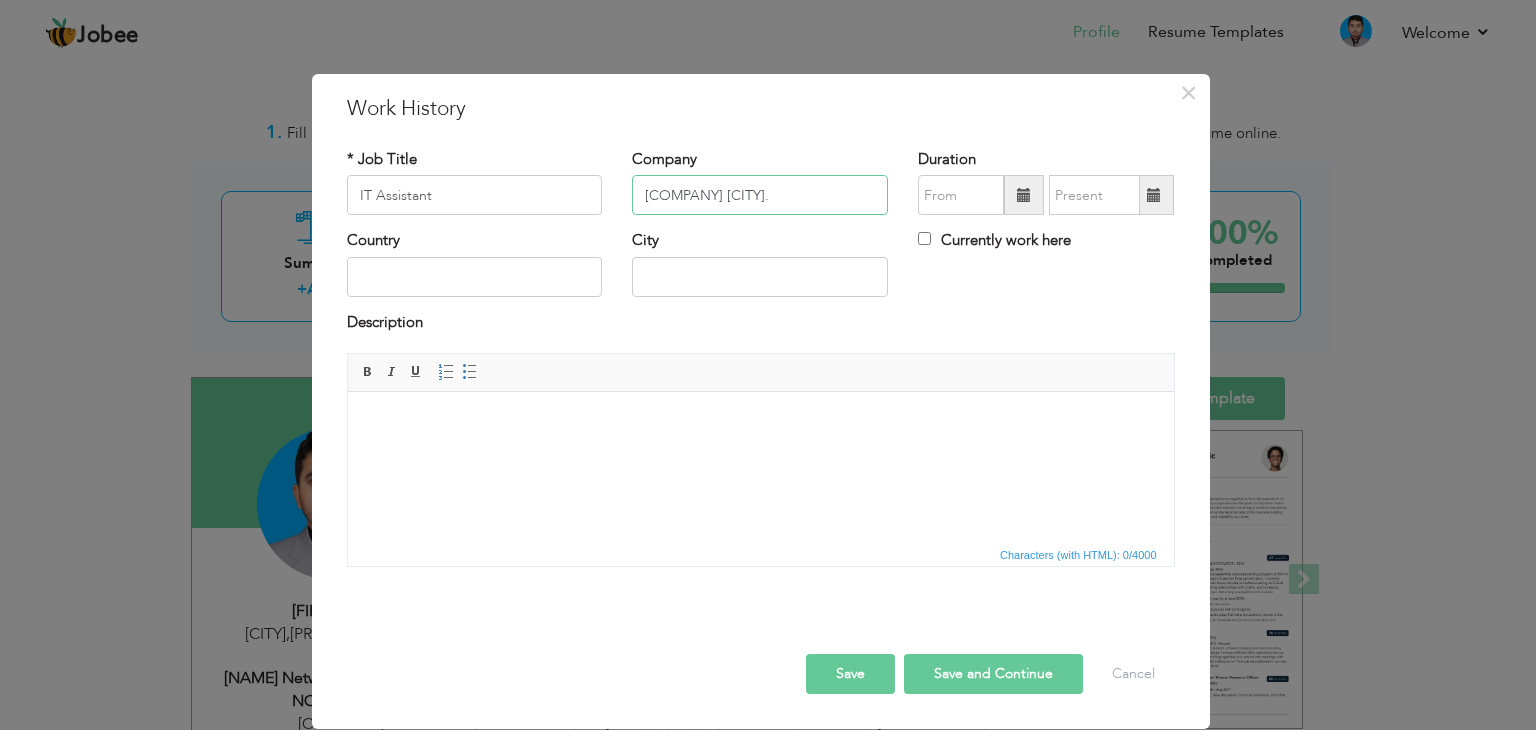 type on "Reliance Weaving Mills Ltd Multan." 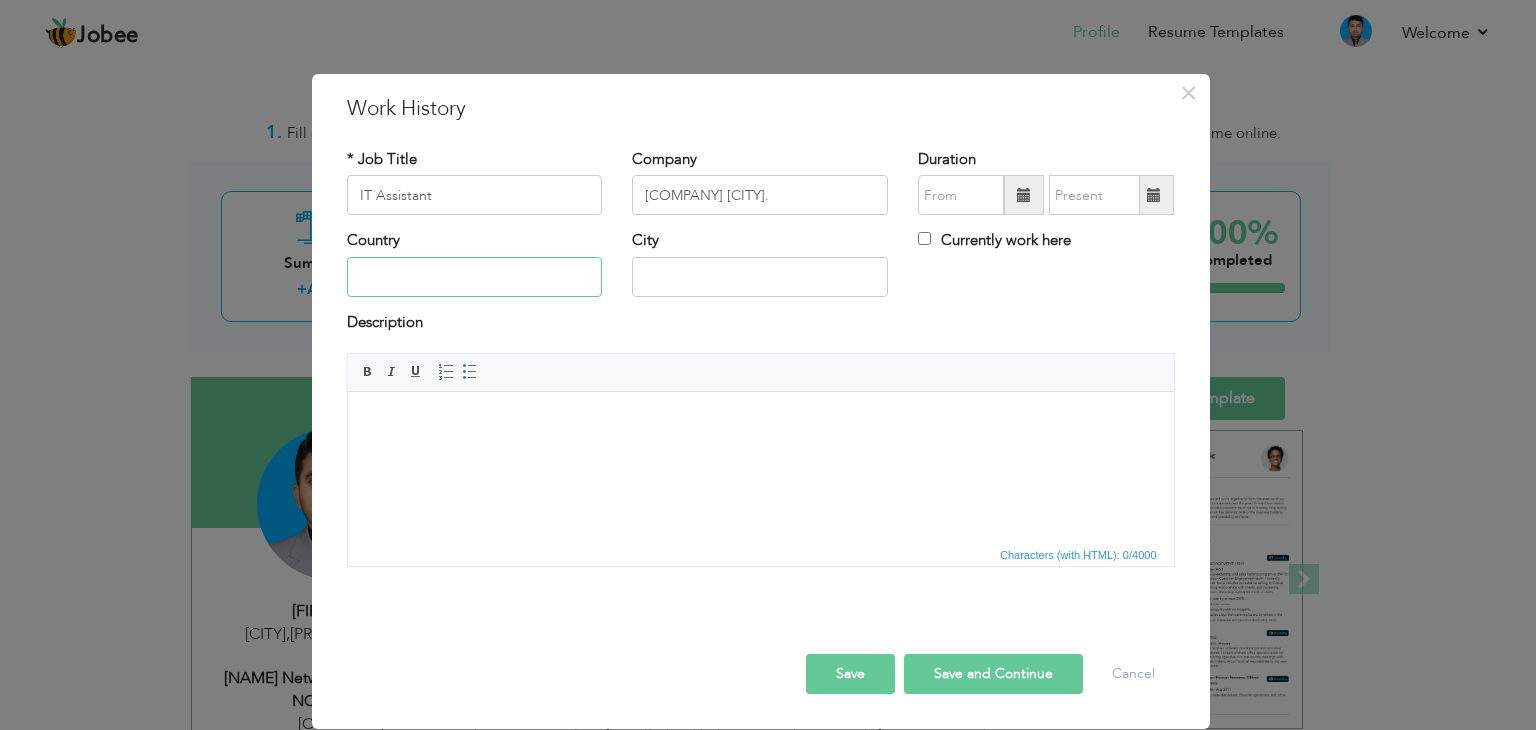 click at bounding box center (475, 277) 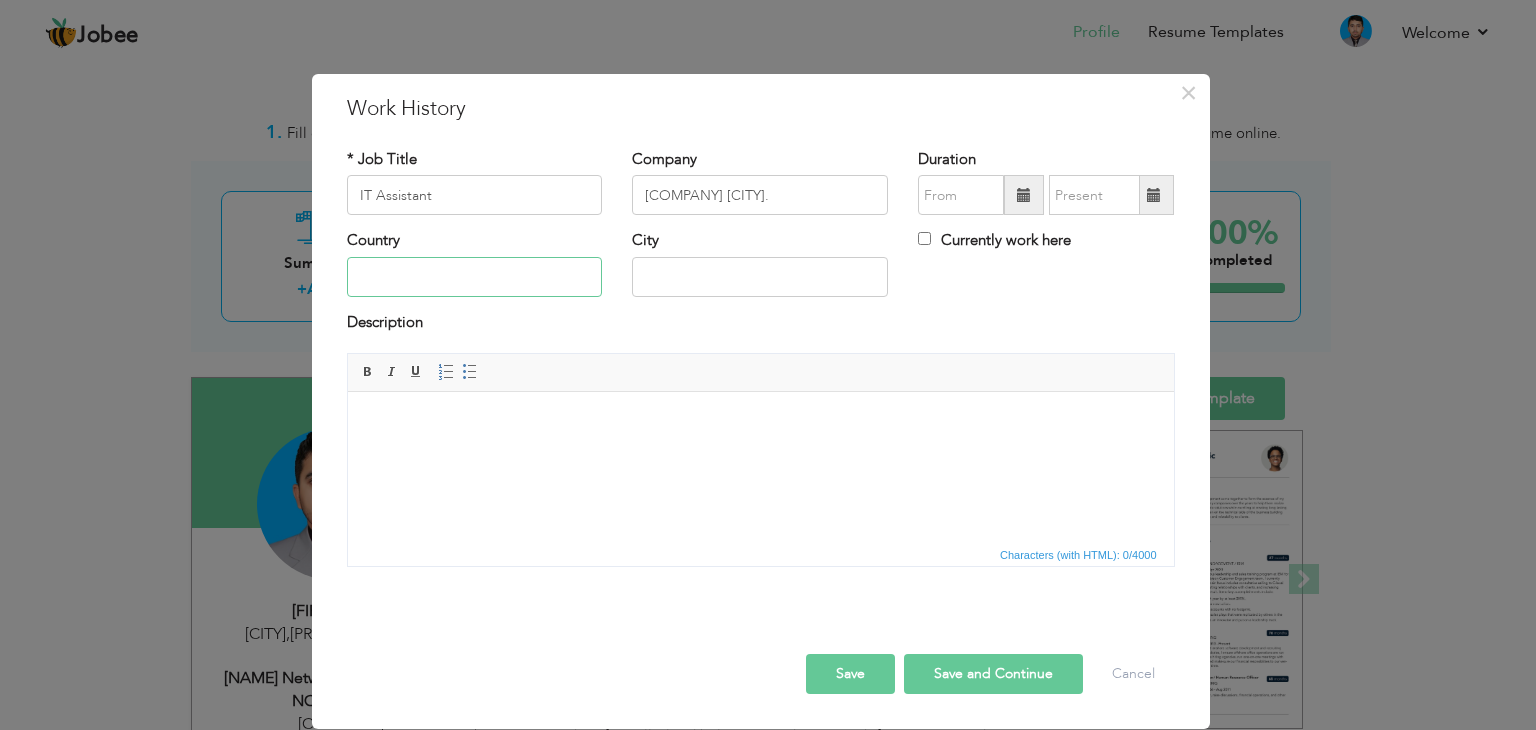 type on "Pakistan" 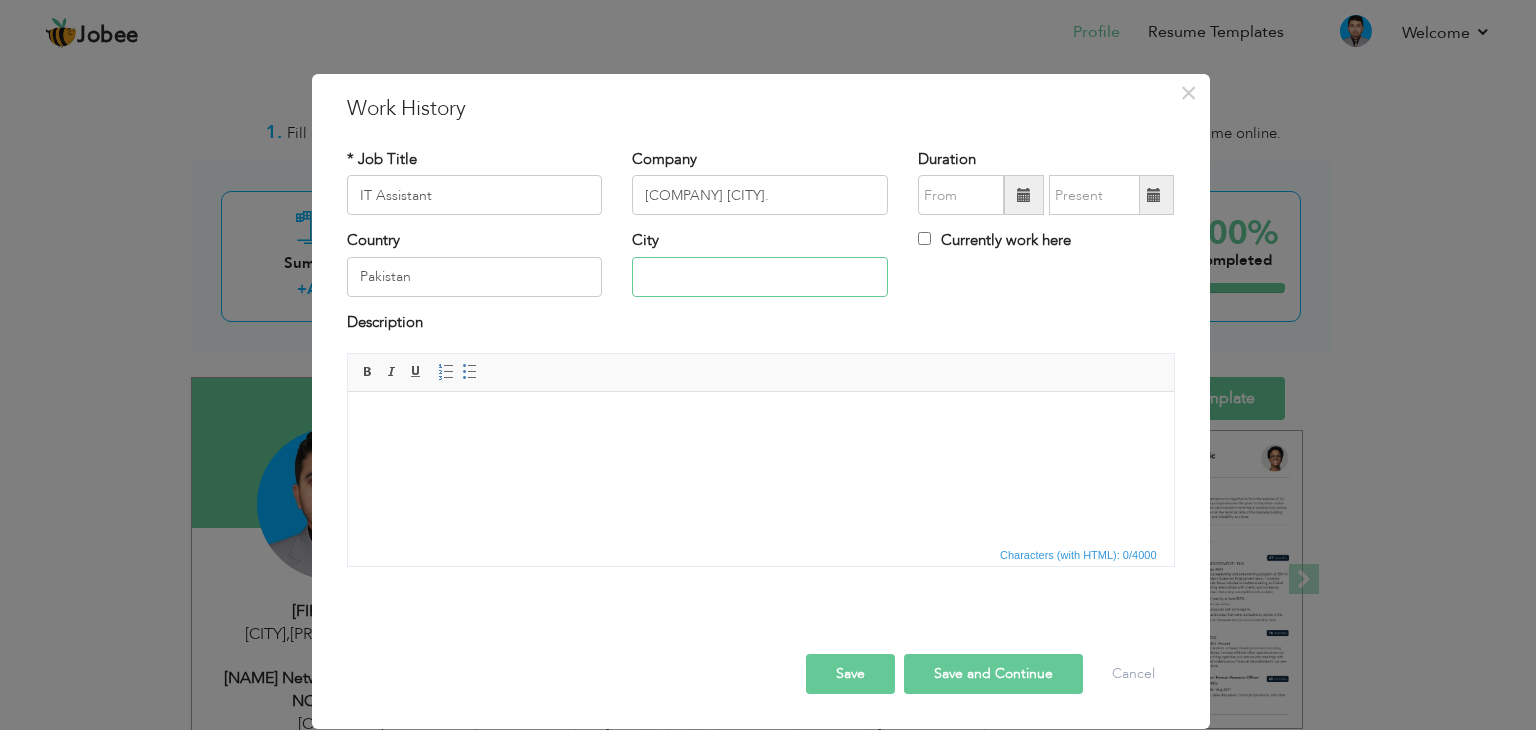 type on "[CITY]" 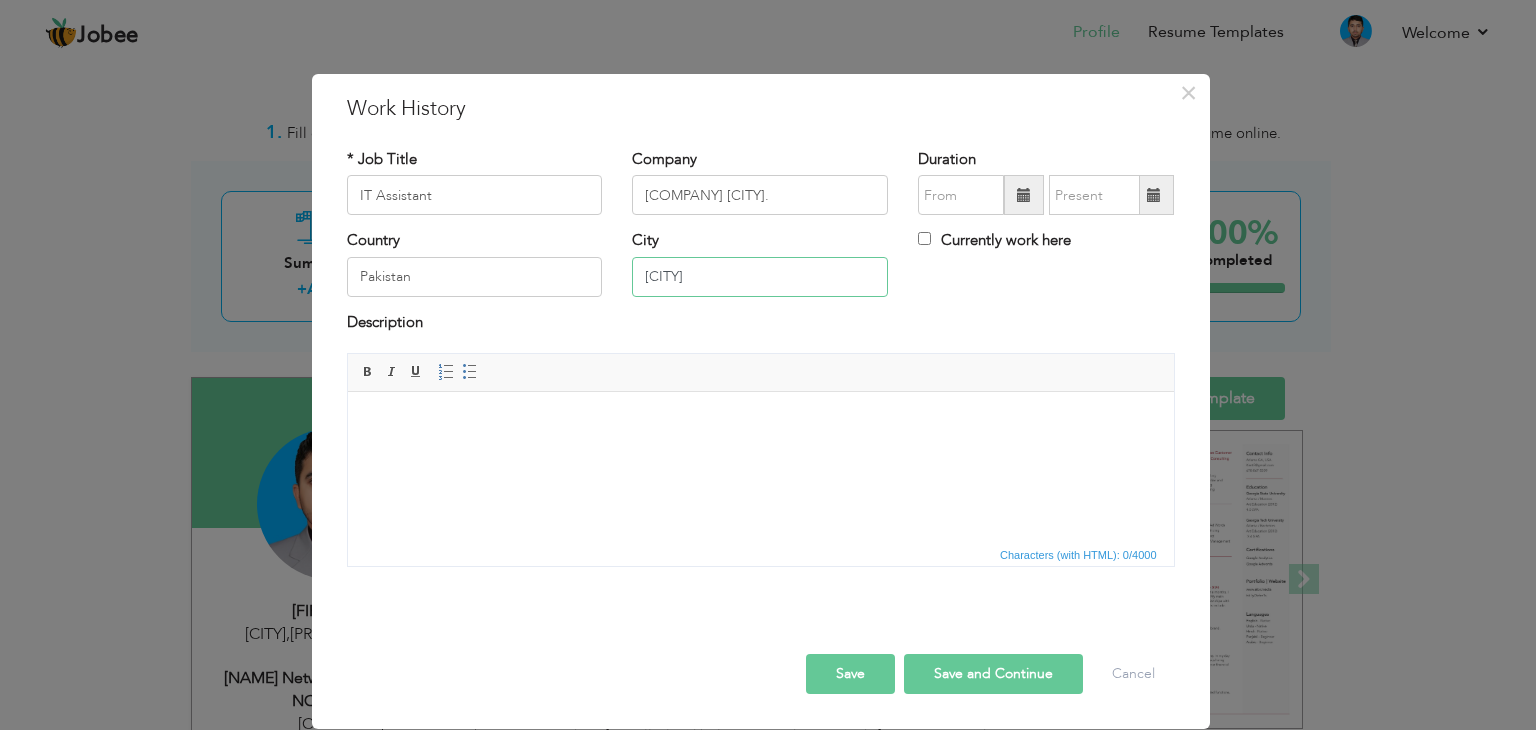 click on "[CITY]" at bounding box center [760, 277] 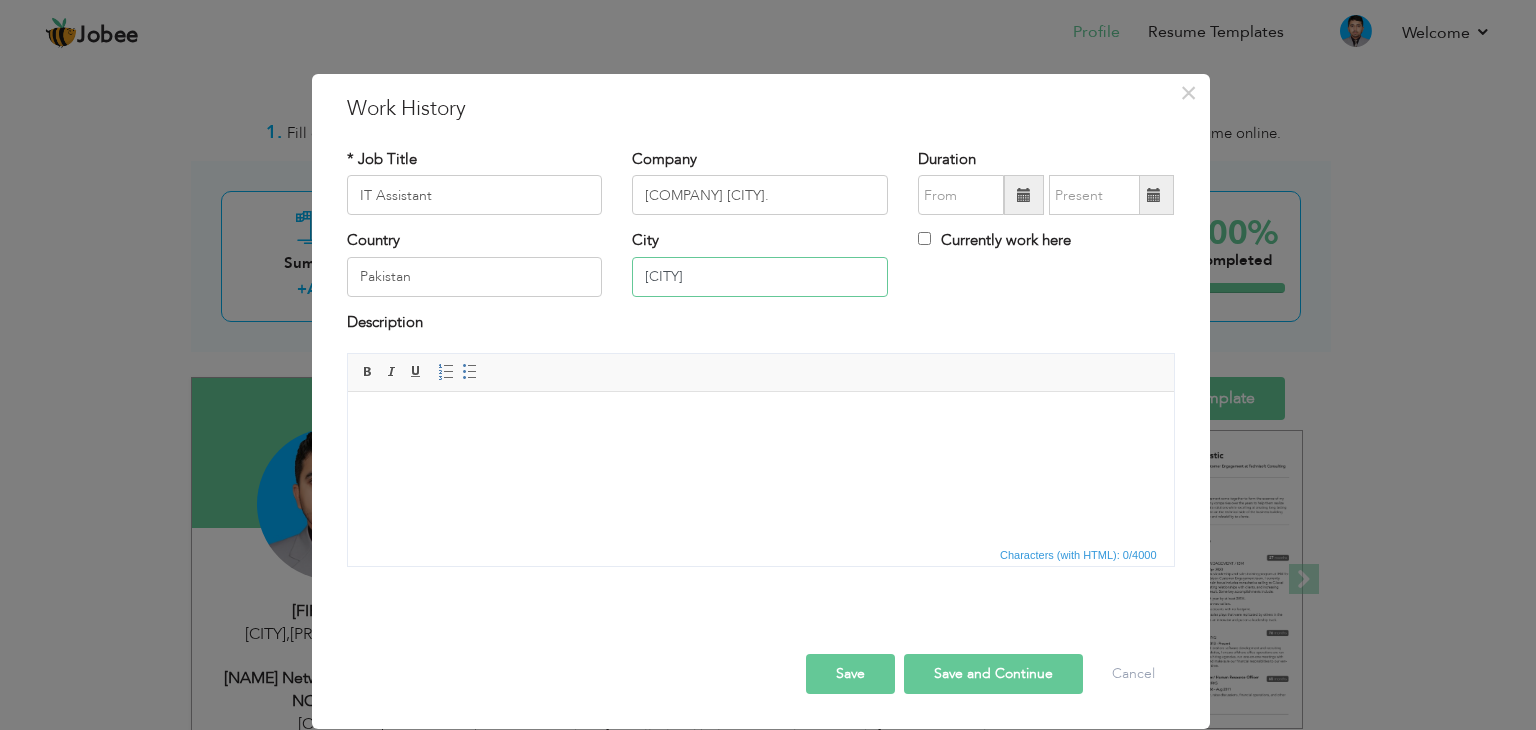 type on "Multan" 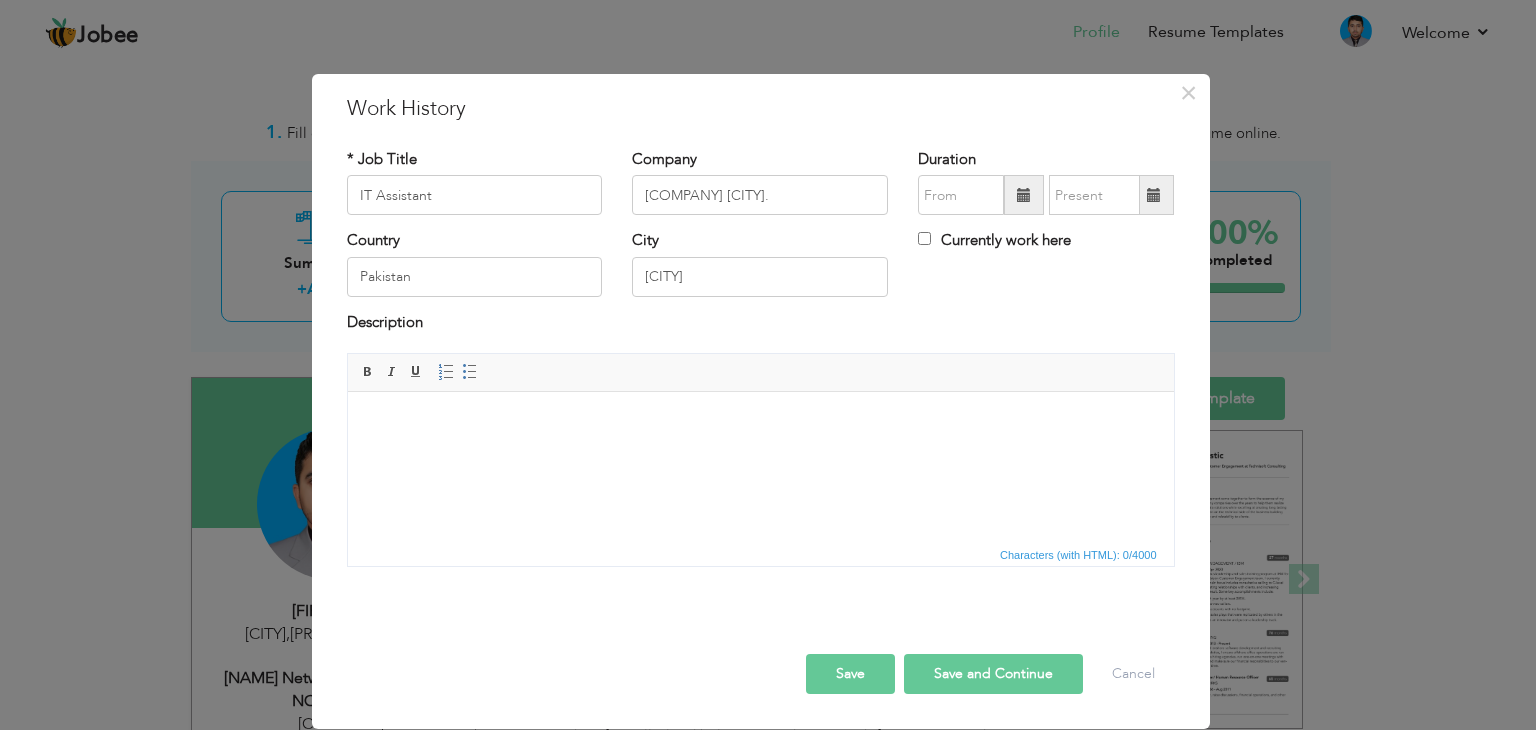 click at bounding box center (760, 422) 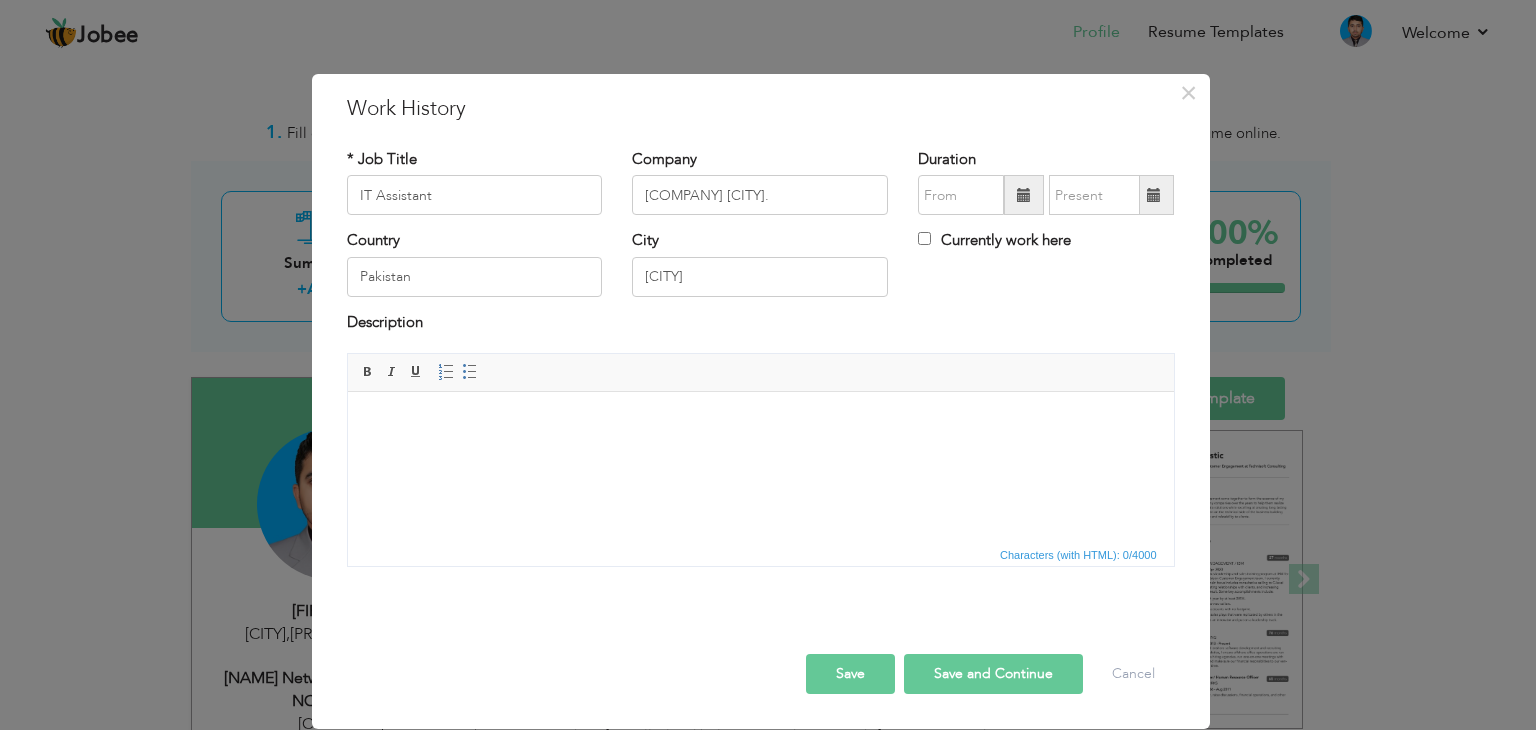 type 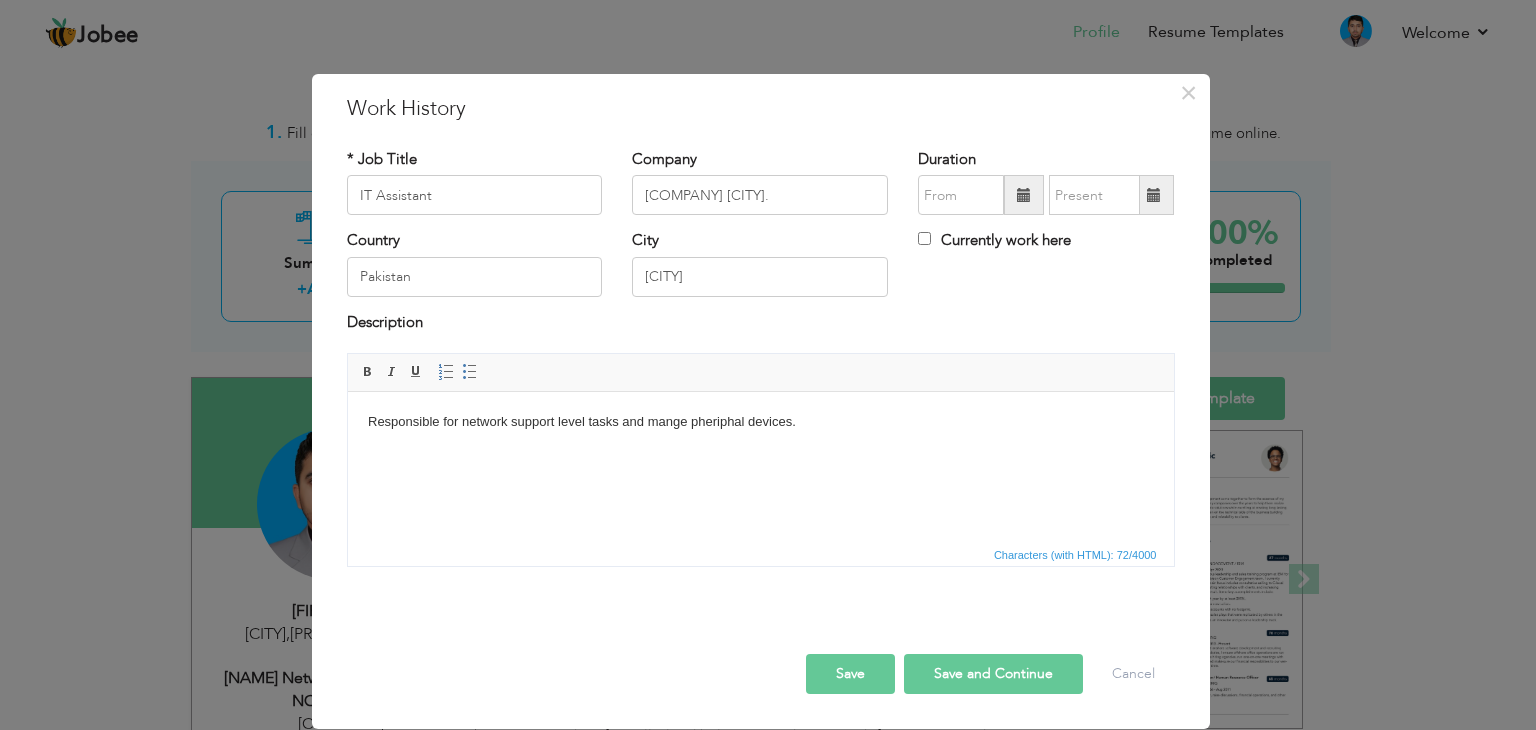 click on "Responsible for network support level tasks and mange pheriphal devices." at bounding box center (760, 422) 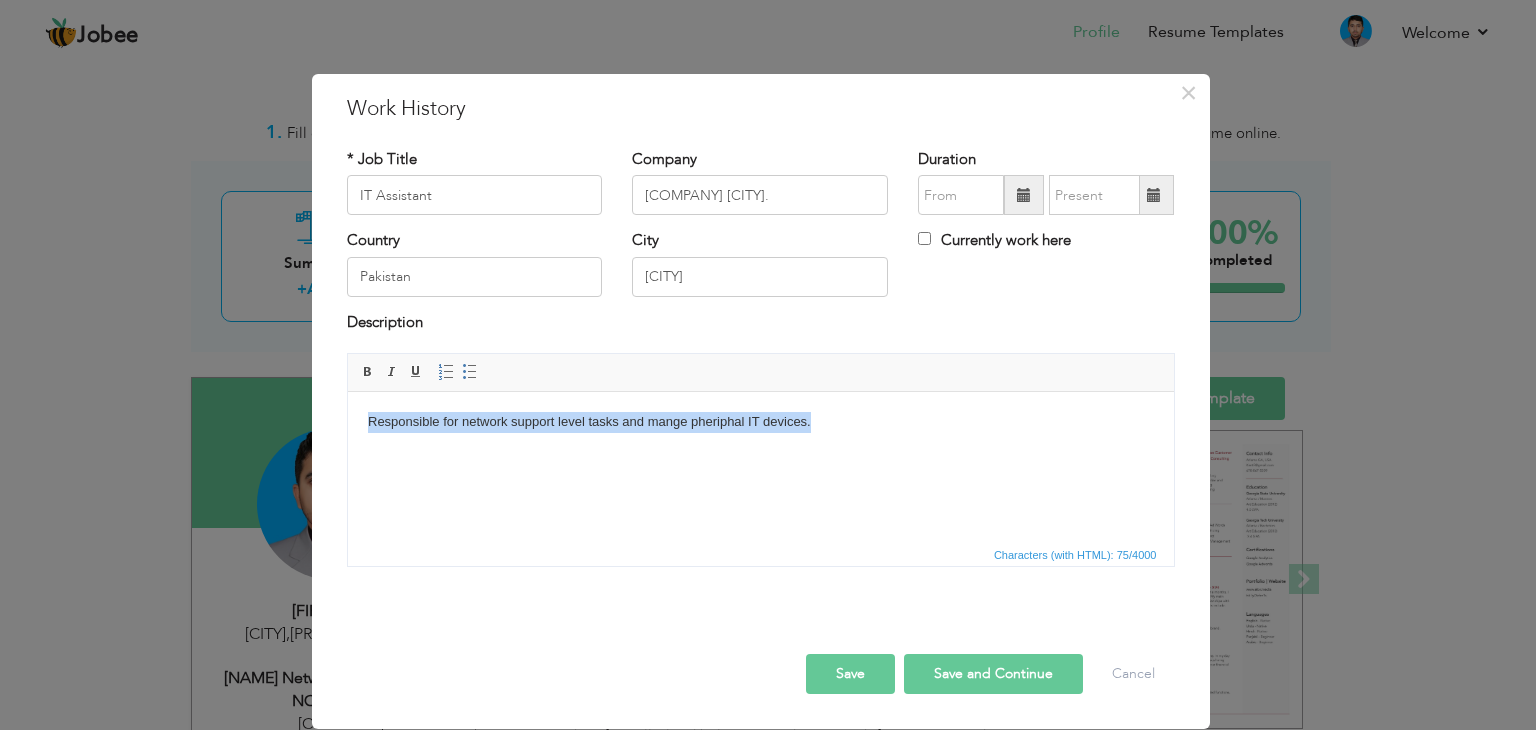 drag, startPoint x: 833, startPoint y: 435, endPoint x: 366, endPoint y: 416, distance: 467.38635 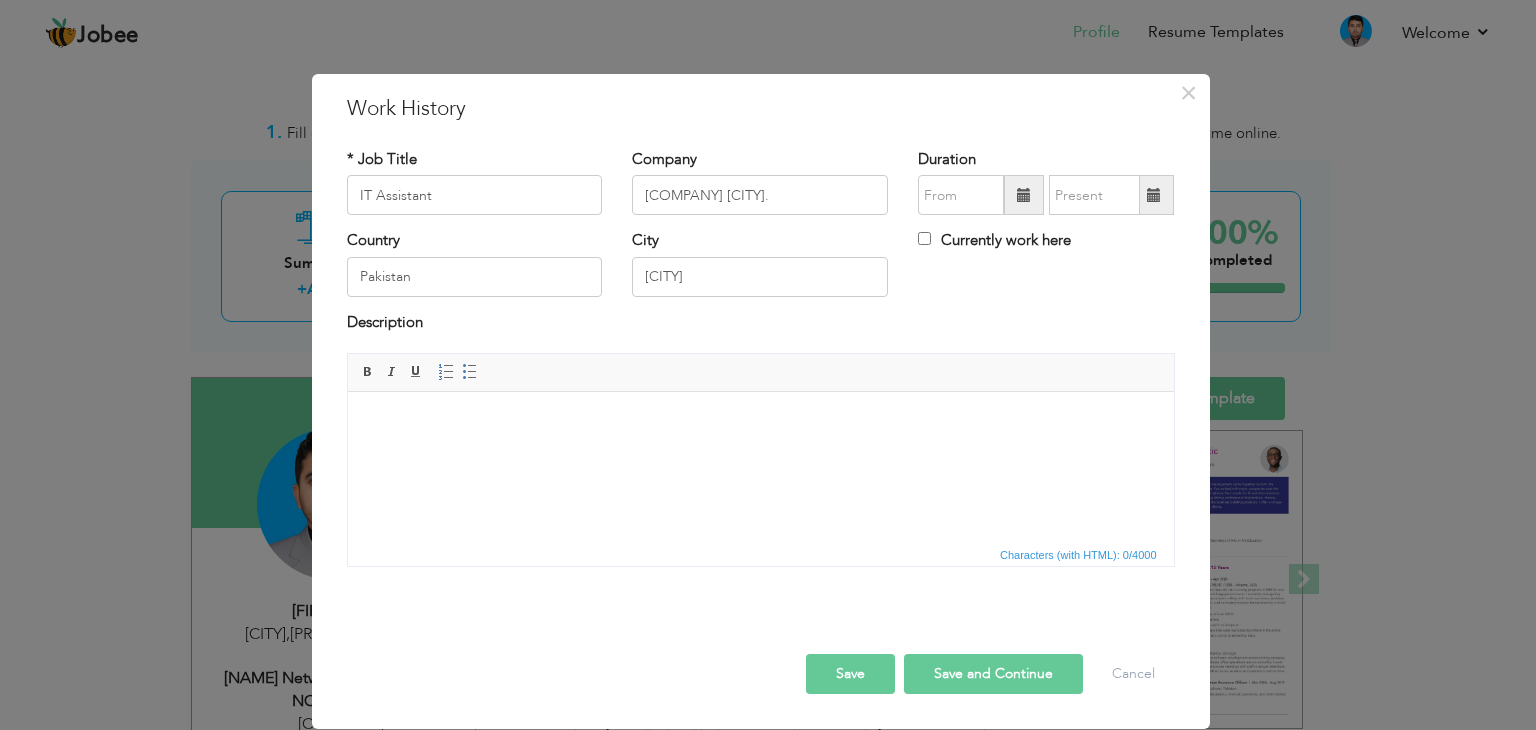 click at bounding box center [760, 422] 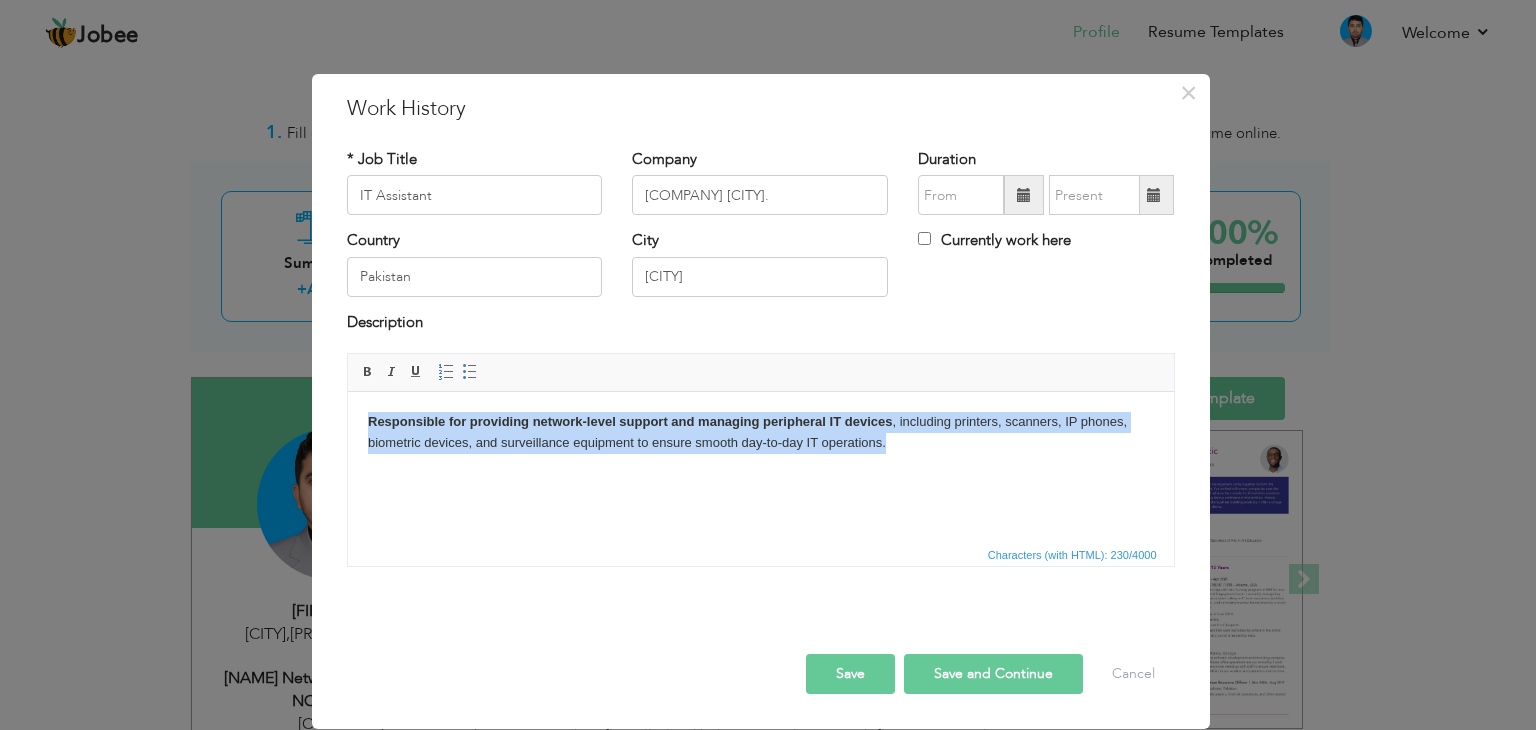 drag, startPoint x: 894, startPoint y: 450, endPoint x: 364, endPoint y: 400, distance: 532.3533 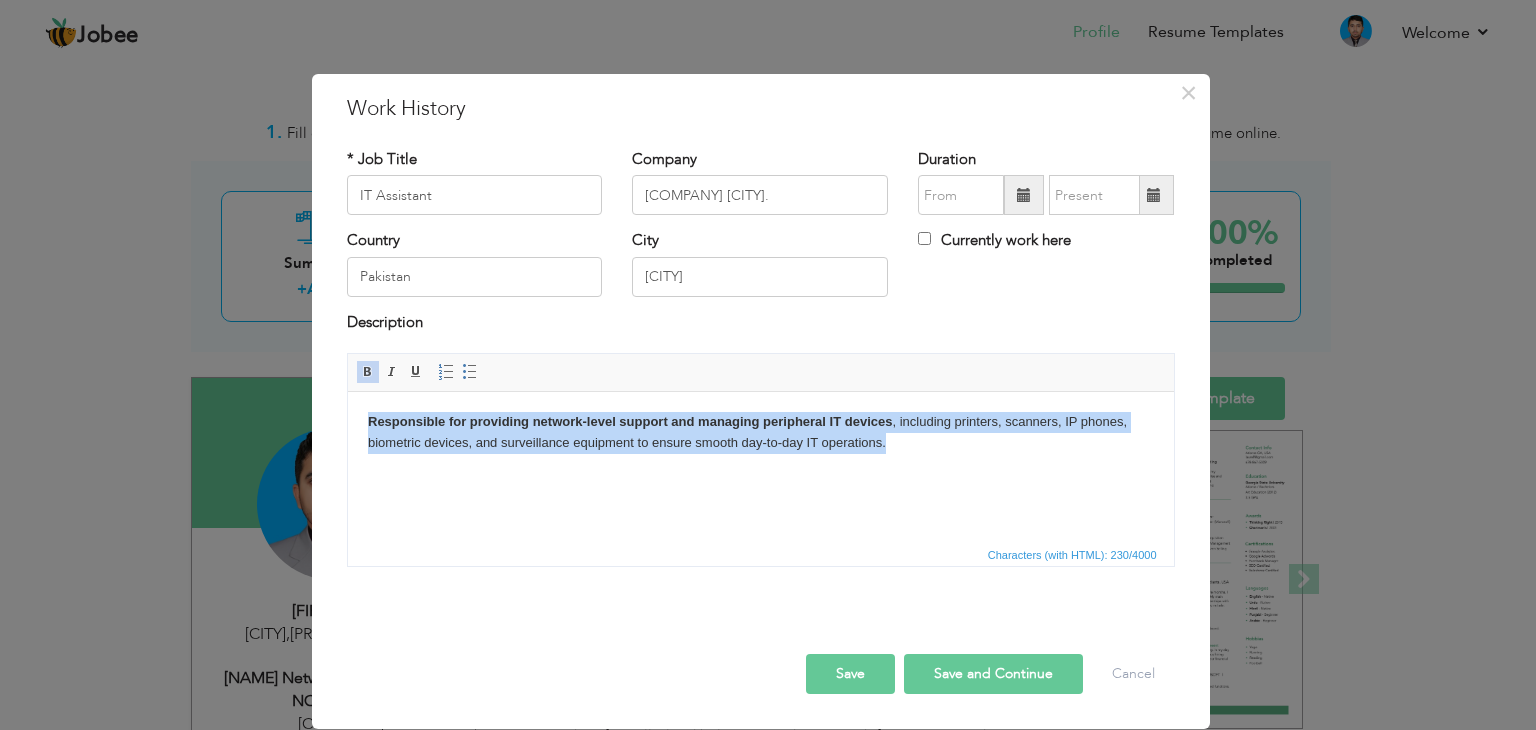 click at bounding box center (368, 372) 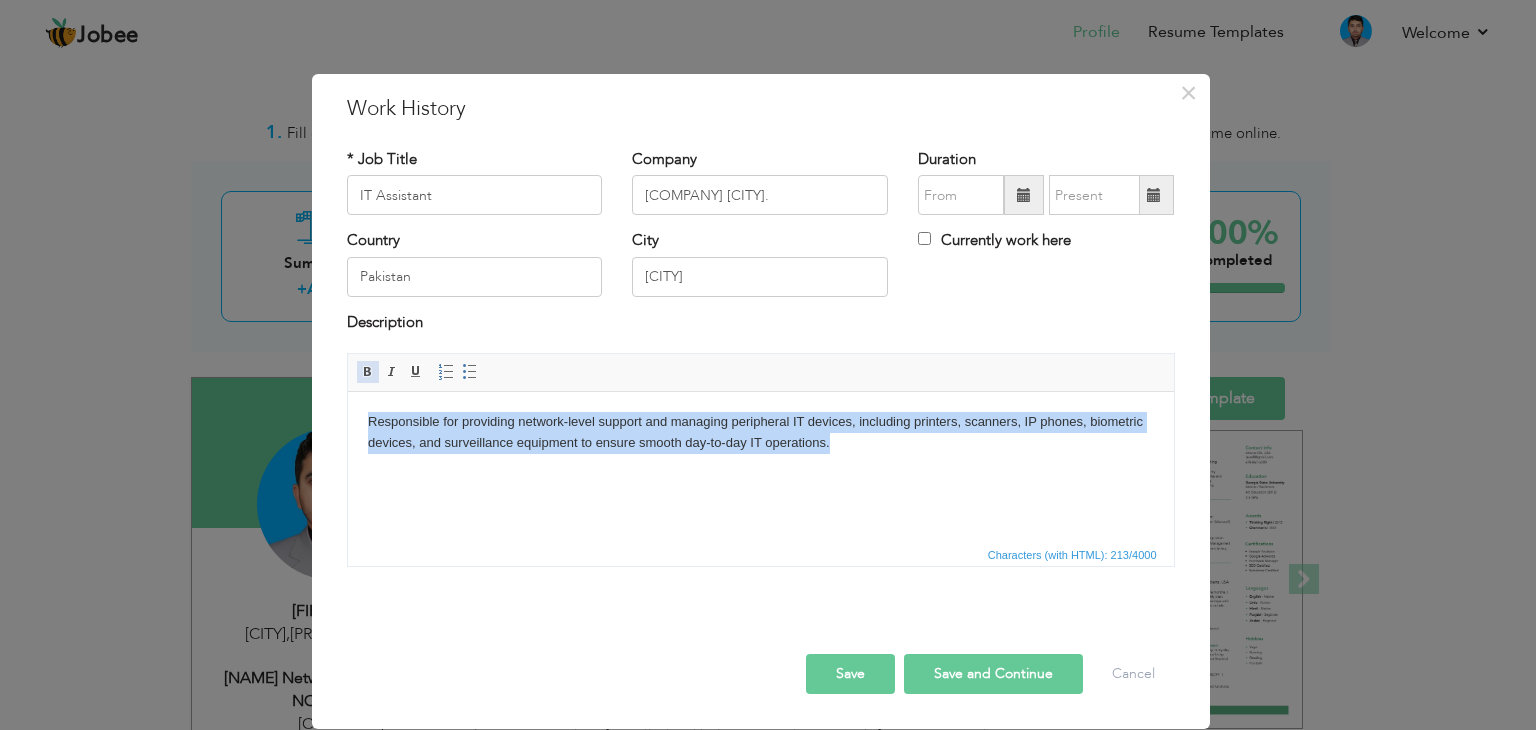 click at bounding box center [368, 372] 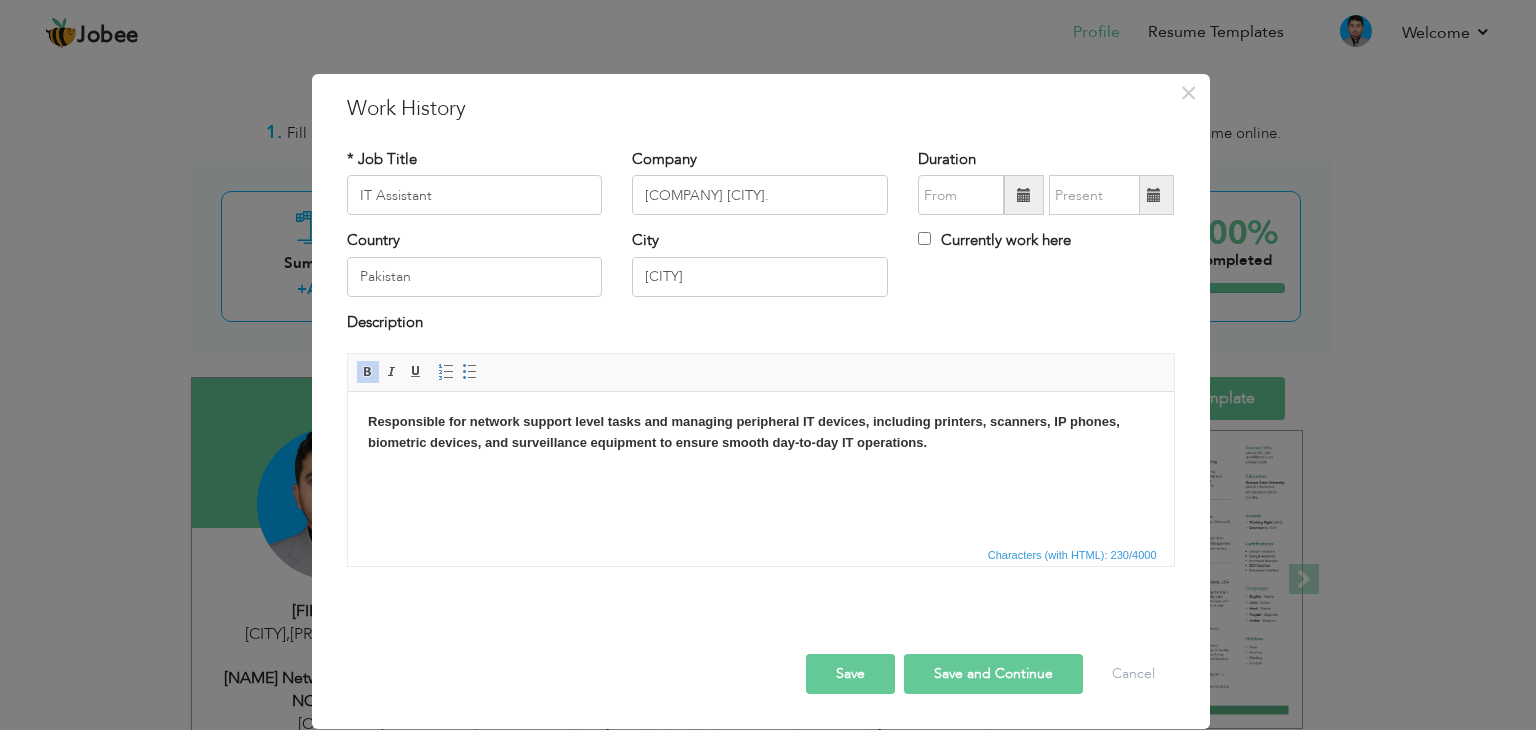 click at bounding box center (368, 372) 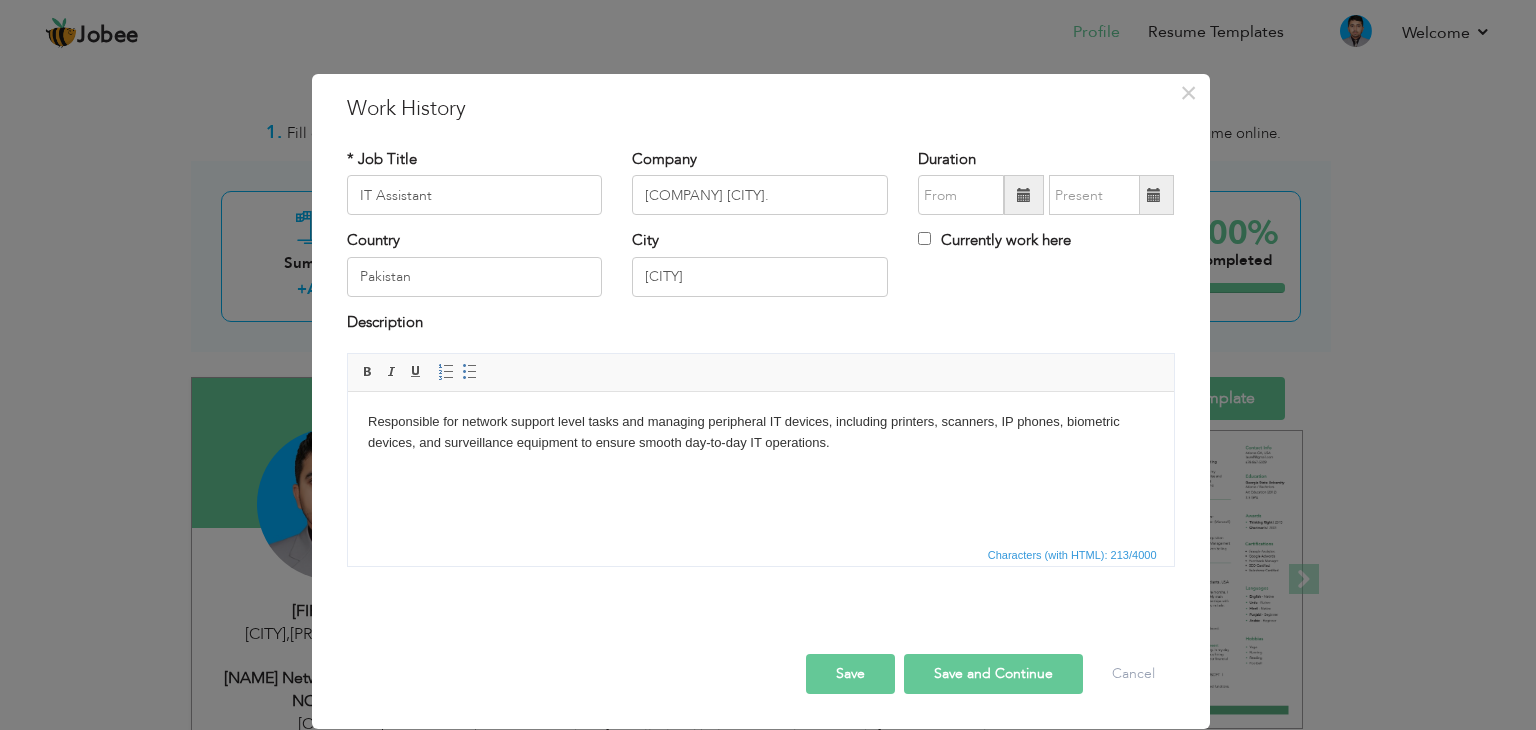 click on "Responsible for providing network-level support and managing peripheral IT devices, including printers, scanners, IP phones, biometric devices, and surveillance equipment to ensure smooth day-to-day IT operations." at bounding box center [760, 433] 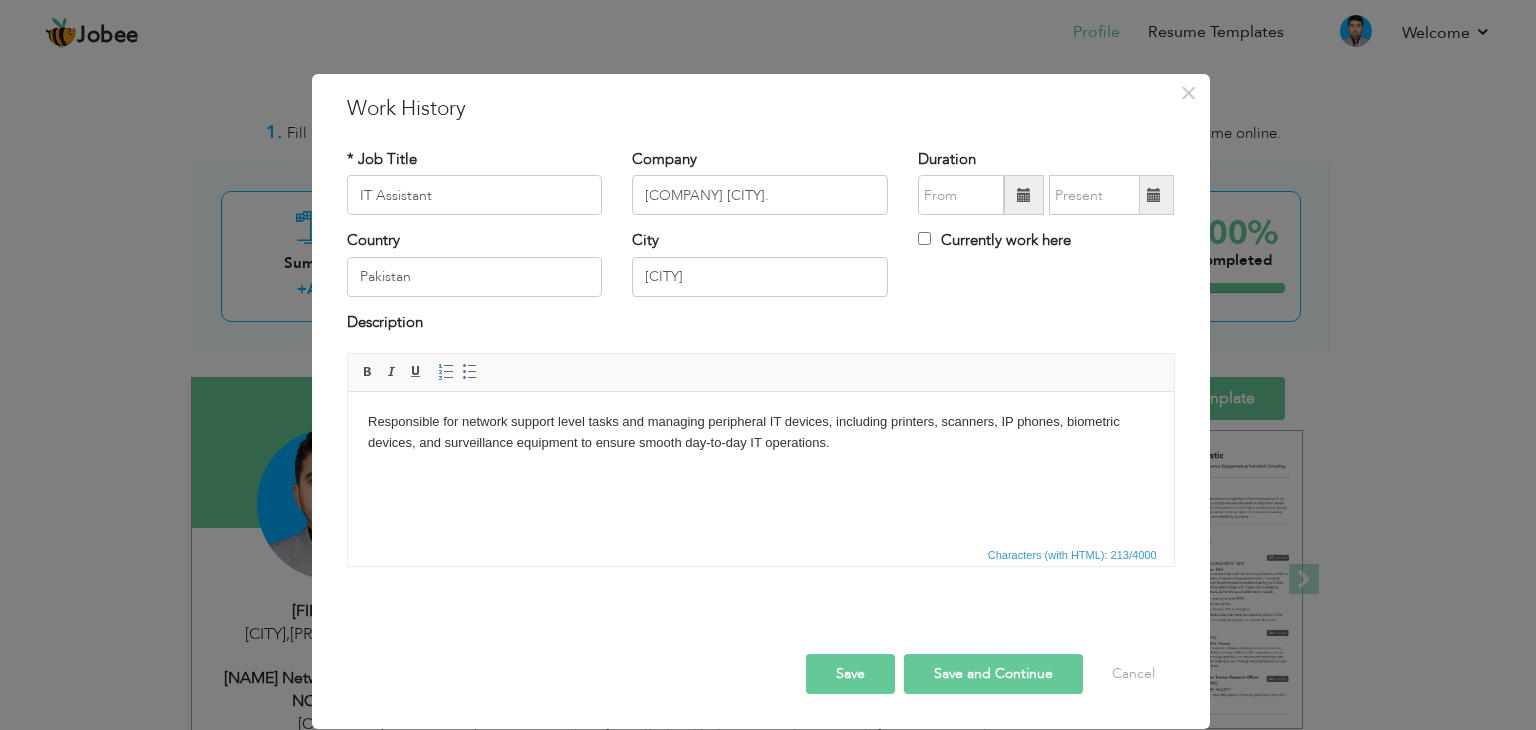 click on "Save" at bounding box center (850, 674) 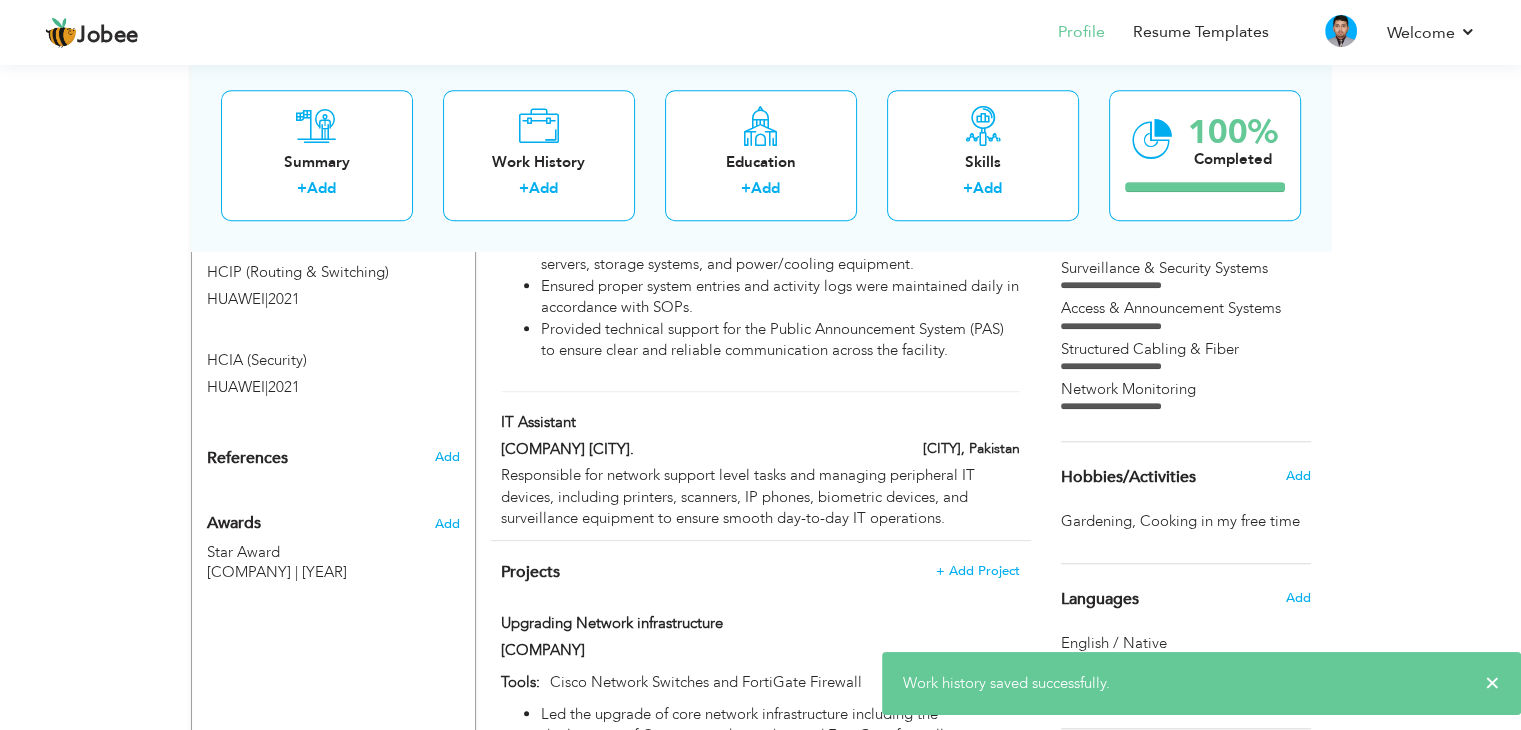 scroll, scrollTop: 1700, scrollLeft: 0, axis: vertical 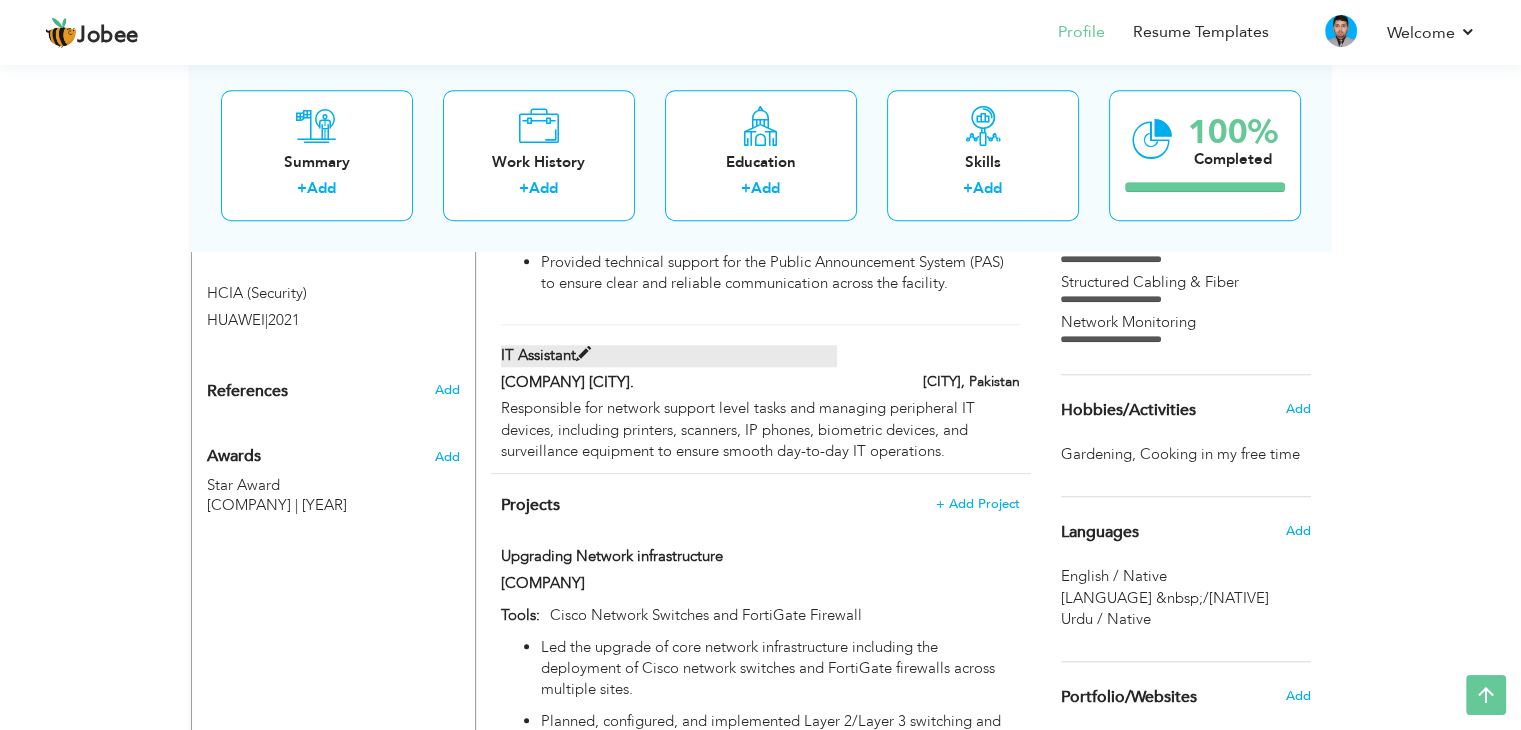 click at bounding box center (583, 354) 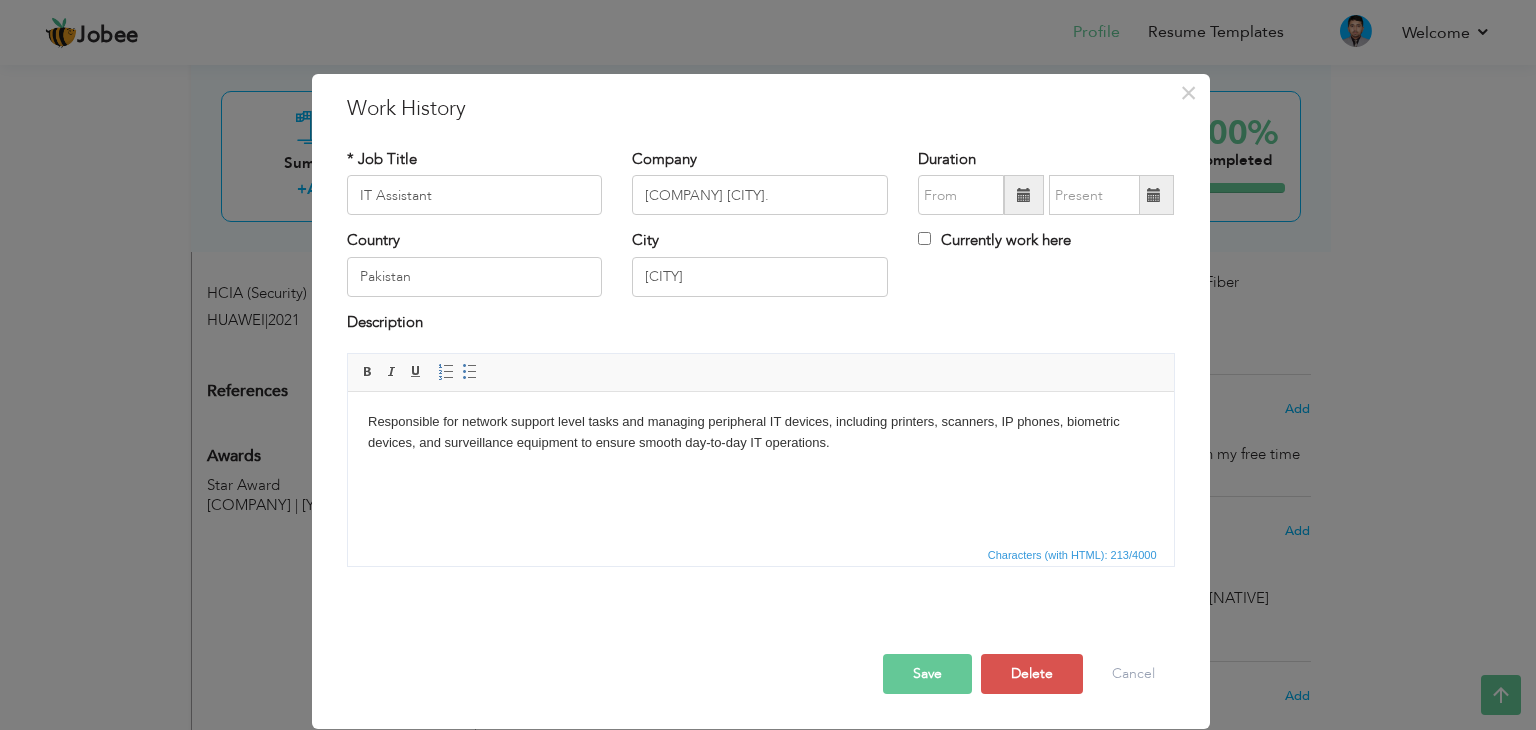 click at bounding box center [1024, 195] 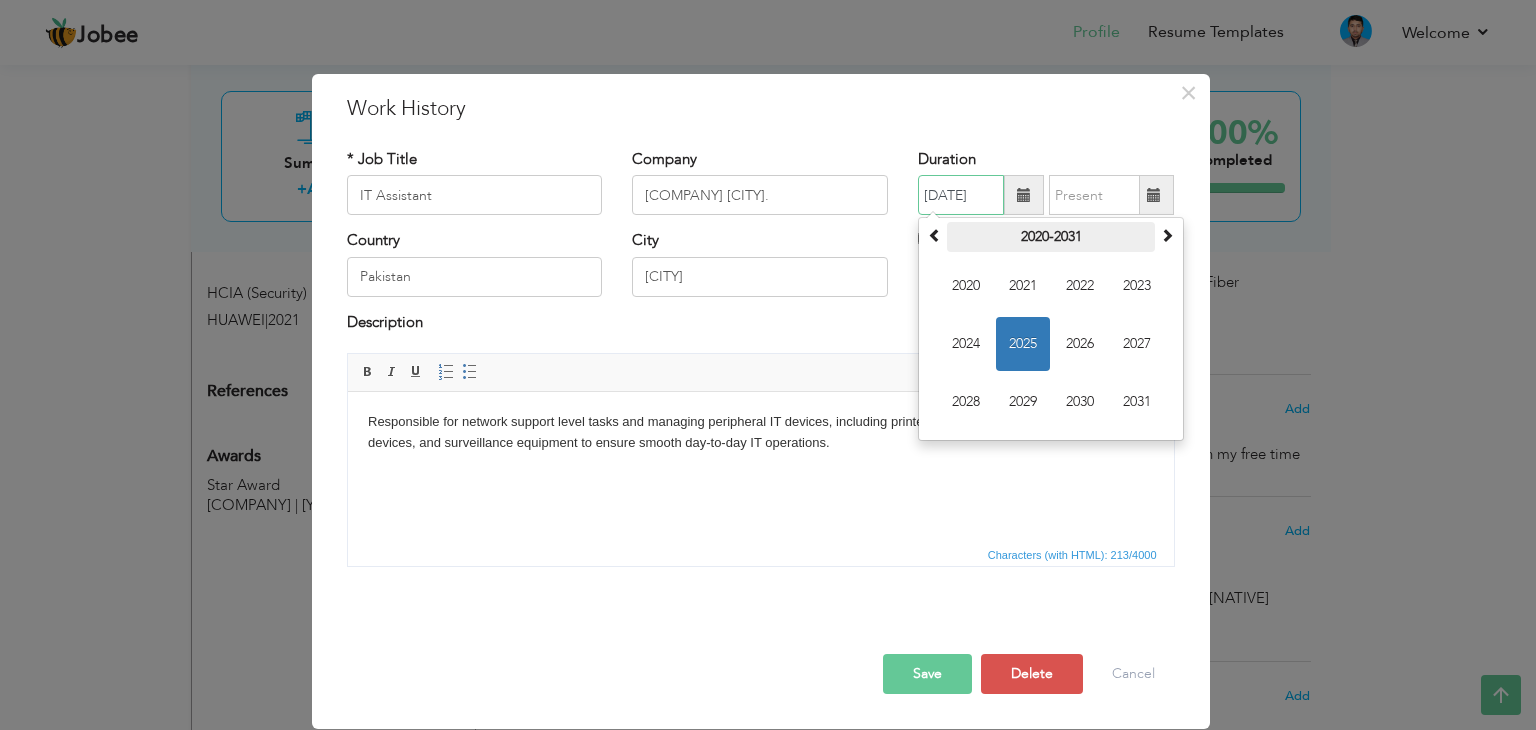 click on "2020-2031" at bounding box center [1051, 237] 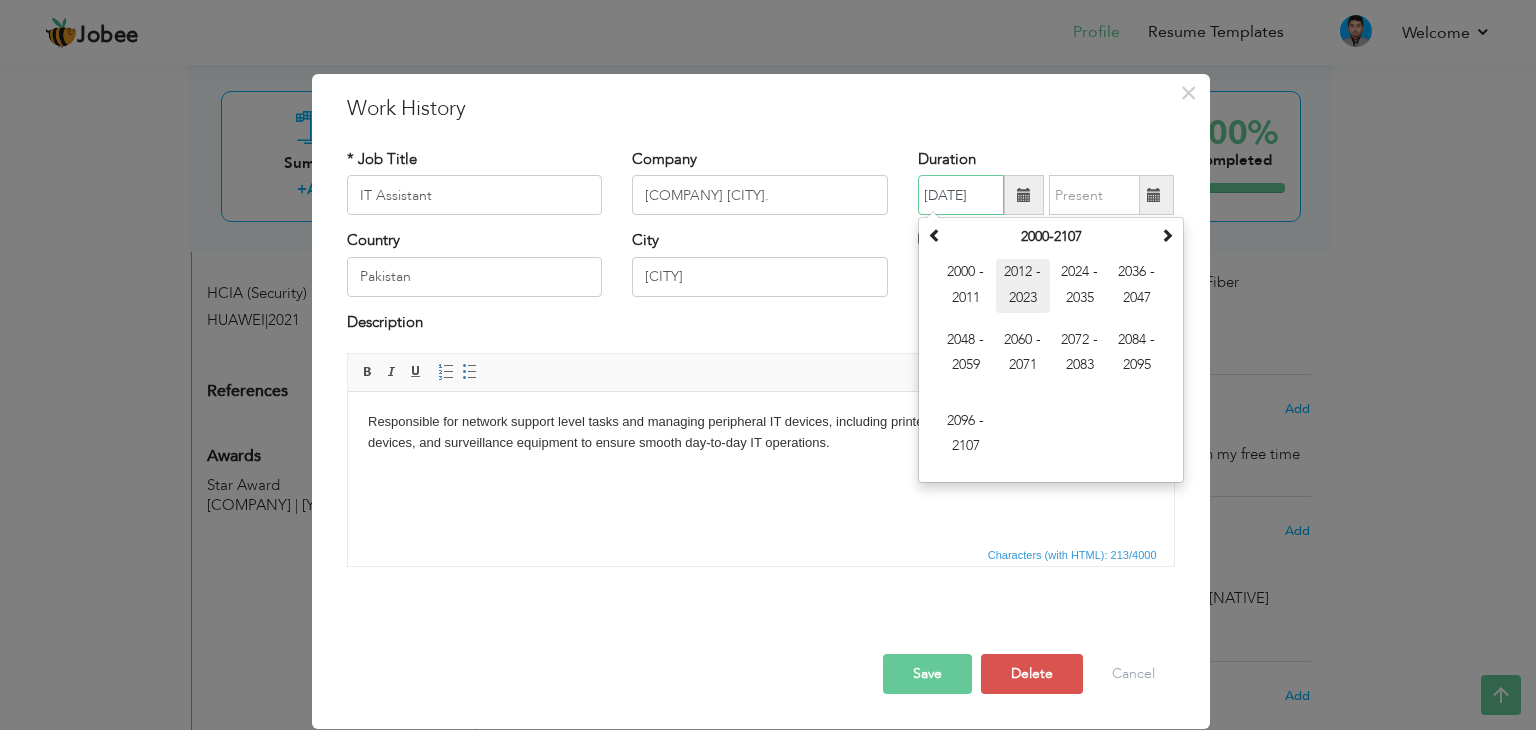 click on "2012 - 2023" at bounding box center [1023, 286] 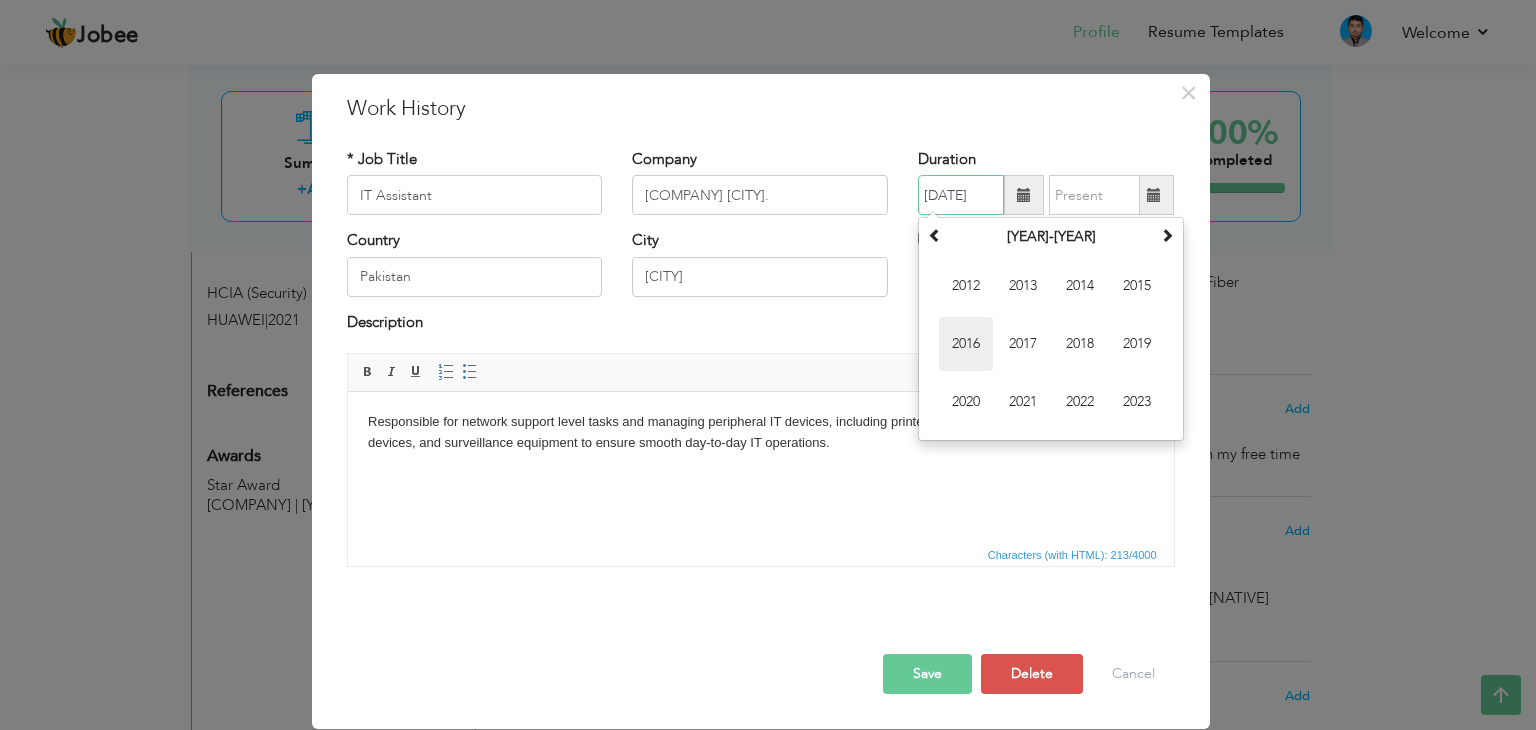 click on "2016" at bounding box center (966, 344) 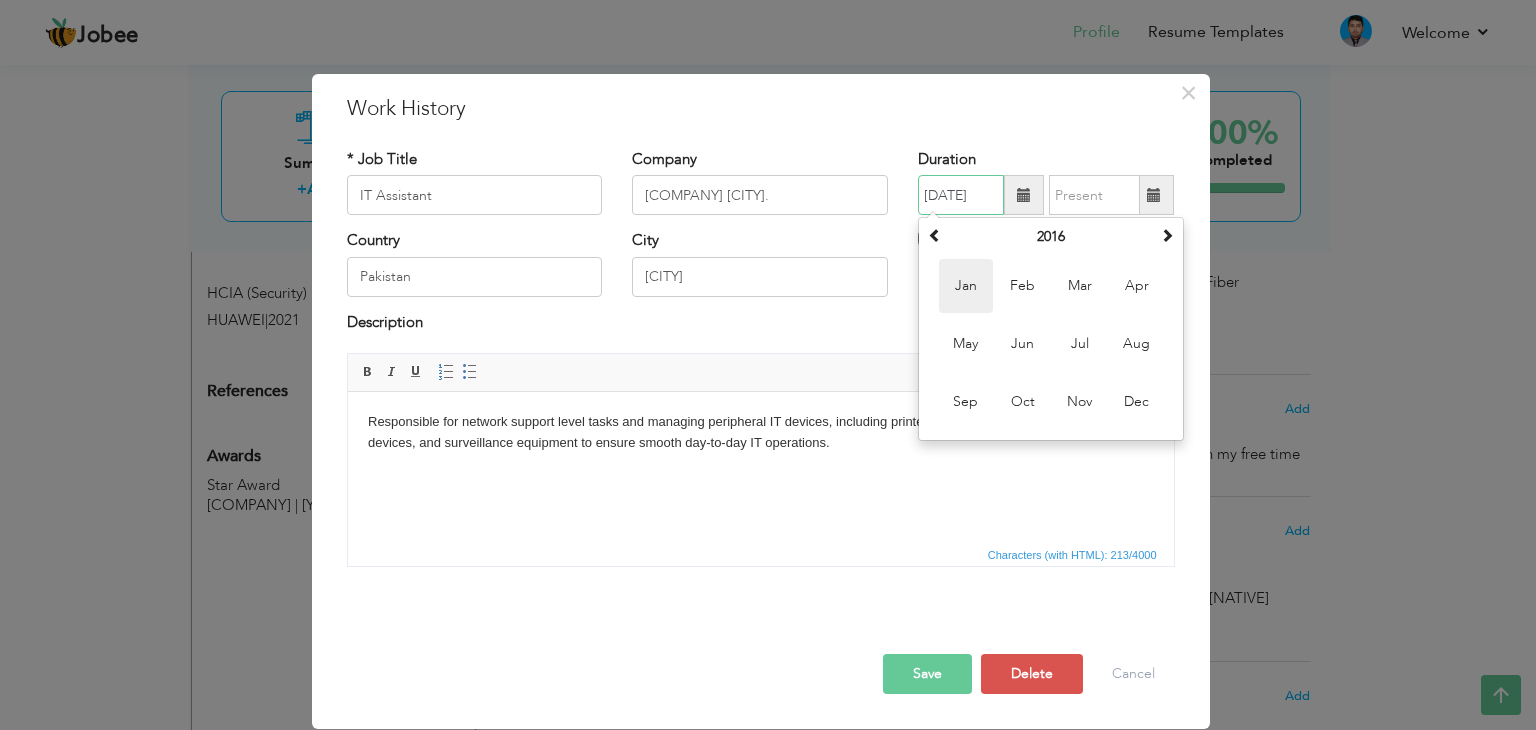 click on "Jan" at bounding box center [966, 286] 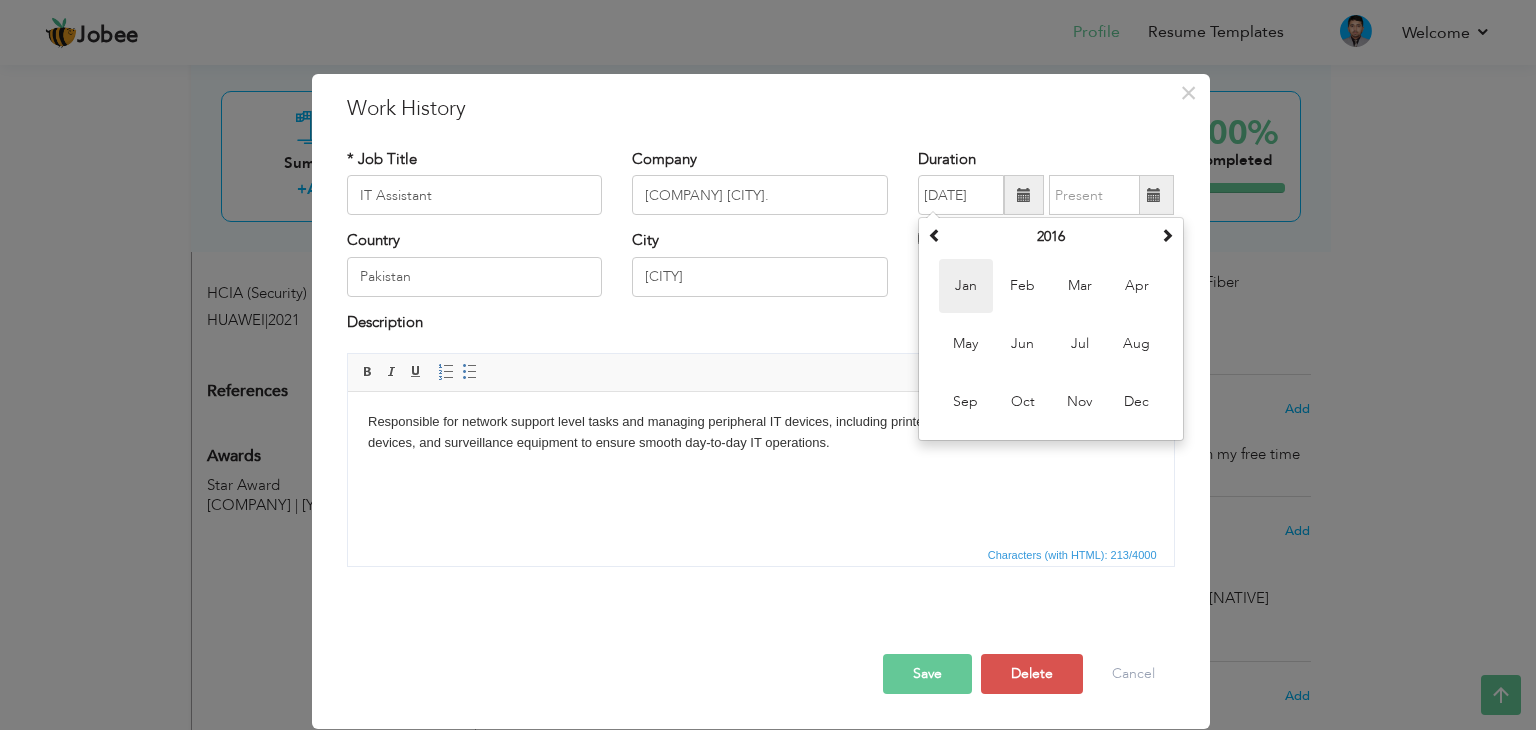 type on "01/2016" 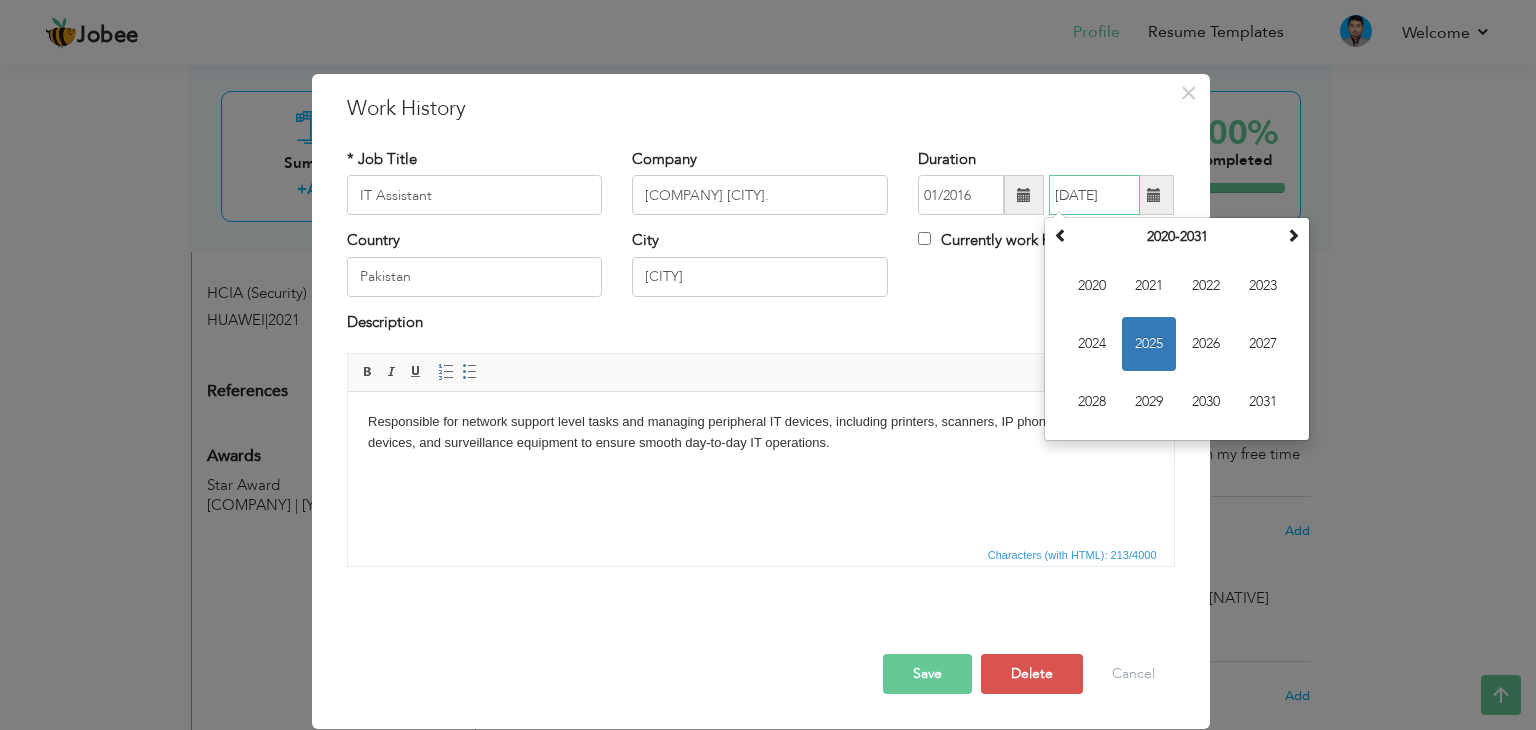 click on "08/2025" at bounding box center (1094, 195) 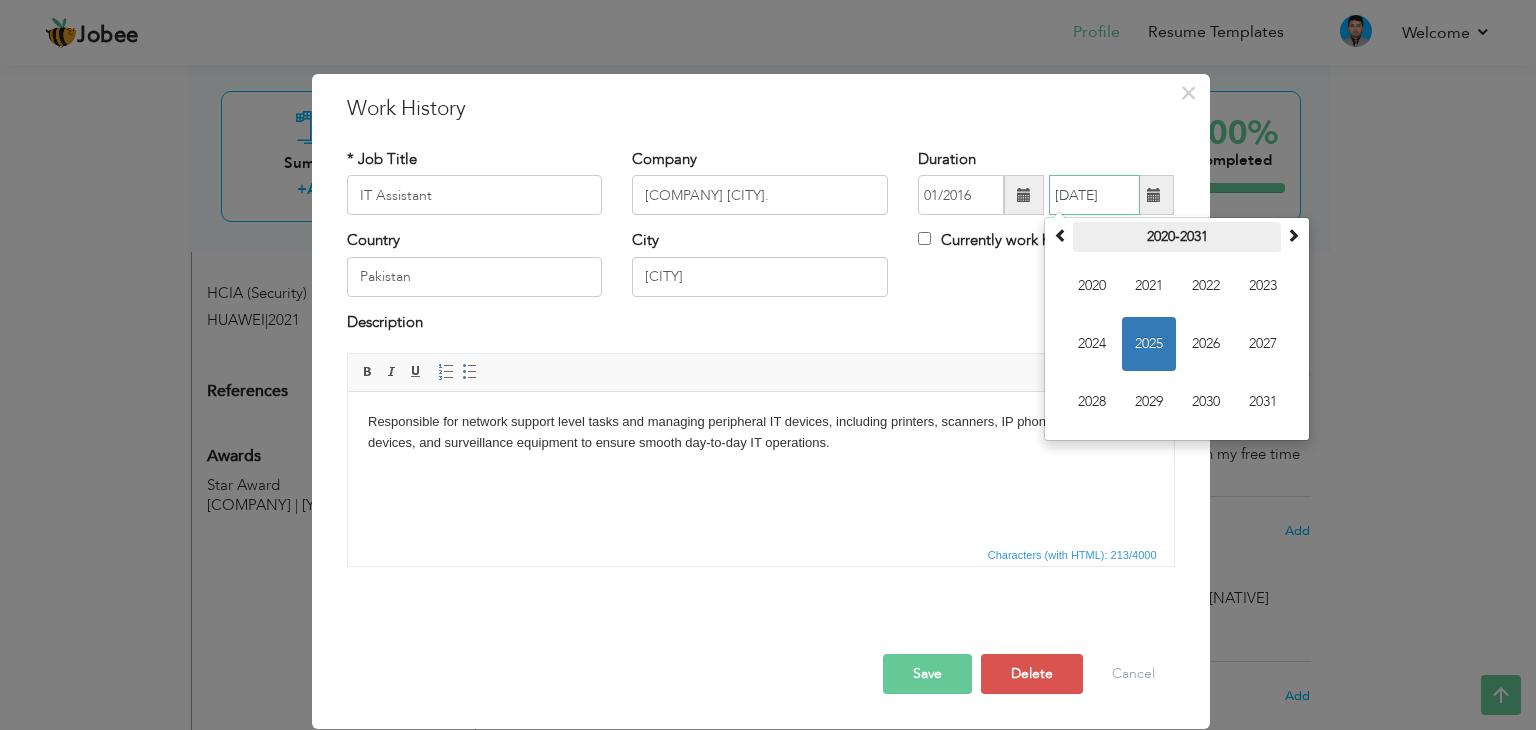 click on "2020-2031" at bounding box center [1177, 237] 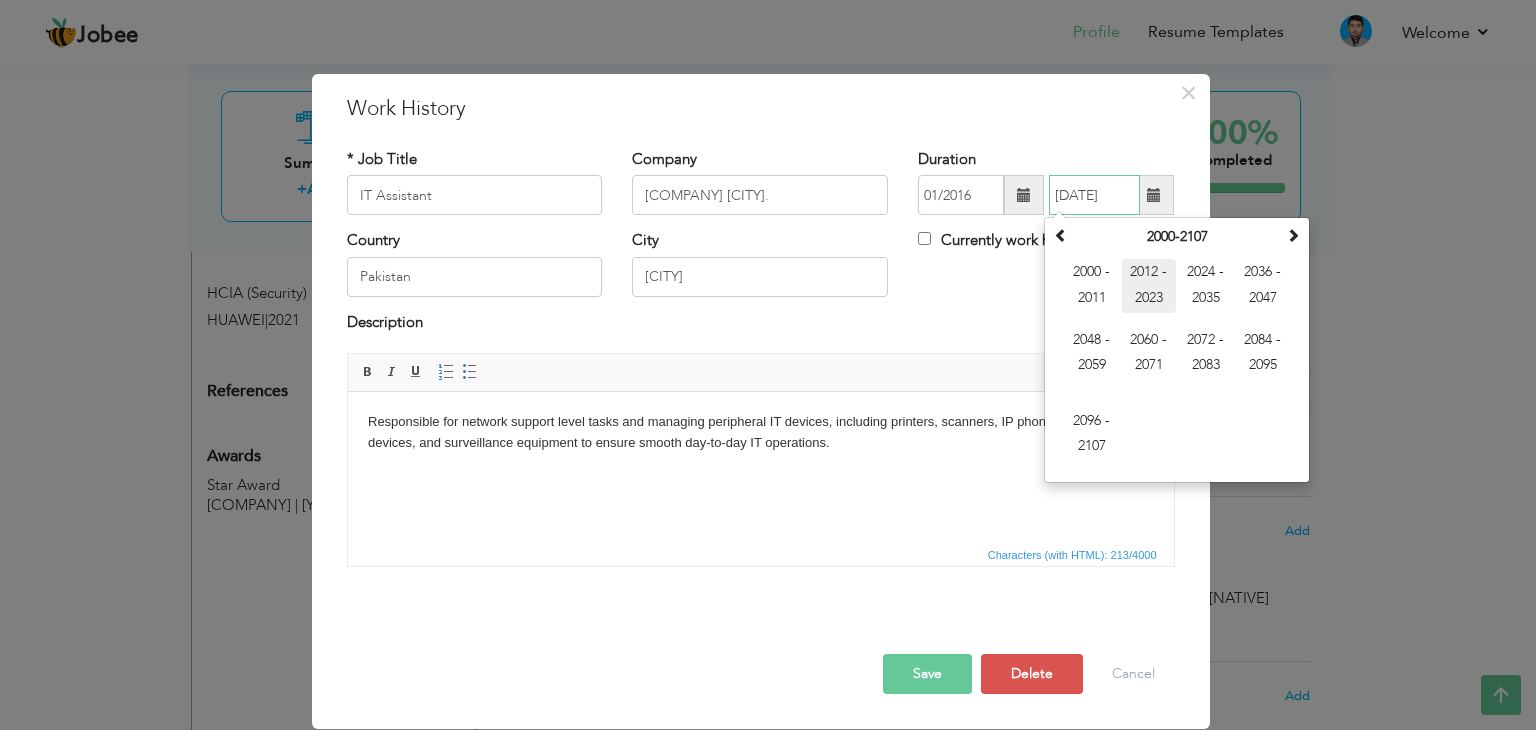click on "2012 - 2023" at bounding box center [1149, 286] 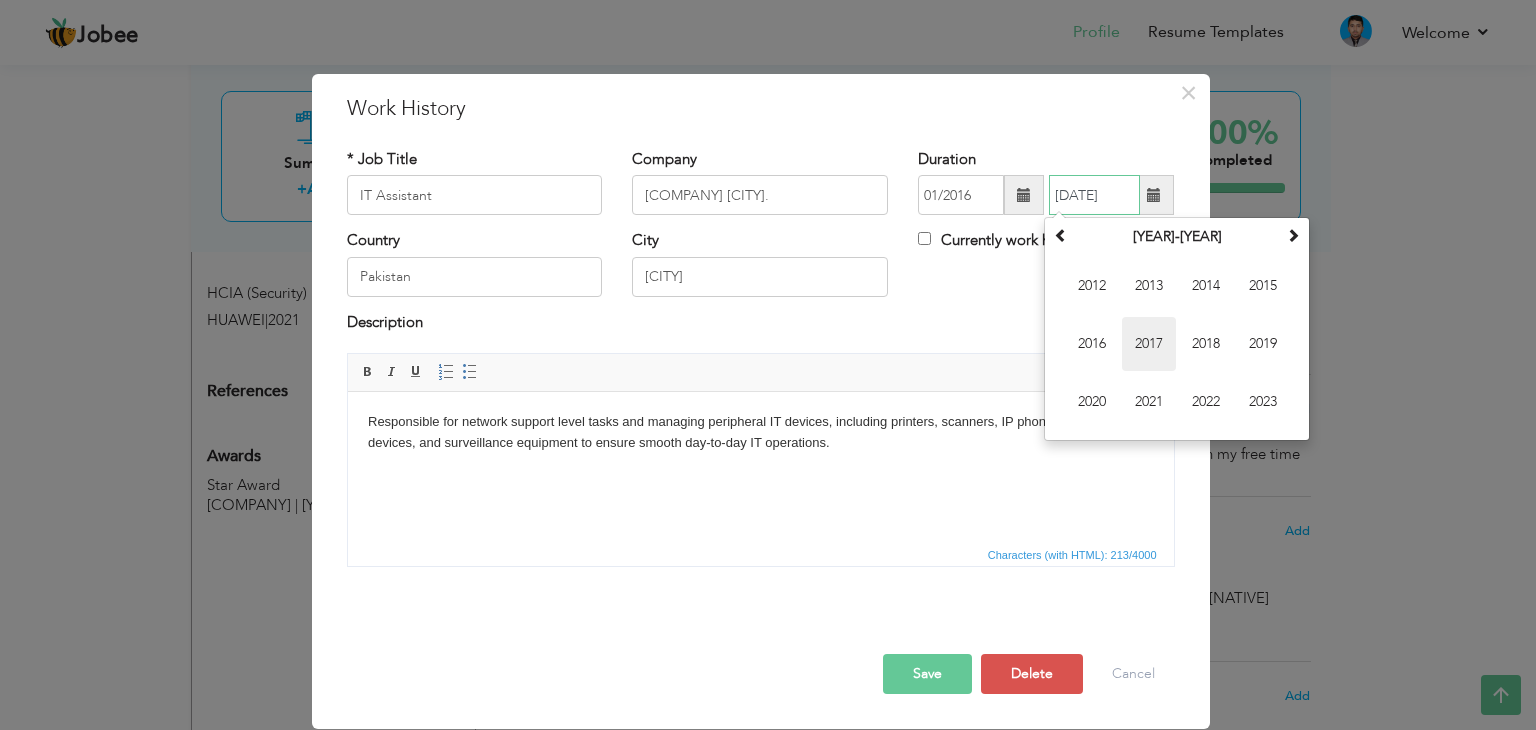 click on "2017" at bounding box center (1149, 344) 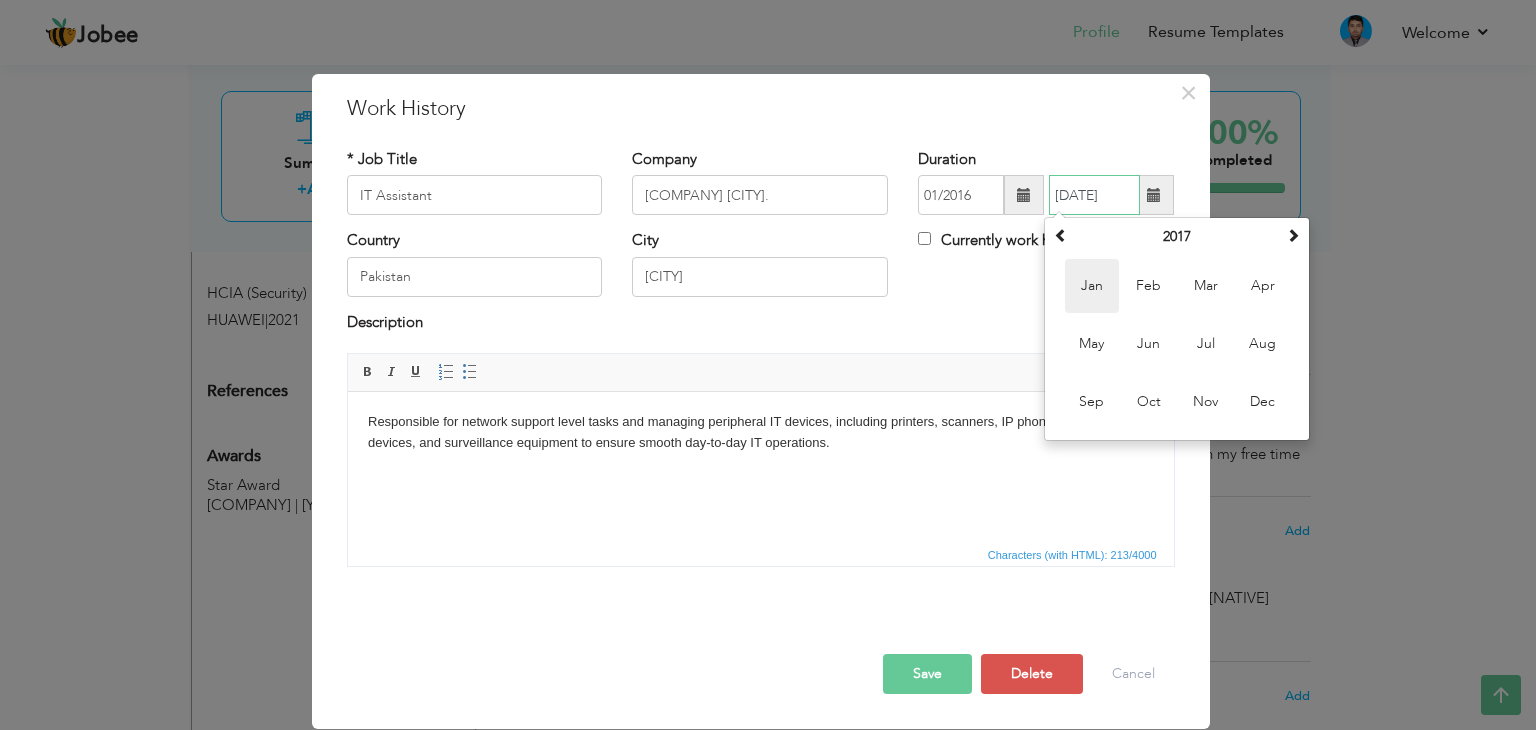 click on "Jan" at bounding box center [1092, 286] 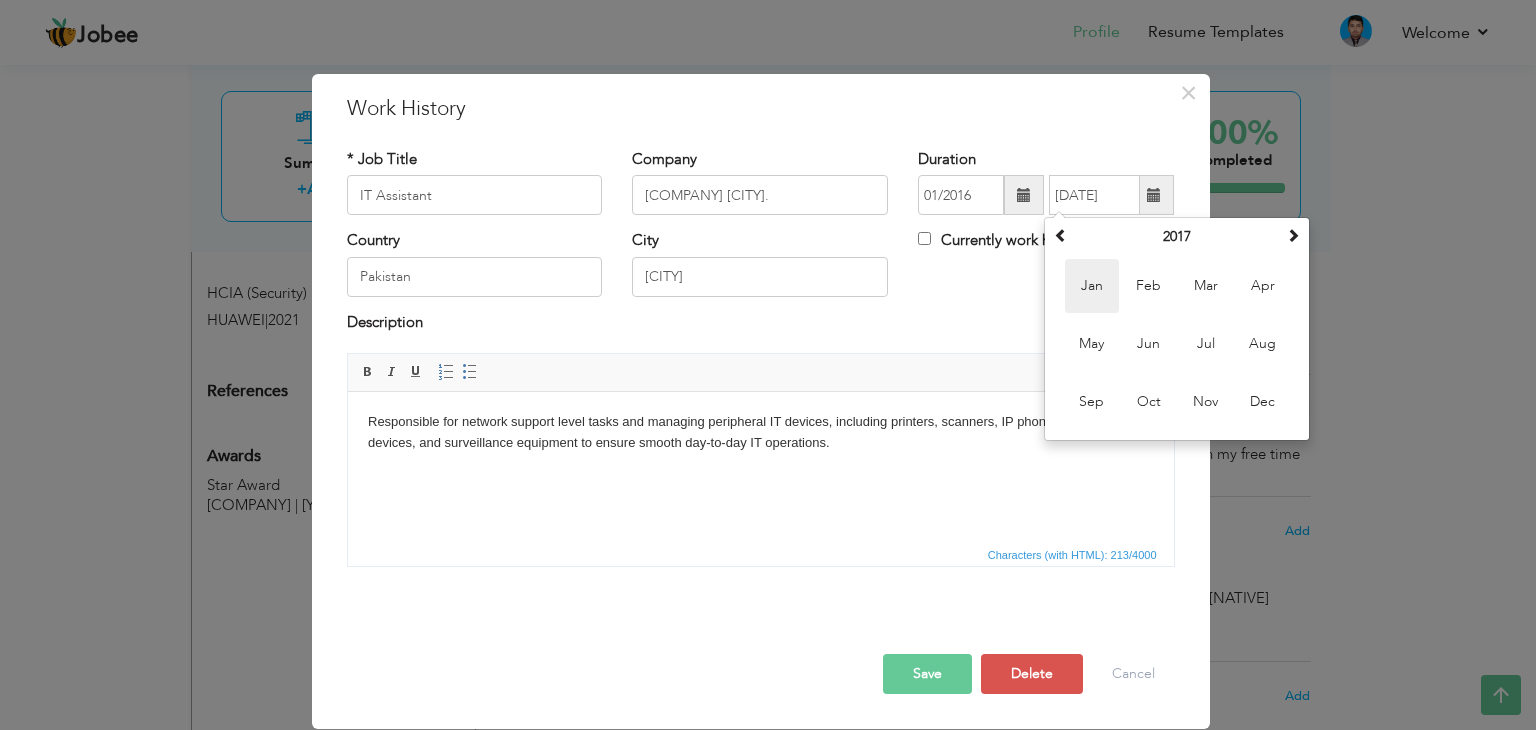 type on "01/2017" 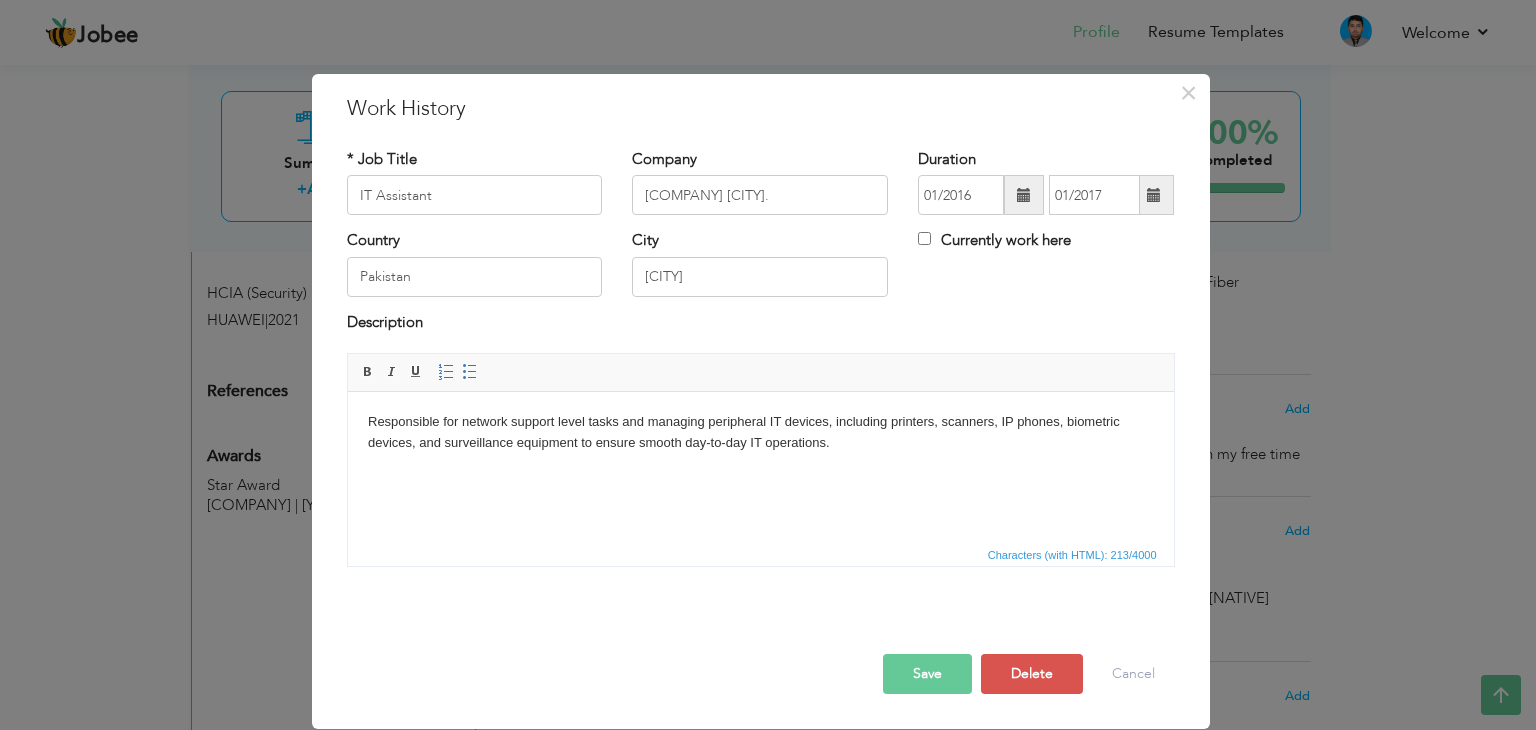 click on "Save" at bounding box center [927, 674] 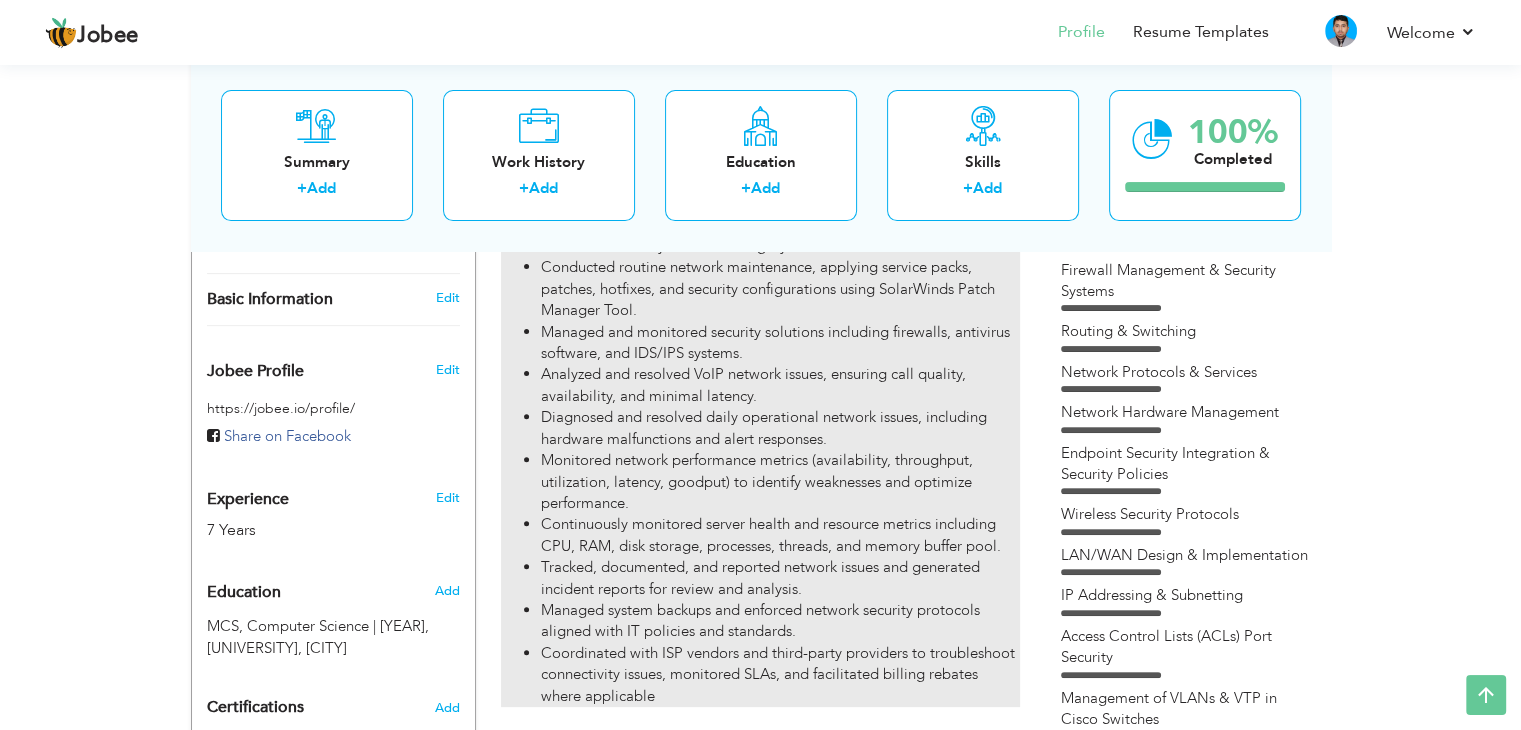 scroll, scrollTop: 0, scrollLeft: 0, axis: both 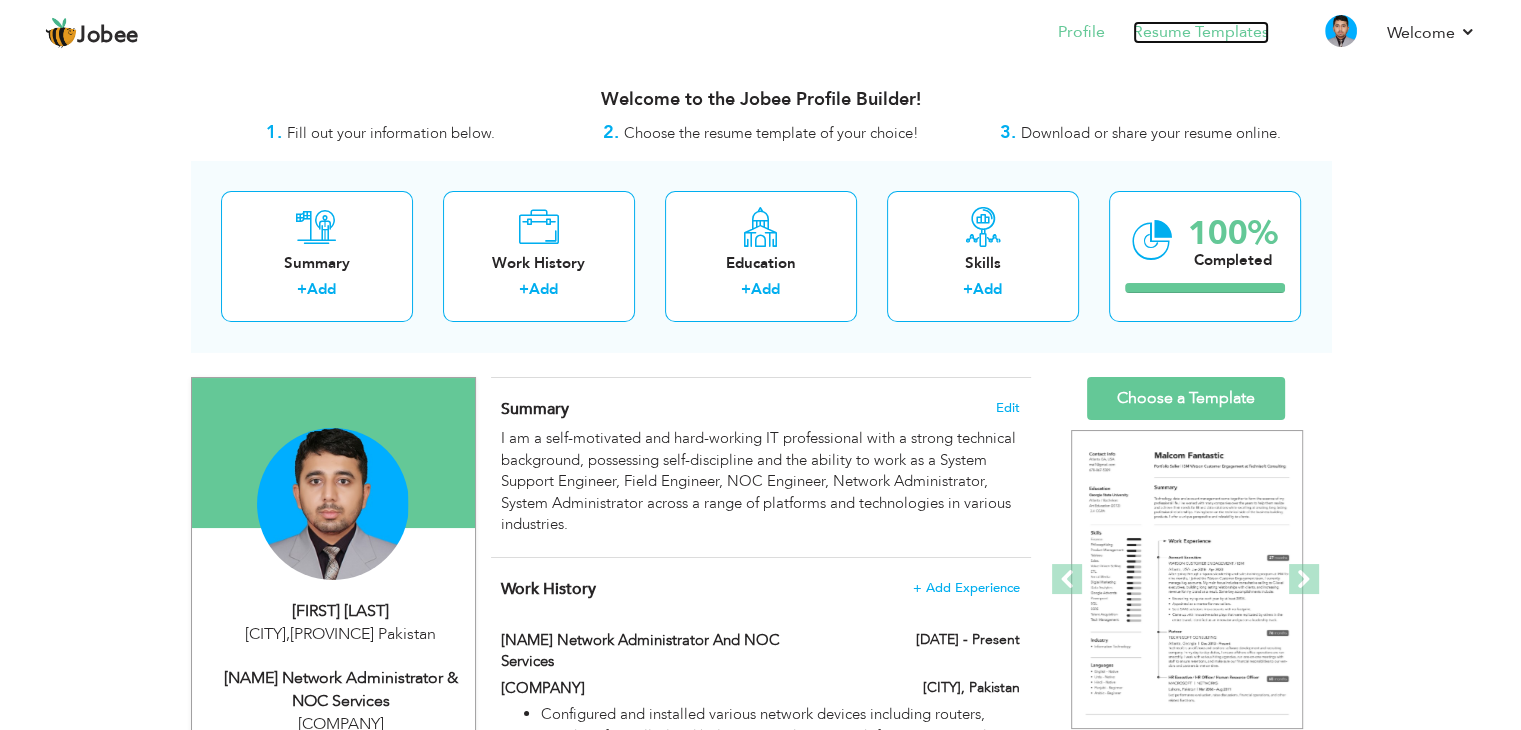 click on "Resume Templates" at bounding box center (1201, 32) 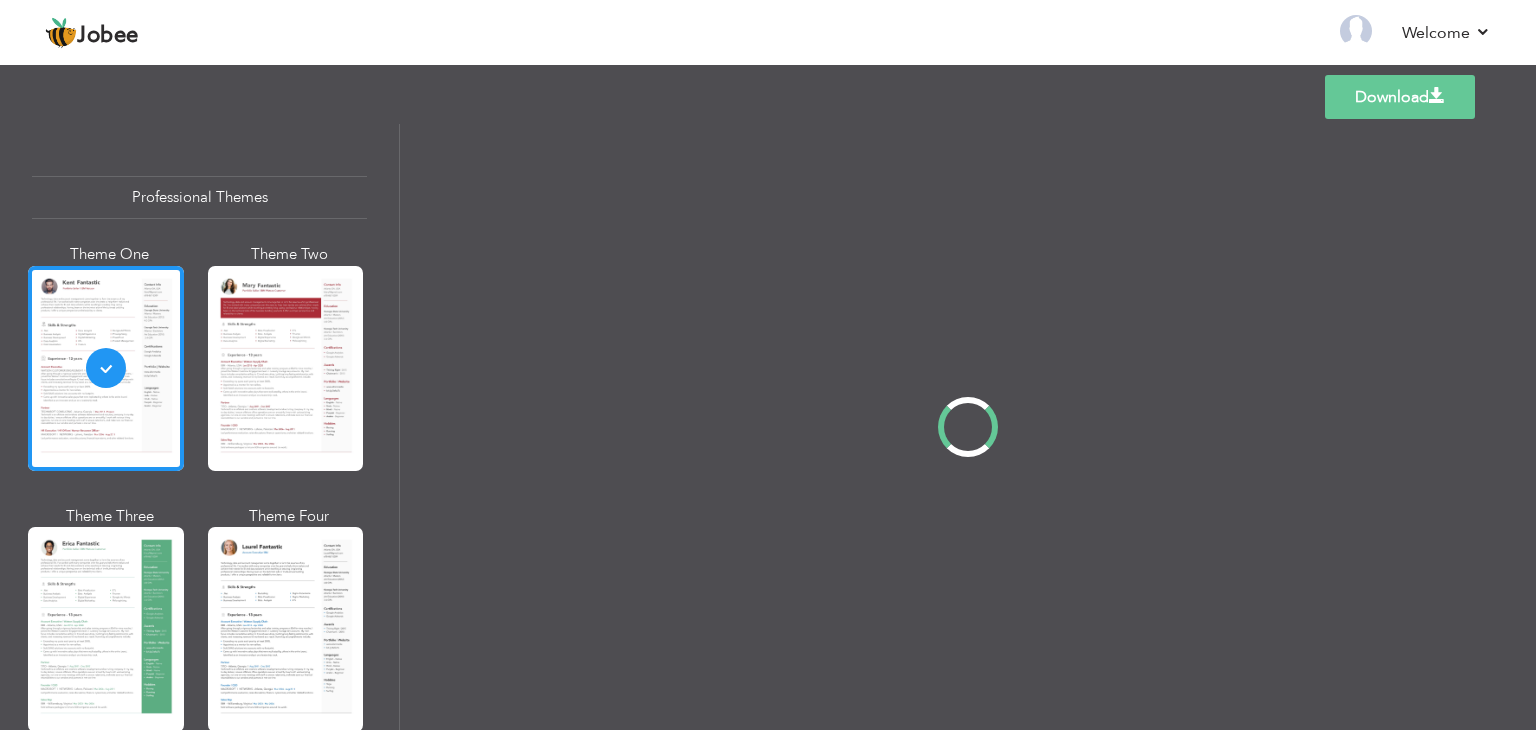 scroll, scrollTop: 0, scrollLeft: 0, axis: both 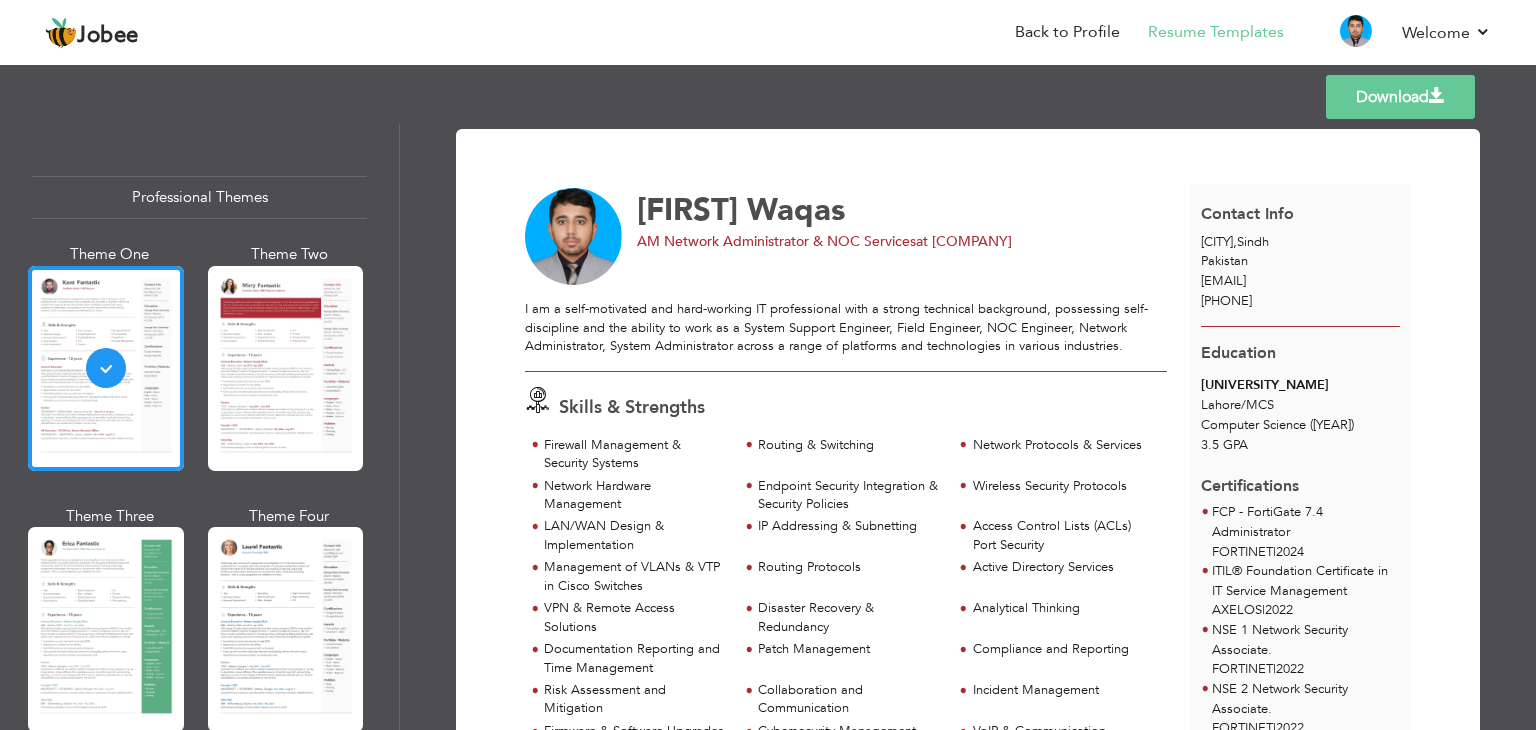 click on "Download" at bounding box center (1400, 97) 